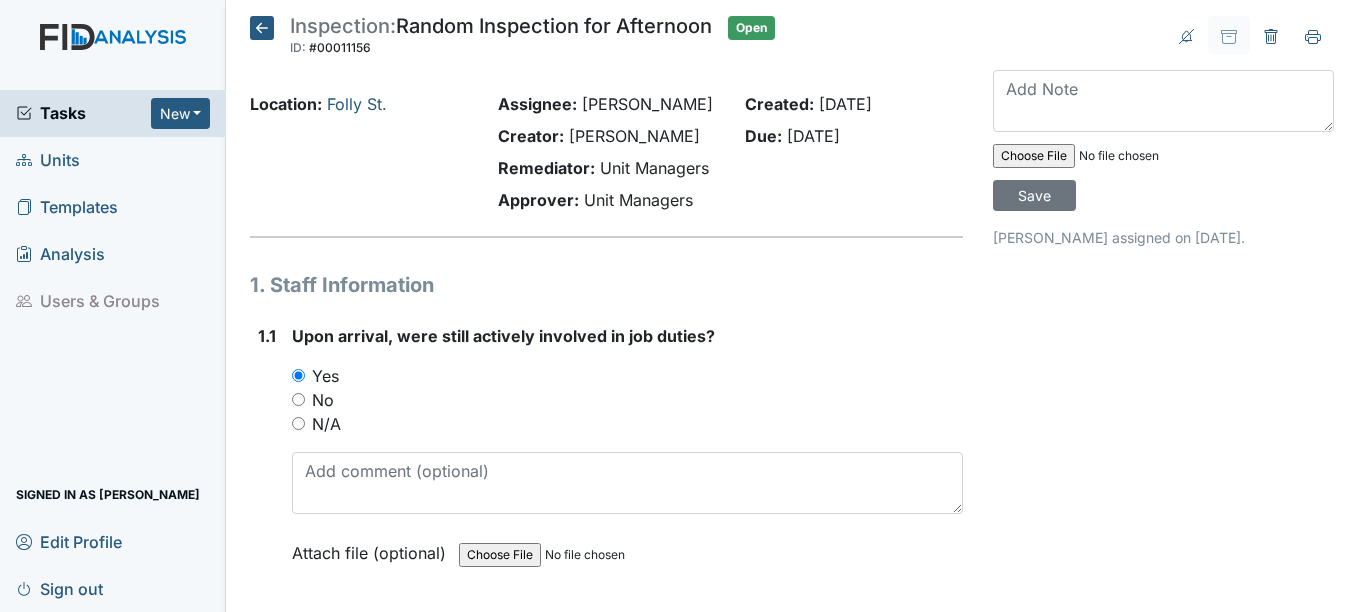 scroll, scrollTop: 0, scrollLeft: 0, axis: both 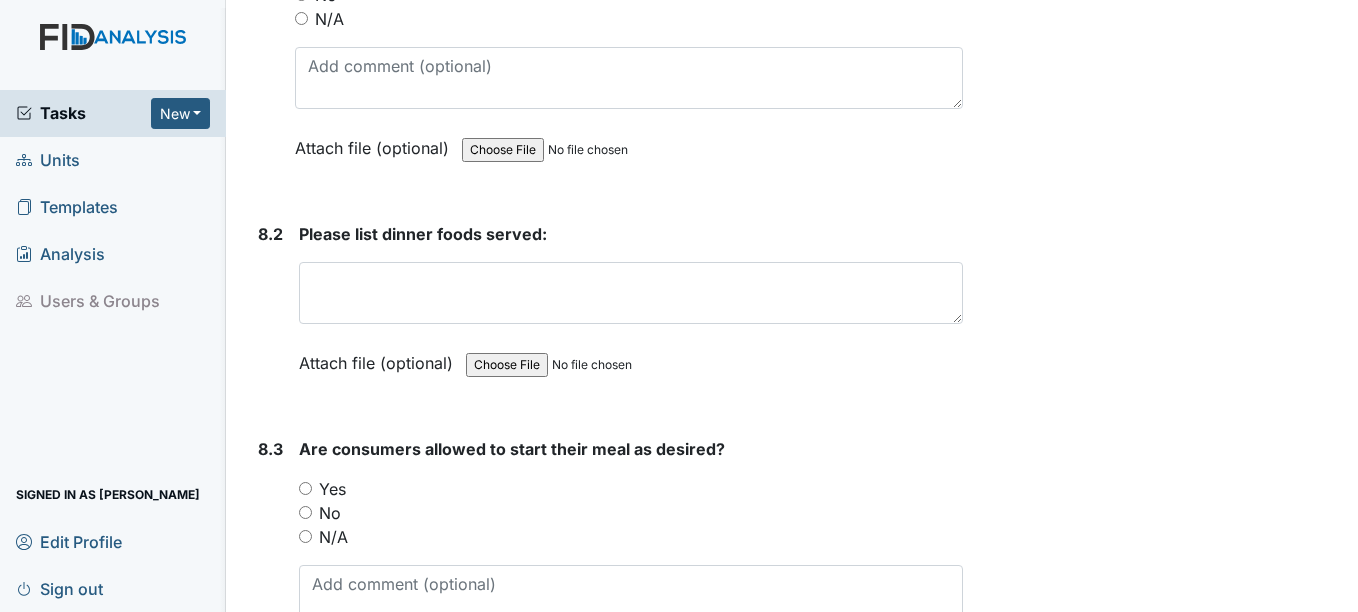 type on "SM" 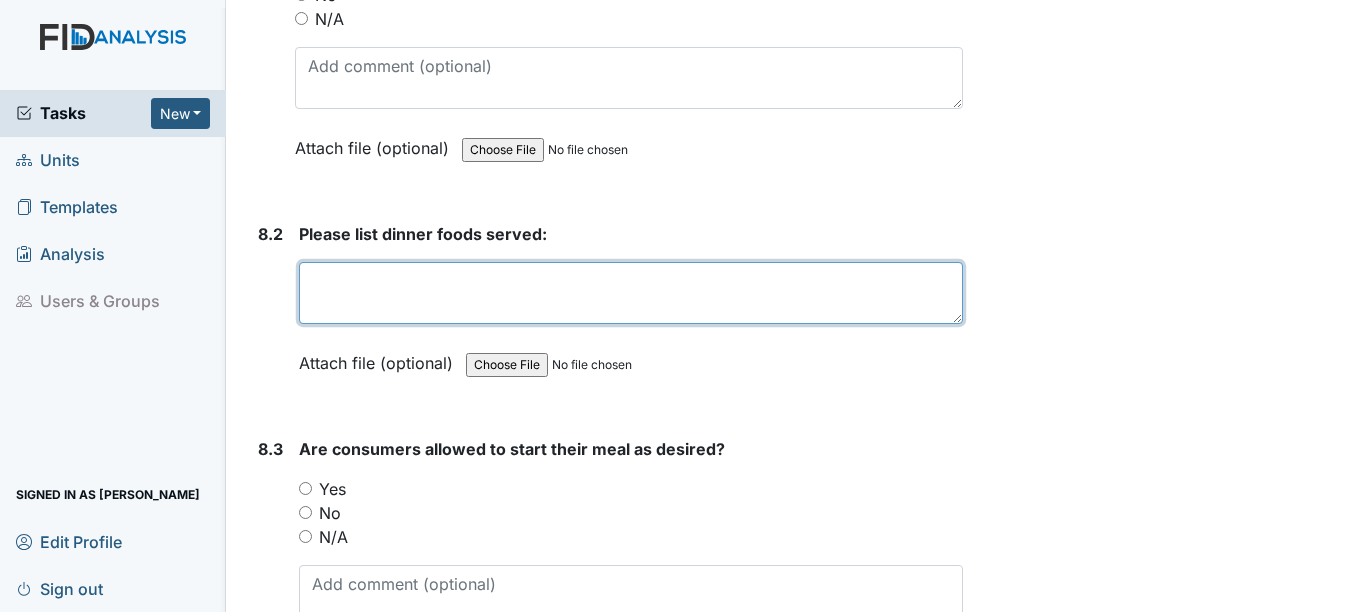 click at bounding box center [630, 293] 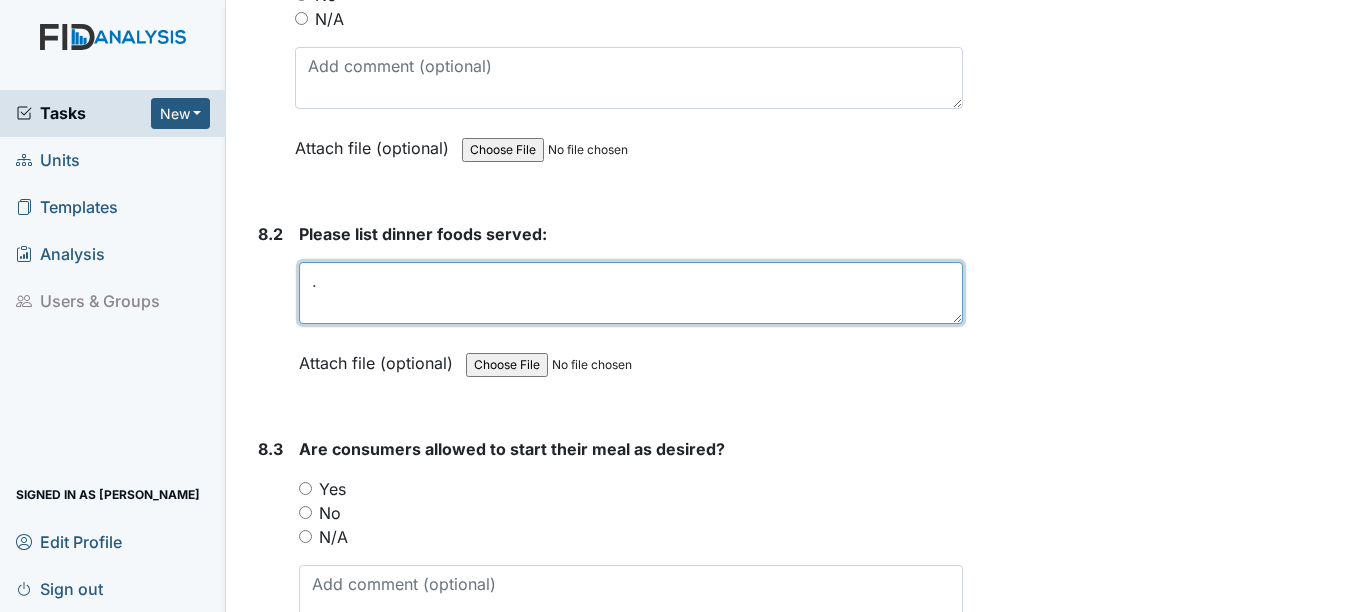 type 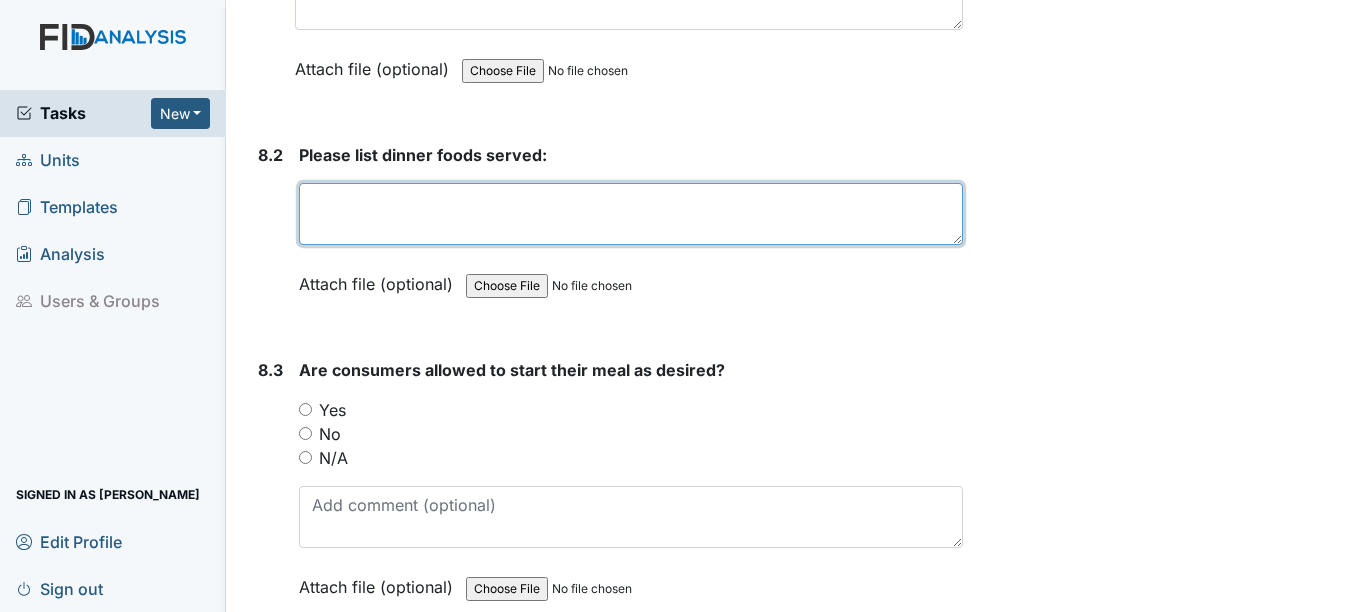 scroll, scrollTop: 15723, scrollLeft: 0, axis: vertical 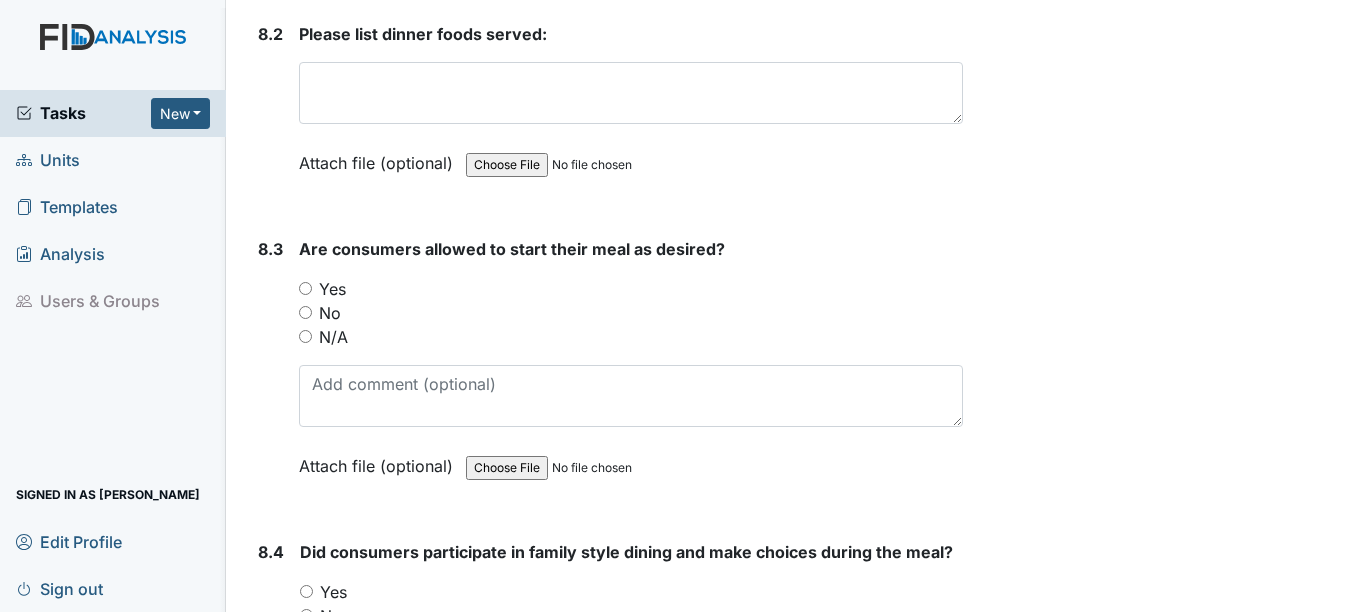 click on "Yes" at bounding box center (305, 288) 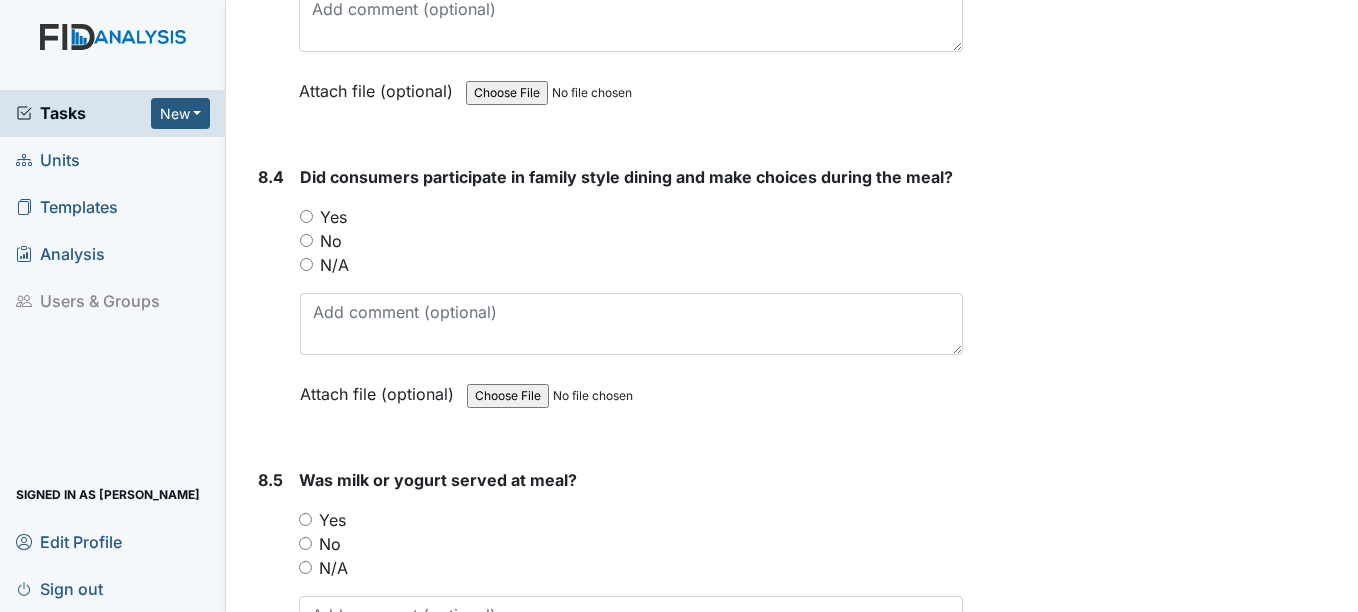 scroll, scrollTop: 16123, scrollLeft: 0, axis: vertical 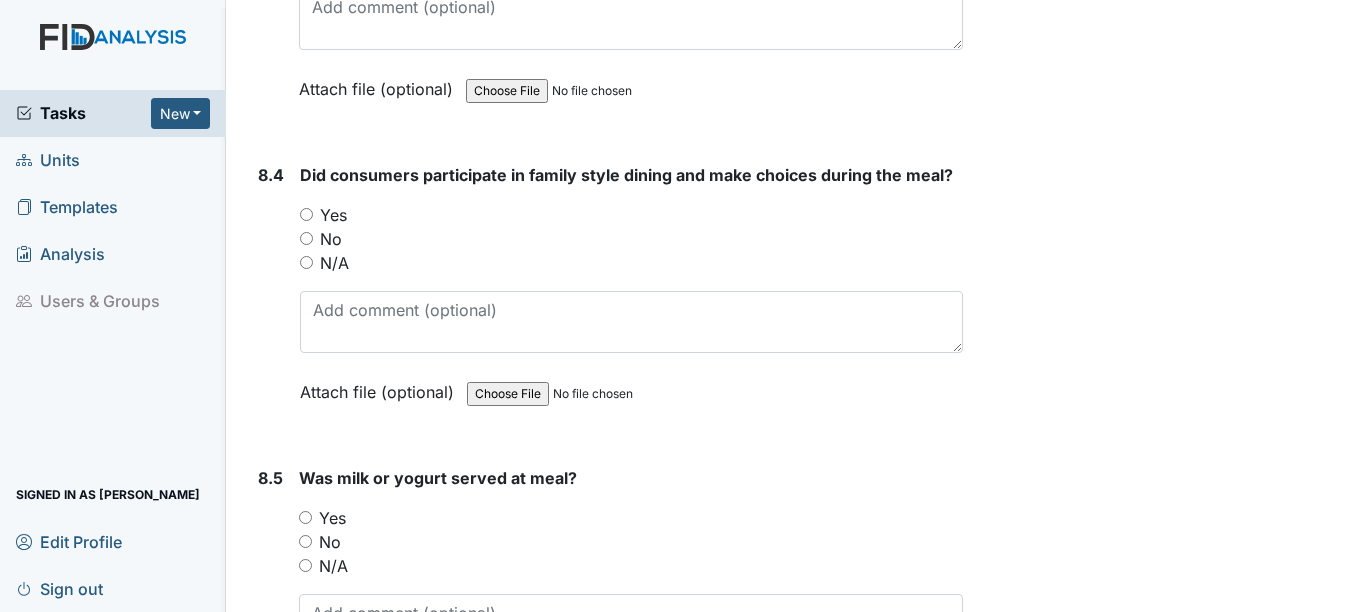 click on "Yes" at bounding box center (306, 214) 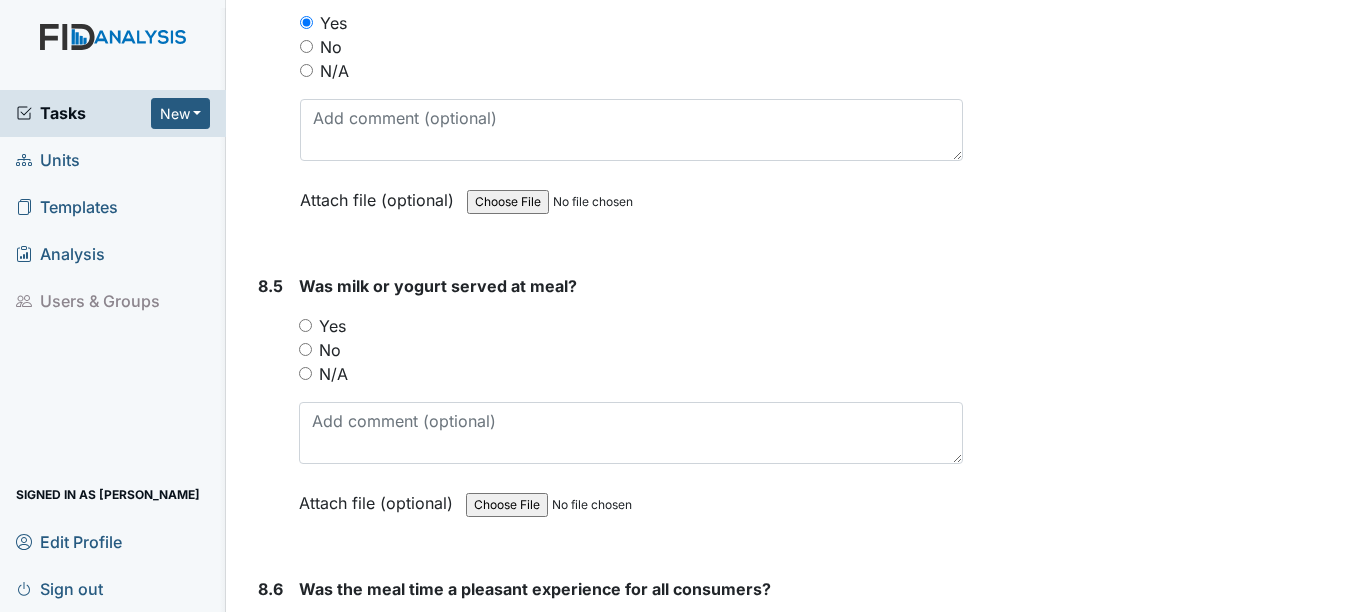 scroll, scrollTop: 16323, scrollLeft: 0, axis: vertical 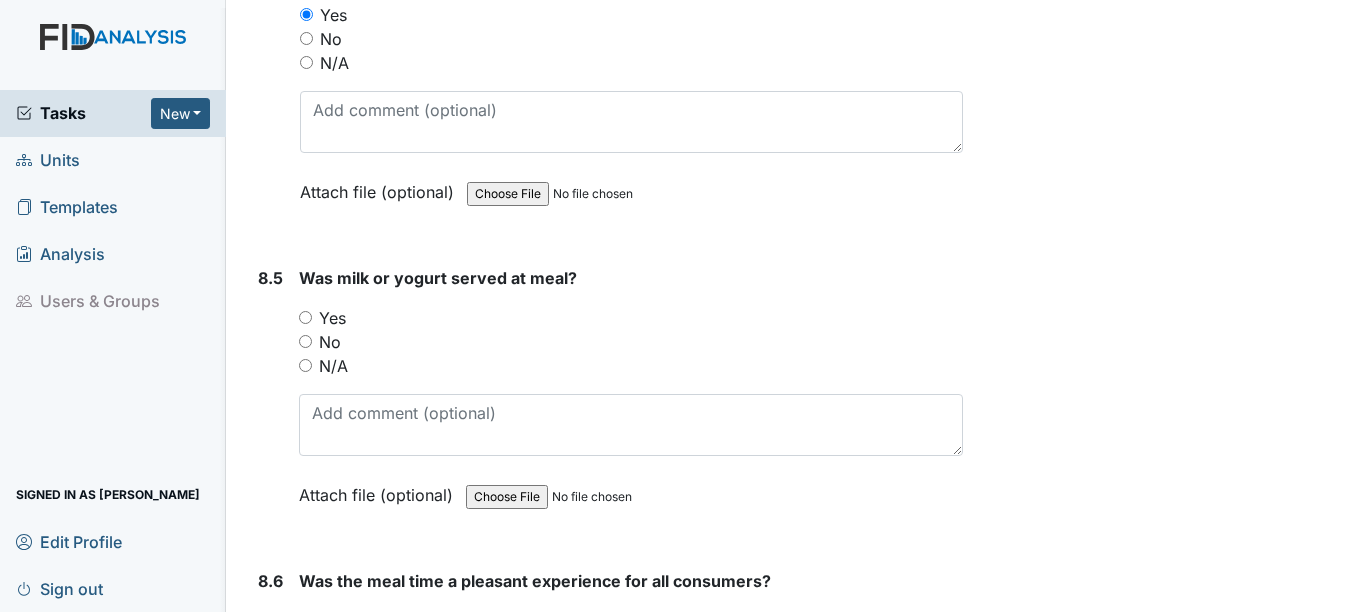 click on "Yes" at bounding box center [305, 317] 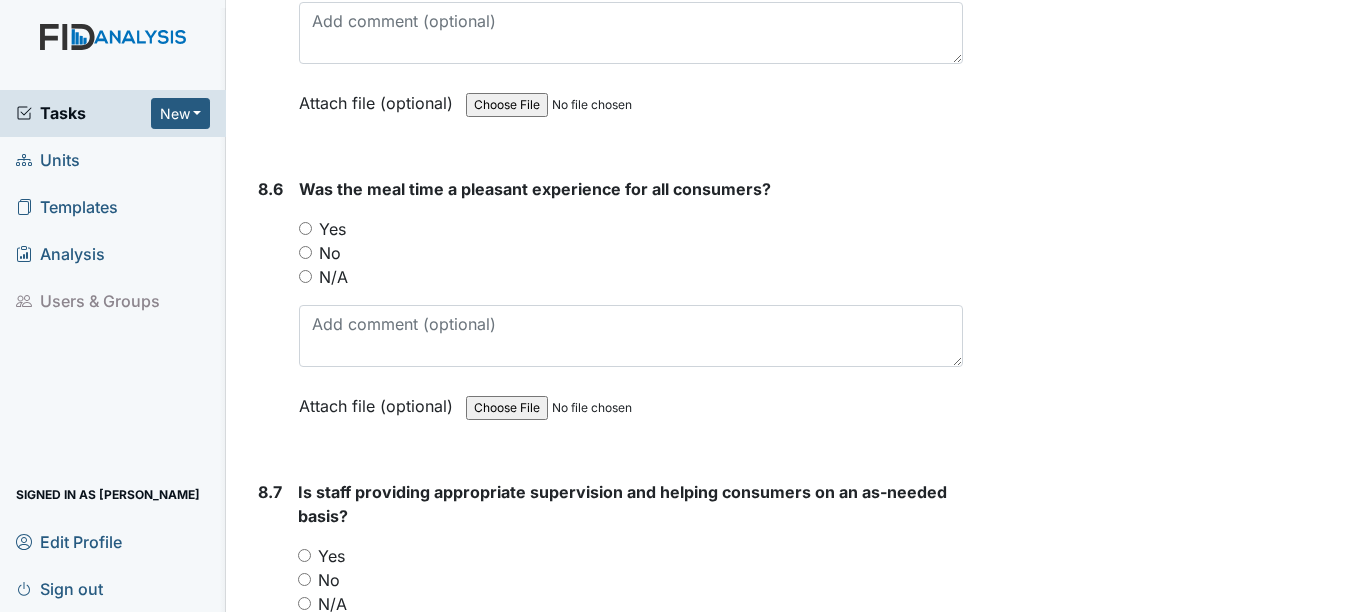 scroll, scrollTop: 16723, scrollLeft: 0, axis: vertical 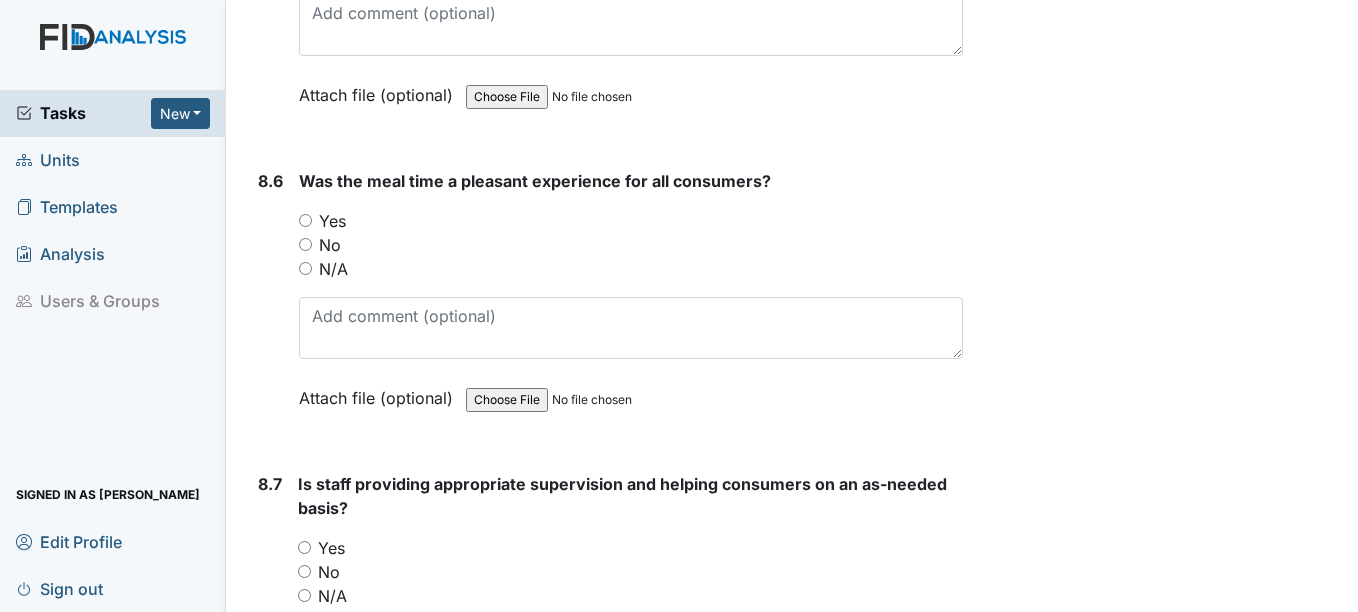 click on "Yes" at bounding box center [305, 220] 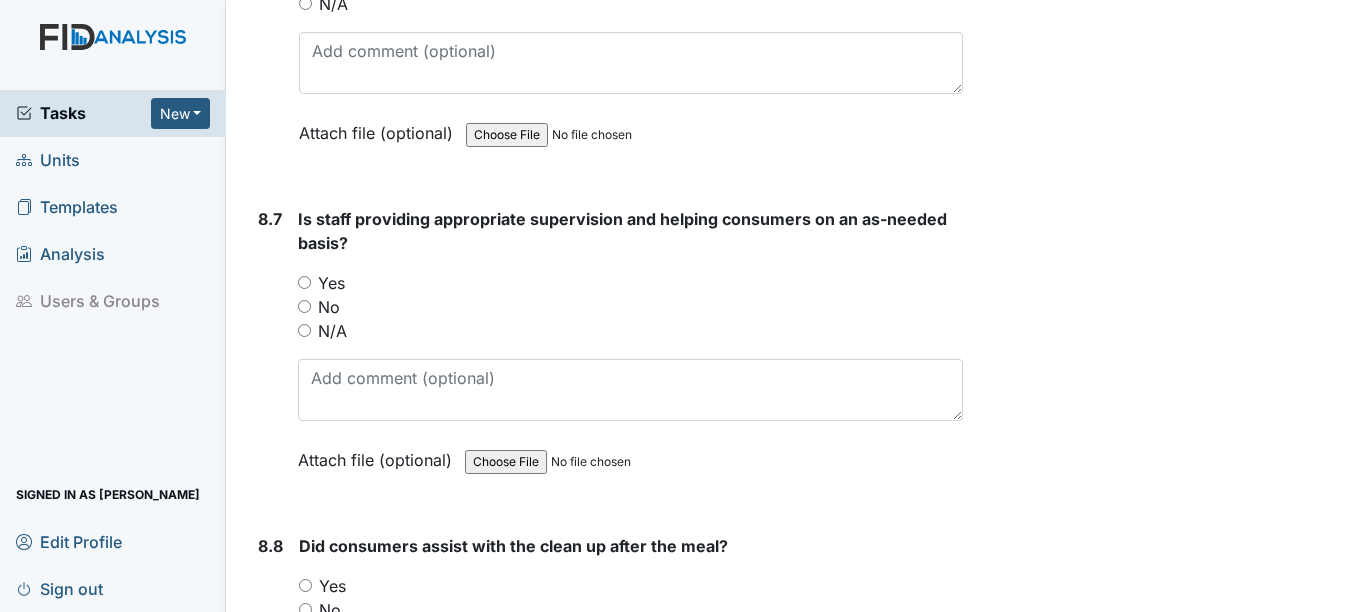 scroll, scrollTop: 17023, scrollLeft: 0, axis: vertical 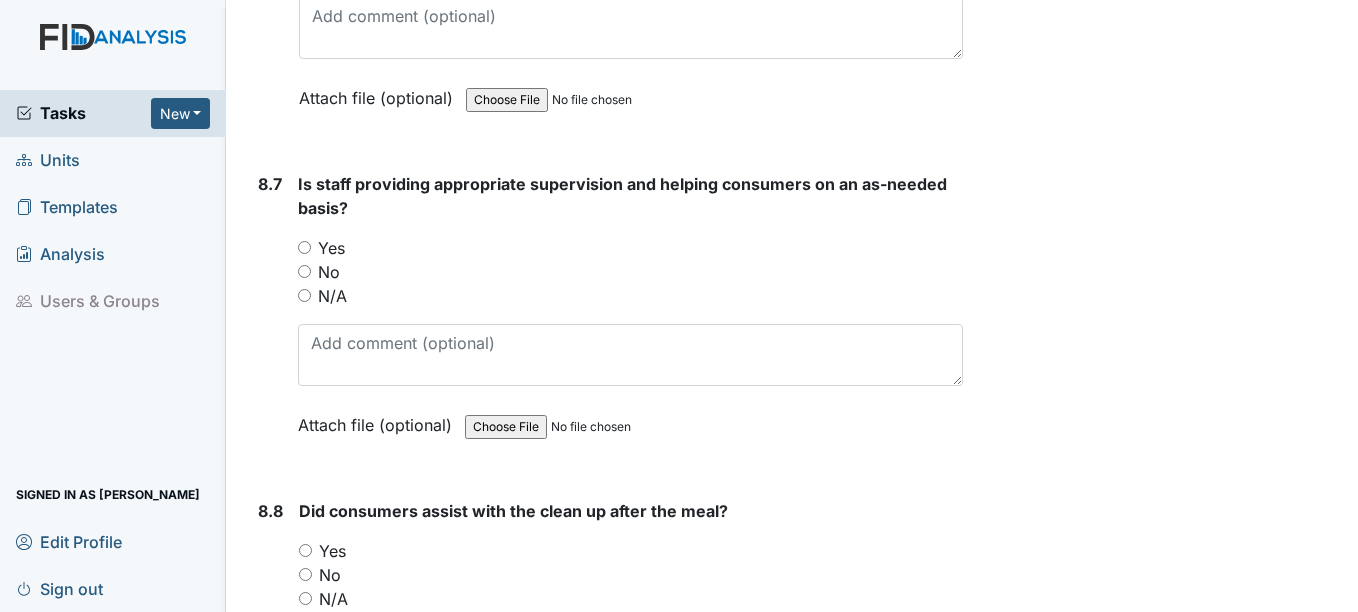click on "Yes" at bounding box center [304, 247] 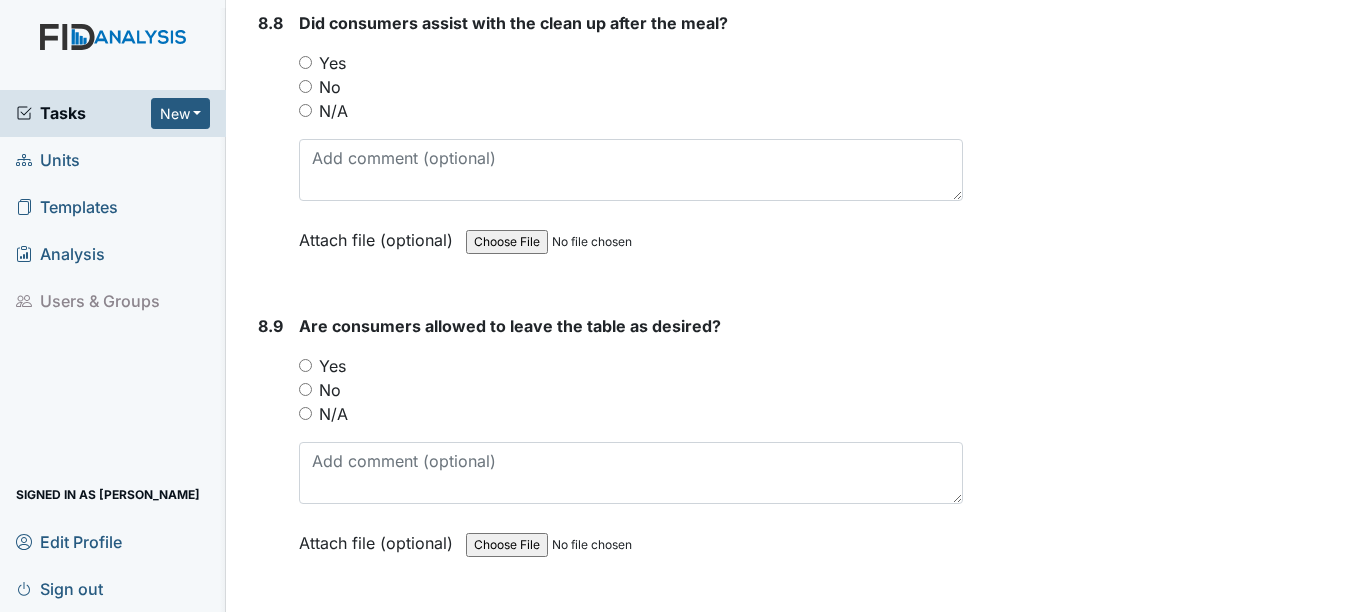 scroll, scrollTop: 17523, scrollLeft: 0, axis: vertical 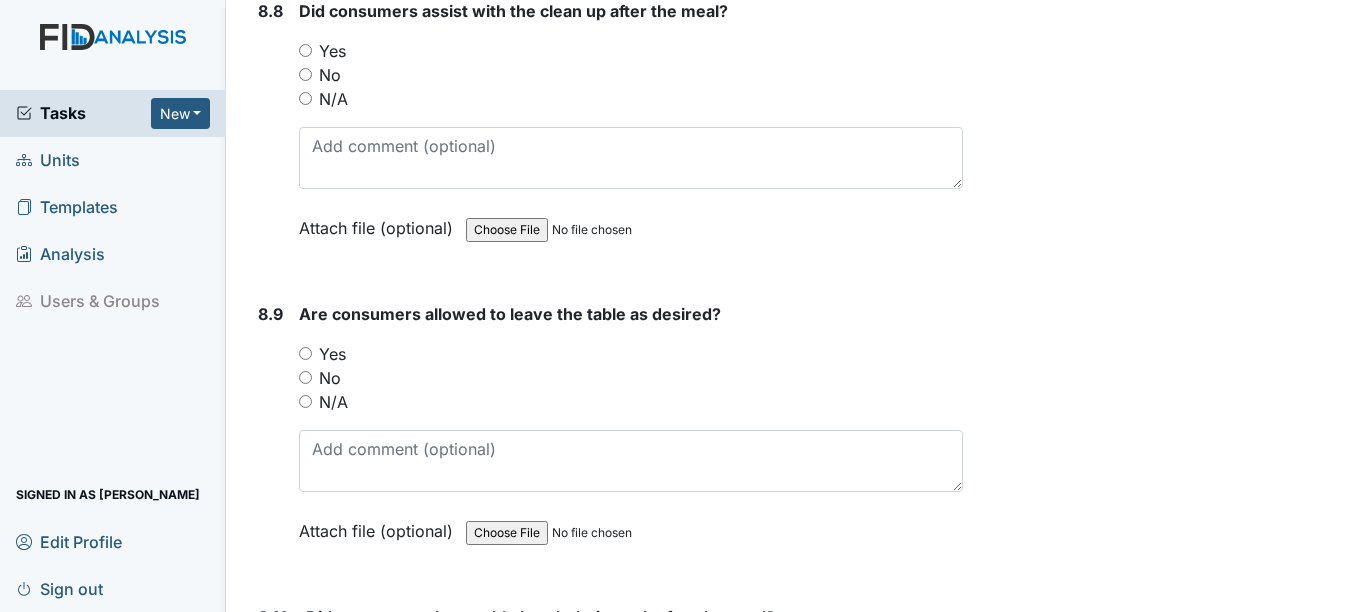 click on "Yes" at bounding box center (305, 50) 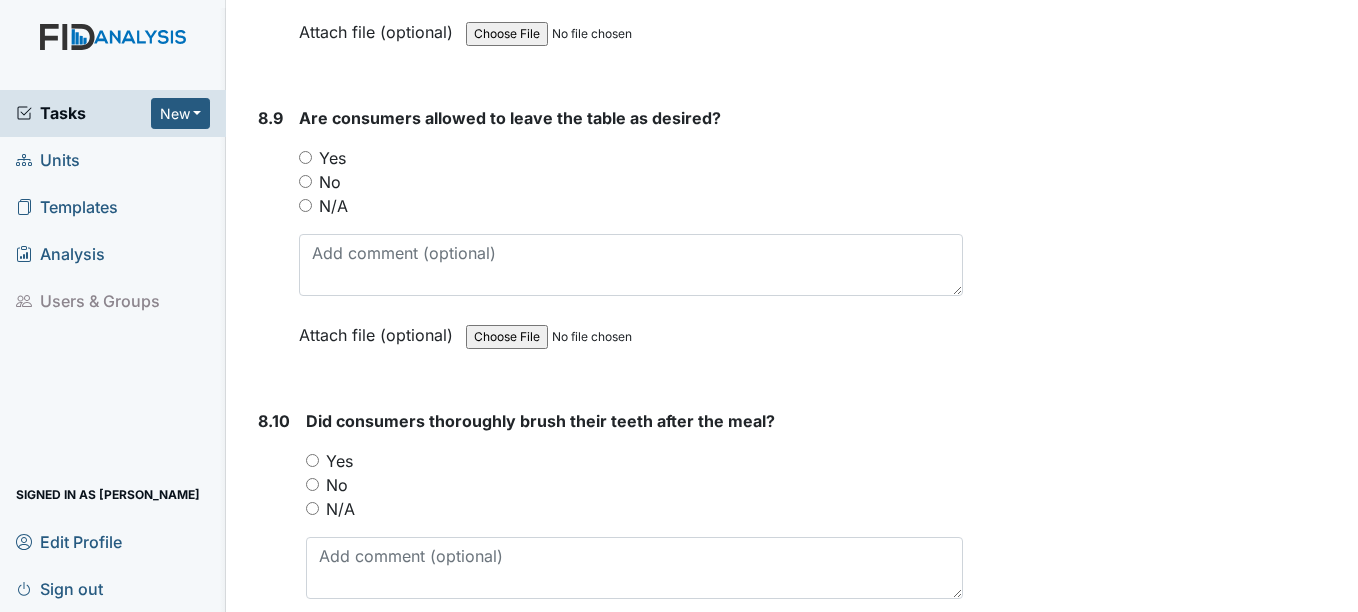 scroll, scrollTop: 17723, scrollLeft: 0, axis: vertical 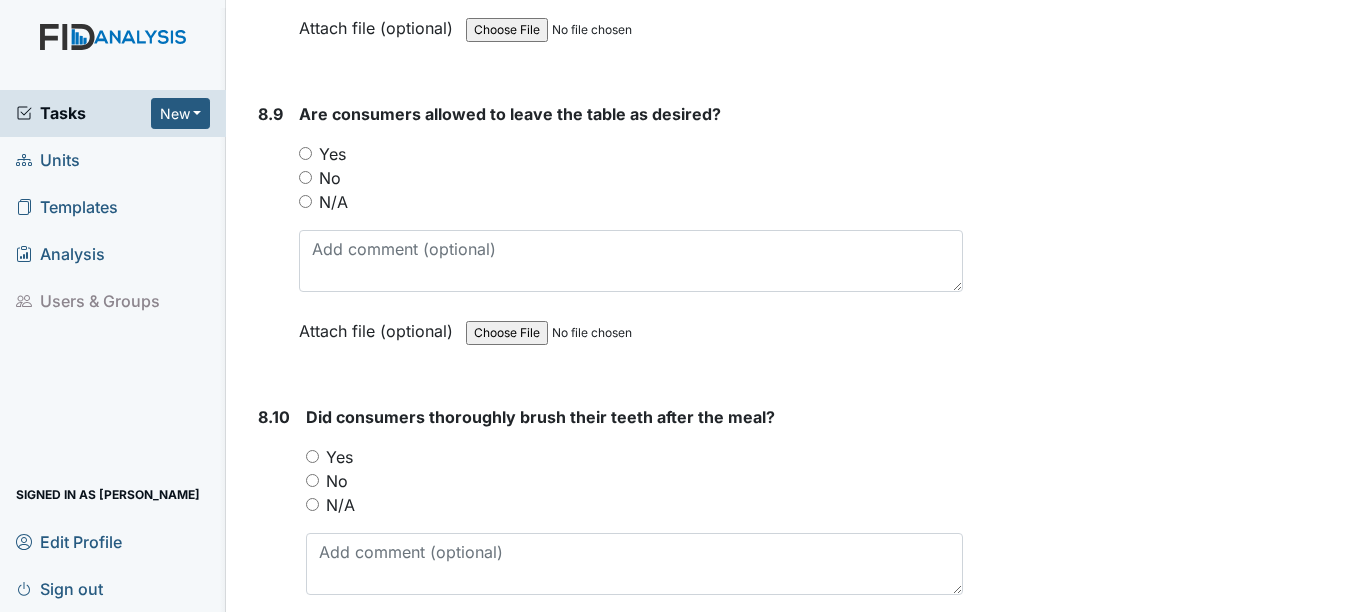 click on "Yes" at bounding box center [305, 153] 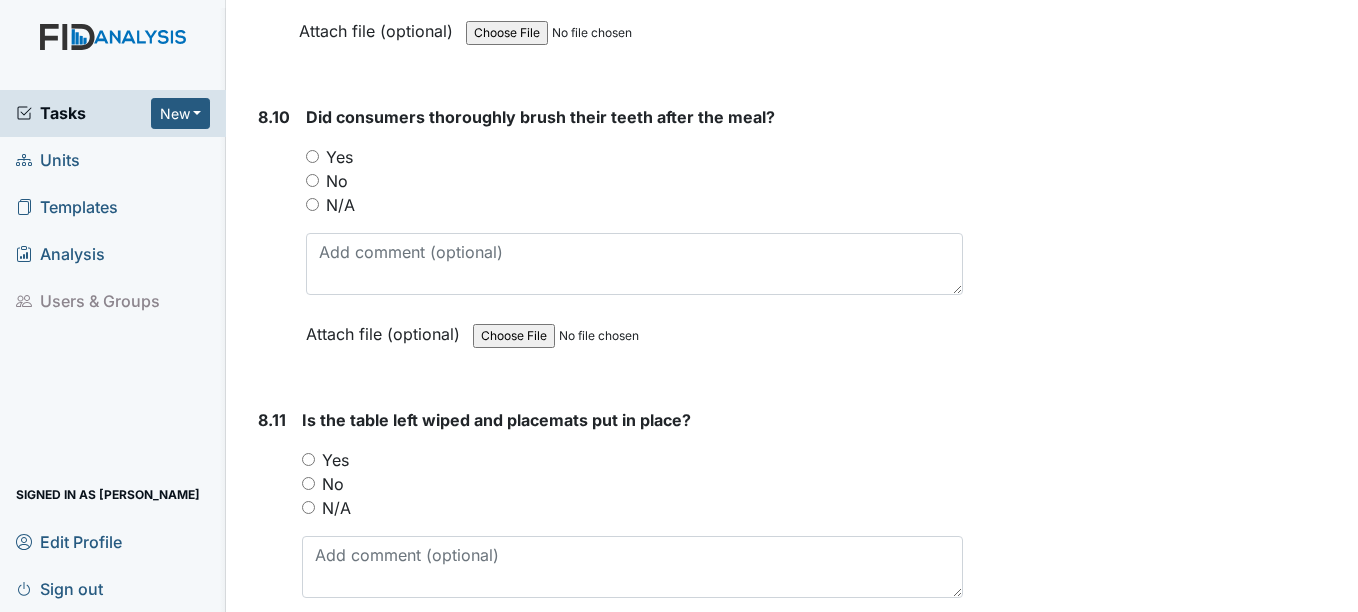 click on "Yes" at bounding box center (312, 156) 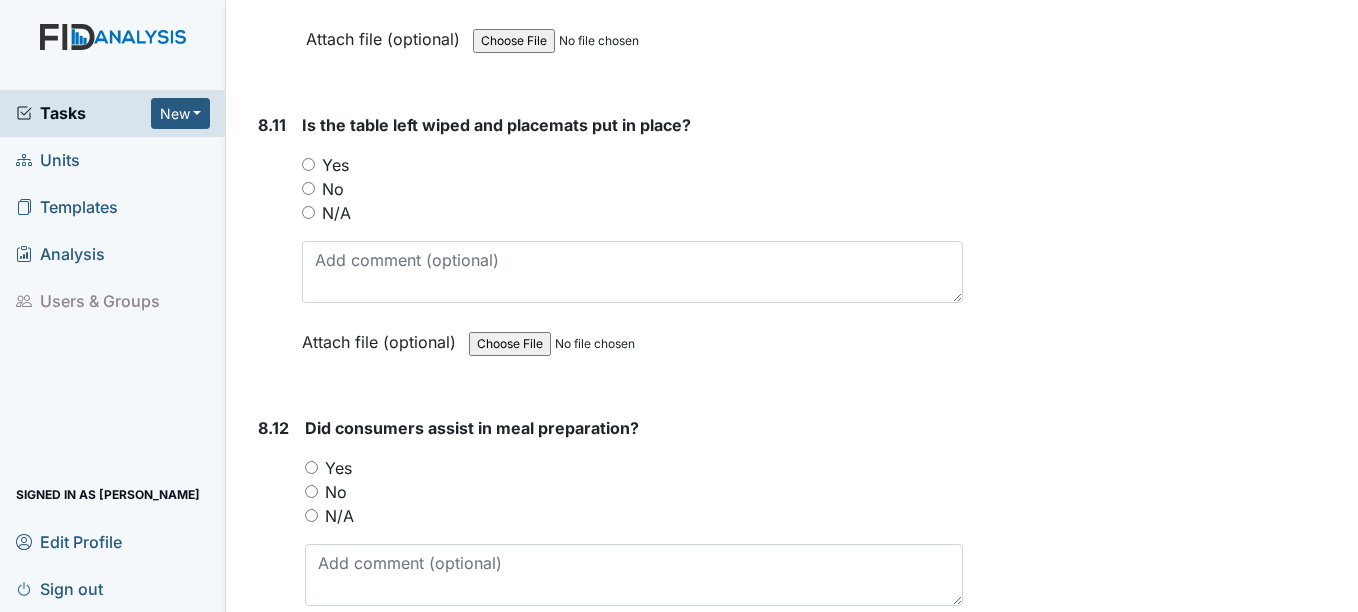 scroll, scrollTop: 18323, scrollLeft: 0, axis: vertical 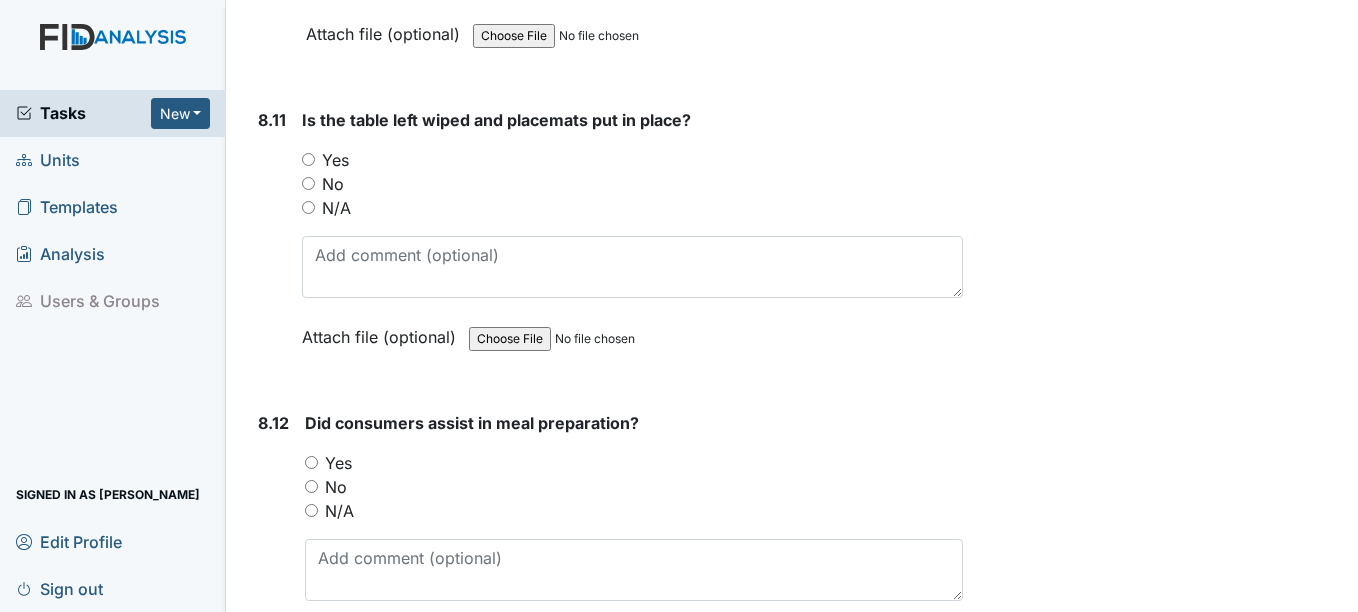 click on "Yes" at bounding box center (308, 159) 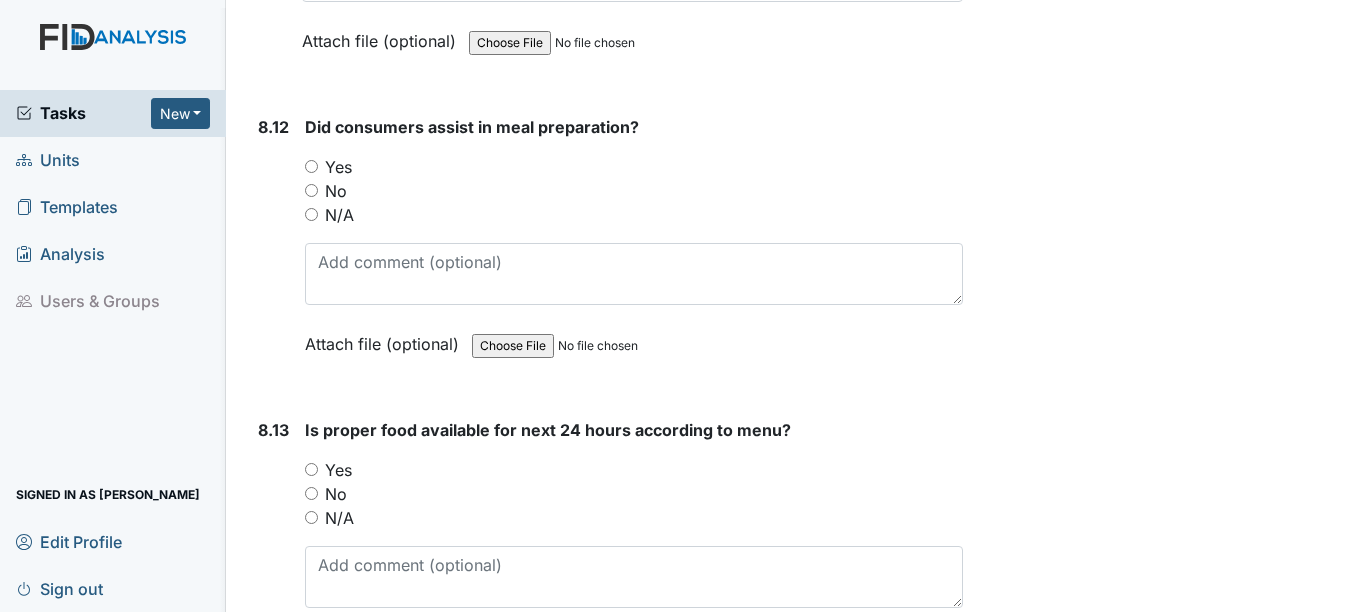 scroll, scrollTop: 18623, scrollLeft: 0, axis: vertical 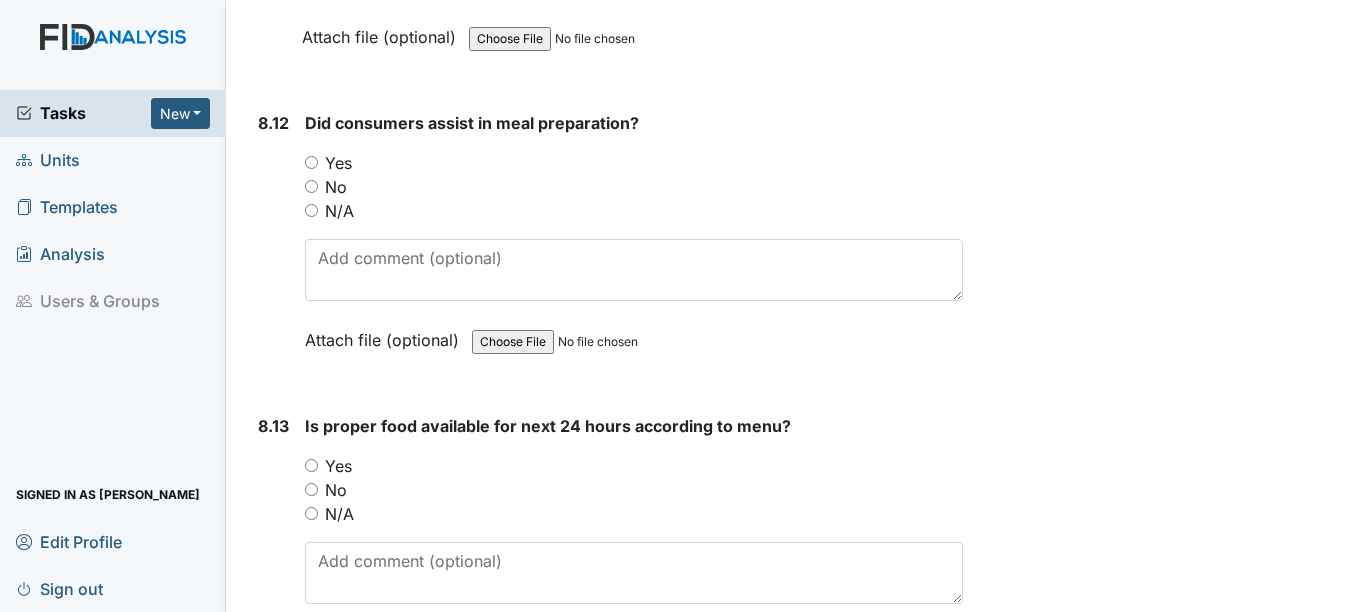 click on "Yes" at bounding box center (633, 163) 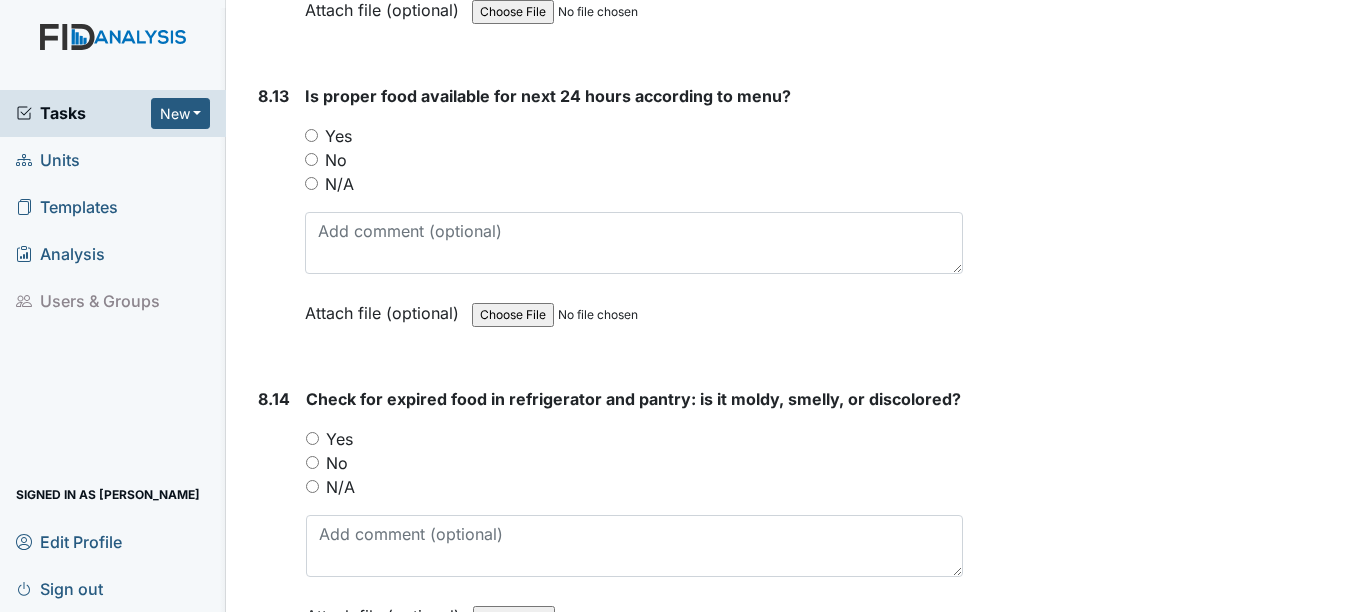 scroll, scrollTop: 19023, scrollLeft: 0, axis: vertical 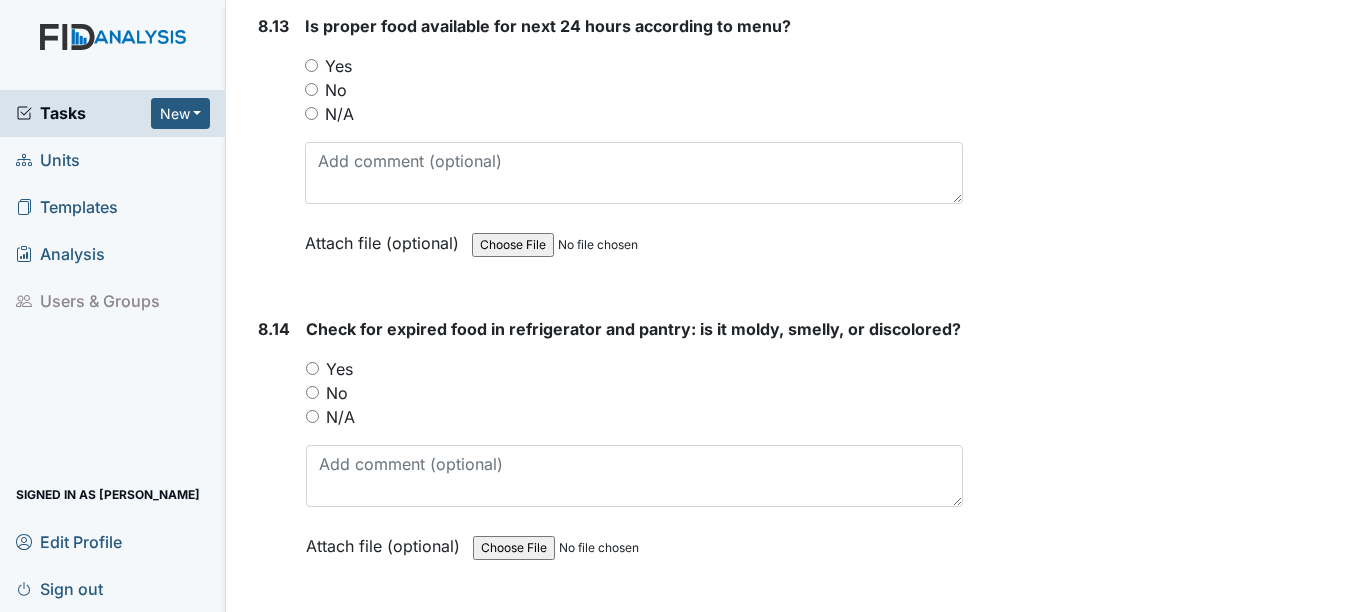 click on "Yes" at bounding box center [311, 65] 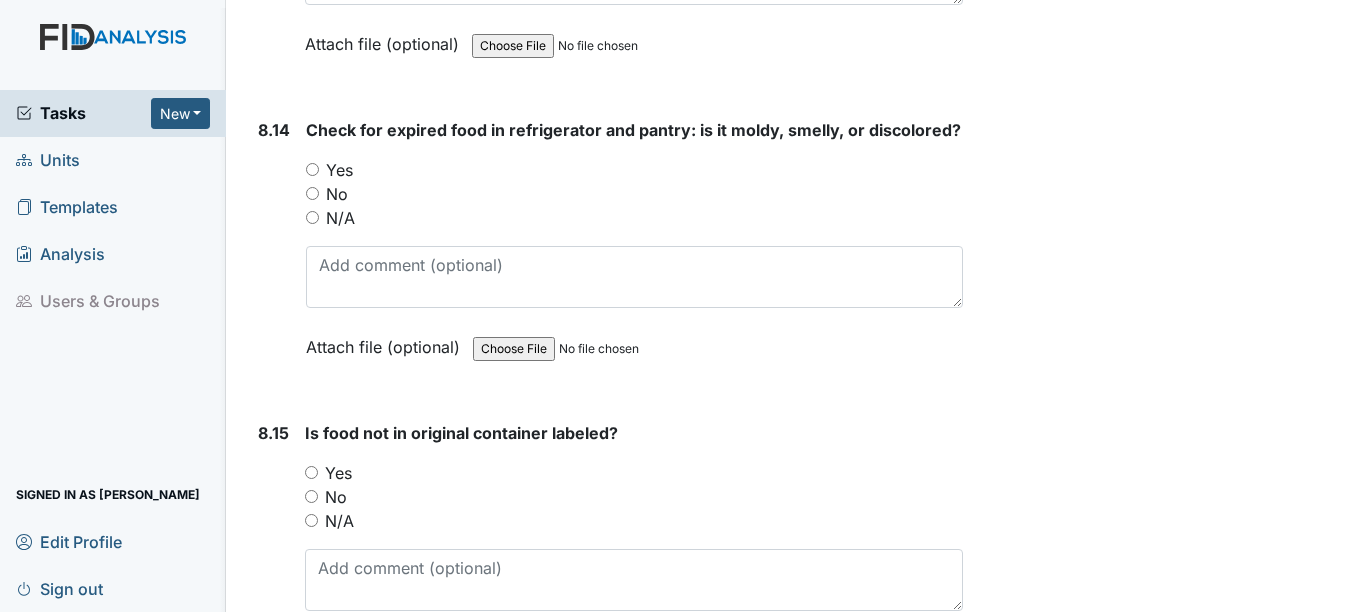scroll, scrollTop: 19223, scrollLeft: 0, axis: vertical 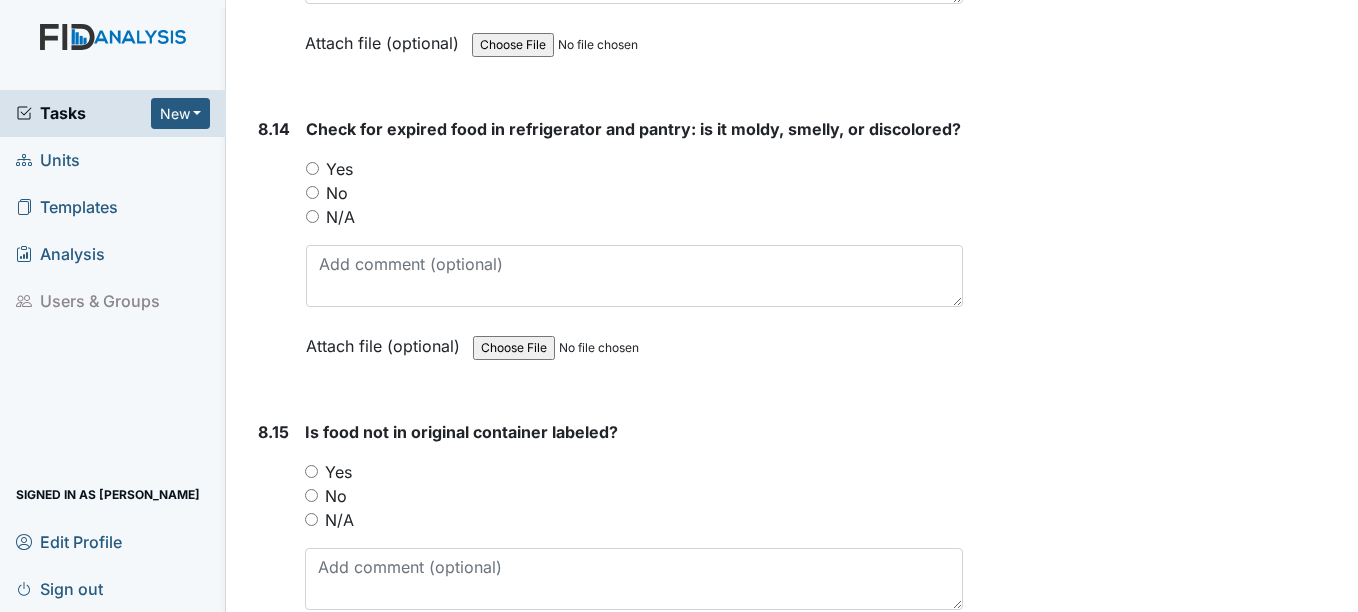 click on "Yes" at bounding box center (312, 168) 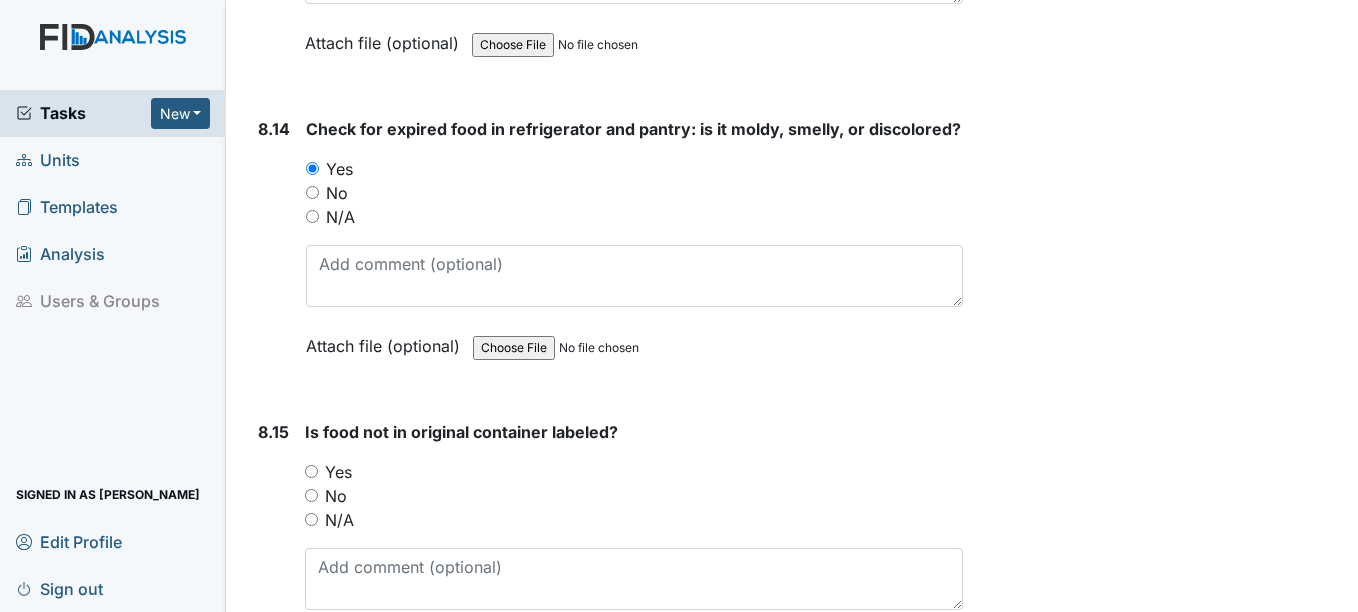 scroll, scrollTop: 19523, scrollLeft: 0, axis: vertical 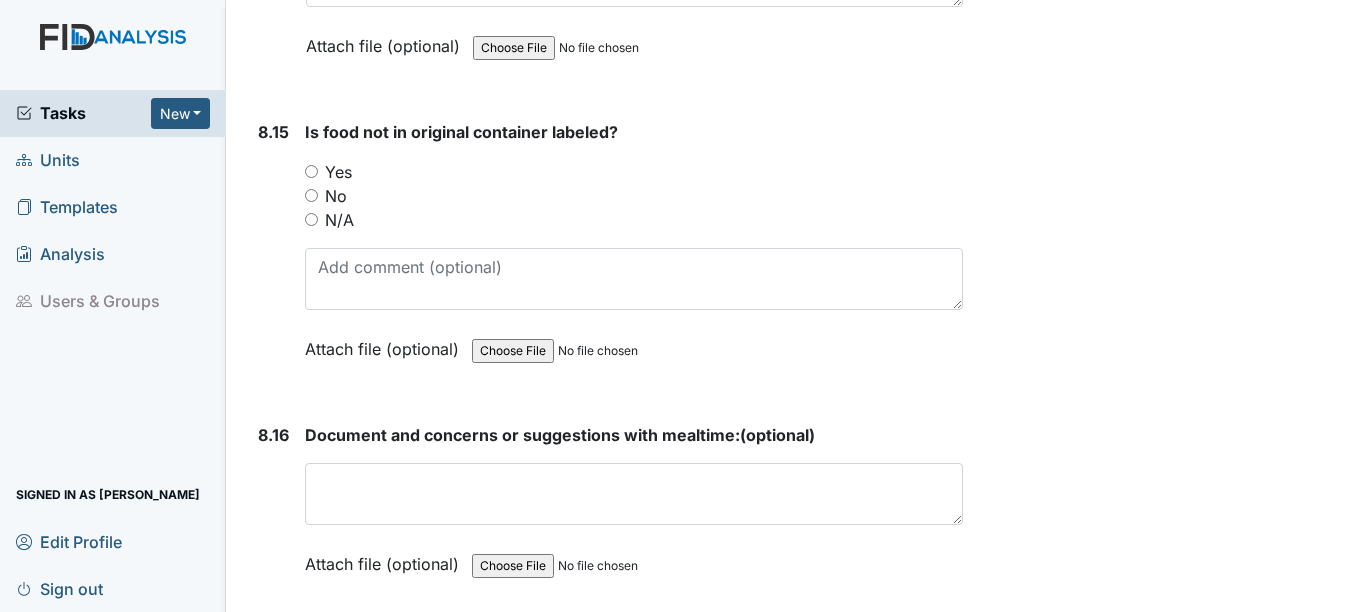click on "Yes" at bounding box center (311, 171) 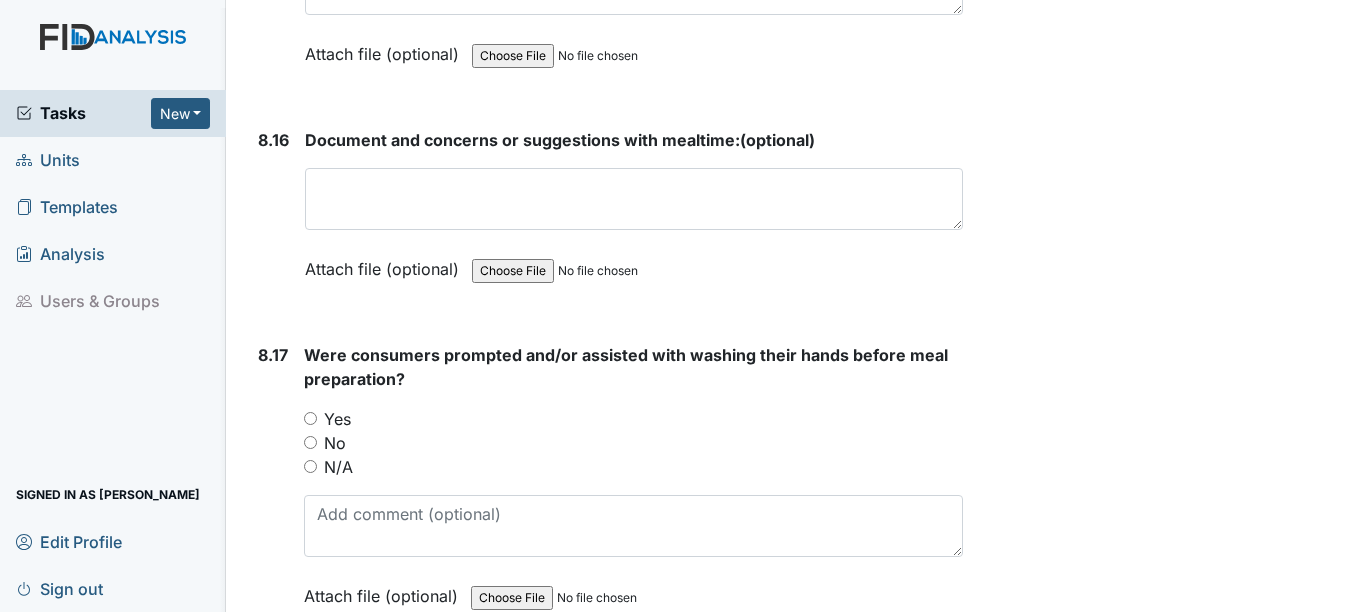 scroll, scrollTop: 19823, scrollLeft: 0, axis: vertical 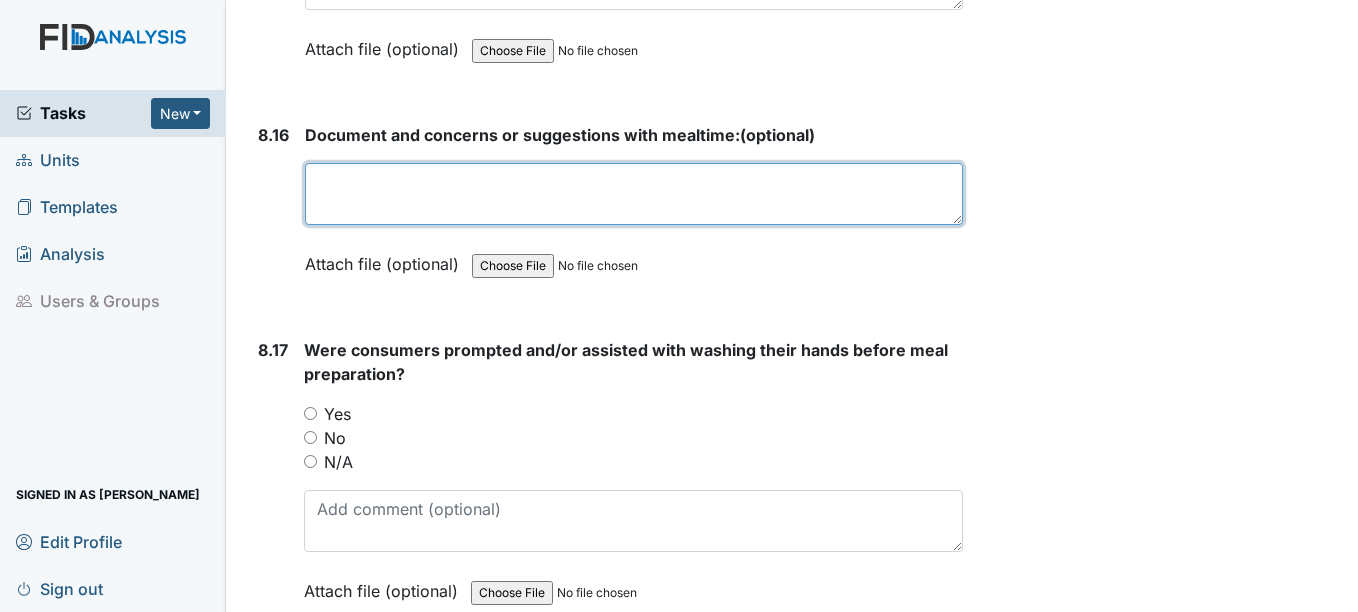 click at bounding box center (633, 194) 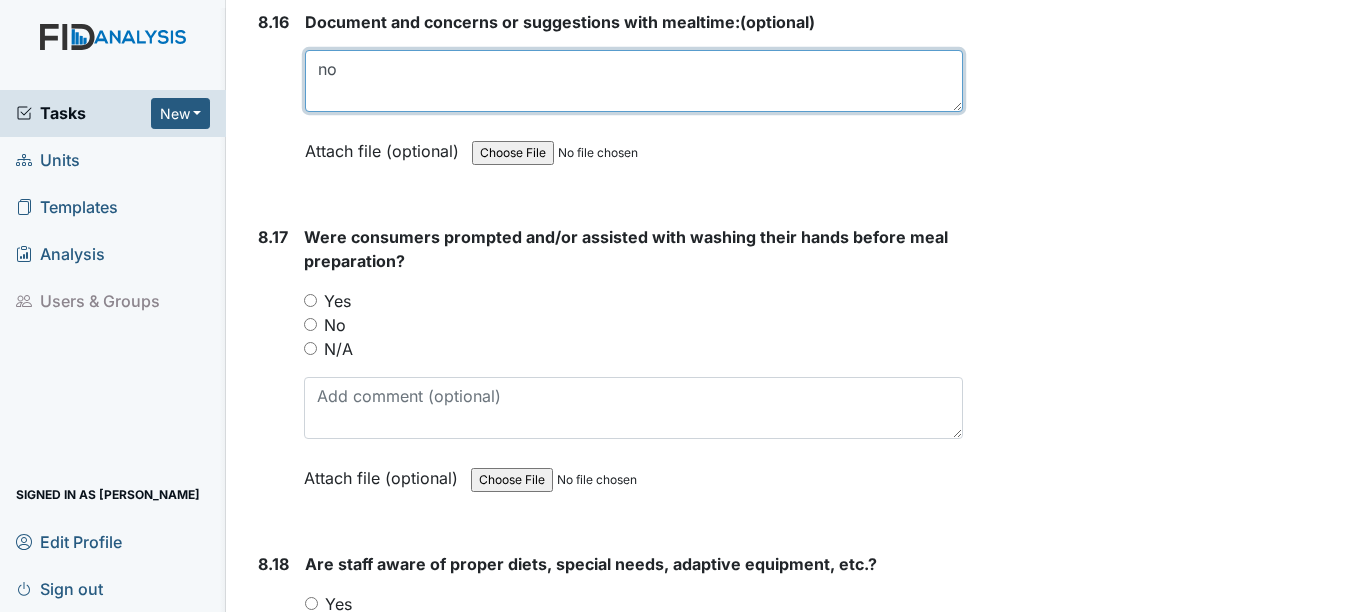 scroll, scrollTop: 20123, scrollLeft: 0, axis: vertical 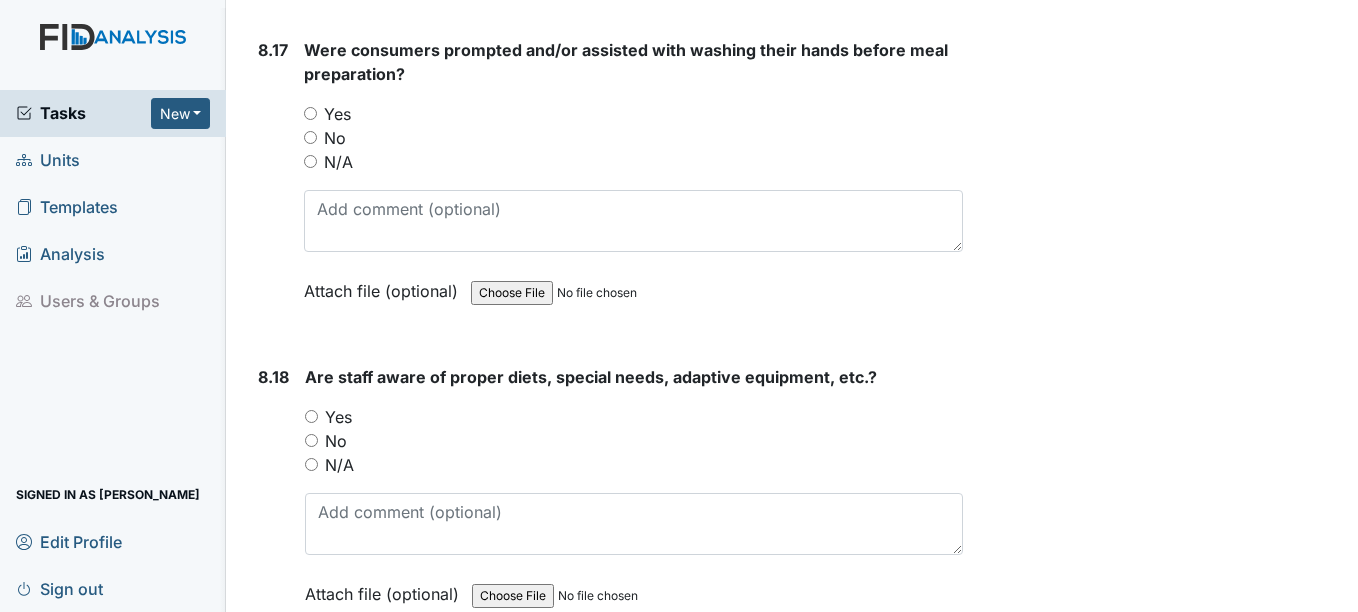 type on "no" 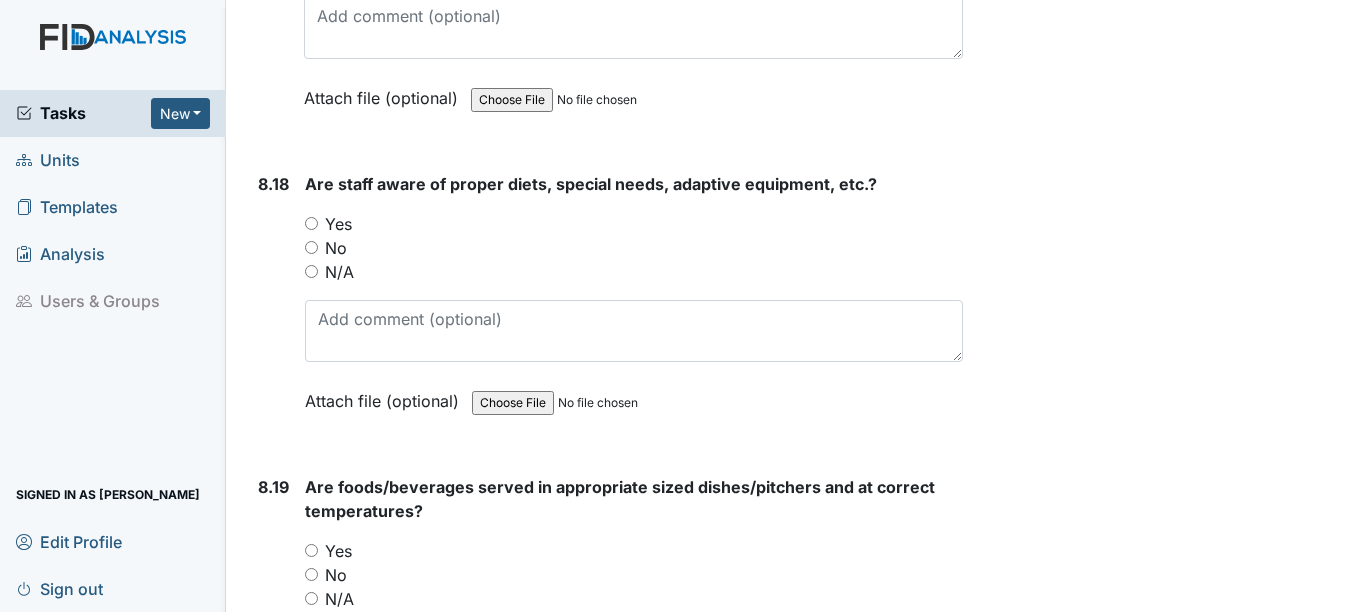 scroll, scrollTop: 20423, scrollLeft: 0, axis: vertical 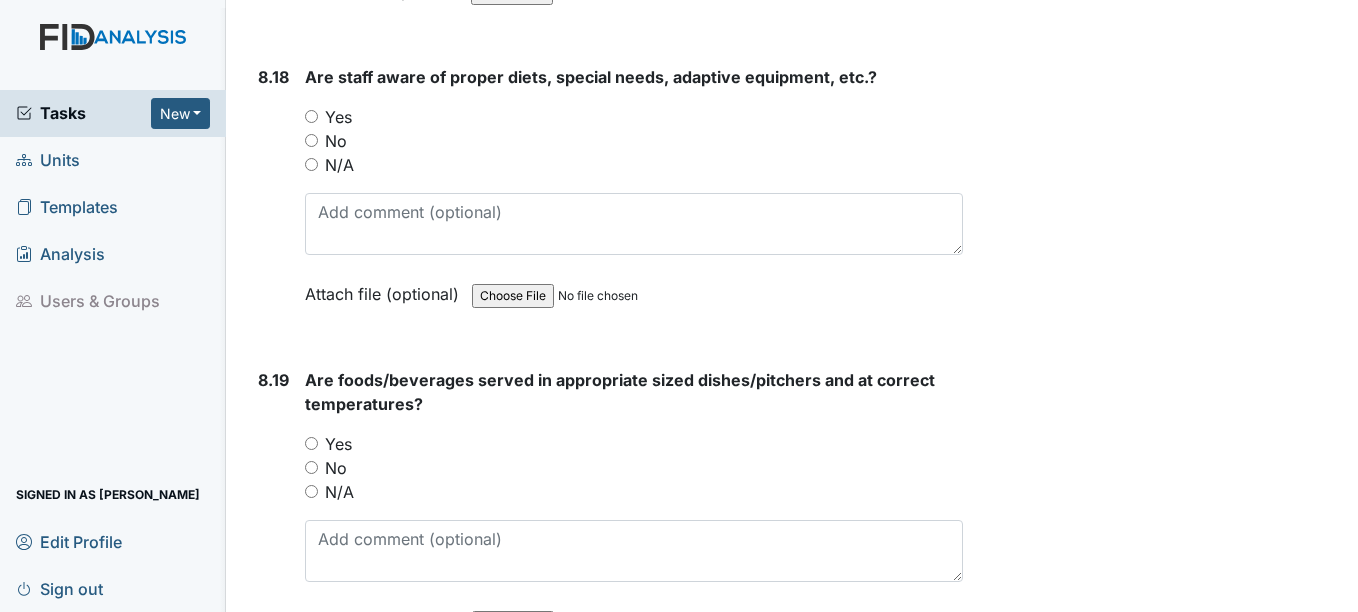 click on "Are staff aware of proper diets, special needs, adaptive equipment, etc.?
You must select one of the below options.
Yes
No
N/A
Attach file (optional)
You can upload .pdf, .txt, .jpg, .jpeg, .png, .csv, .xls, or .doc files under 100MB." at bounding box center [633, 192] 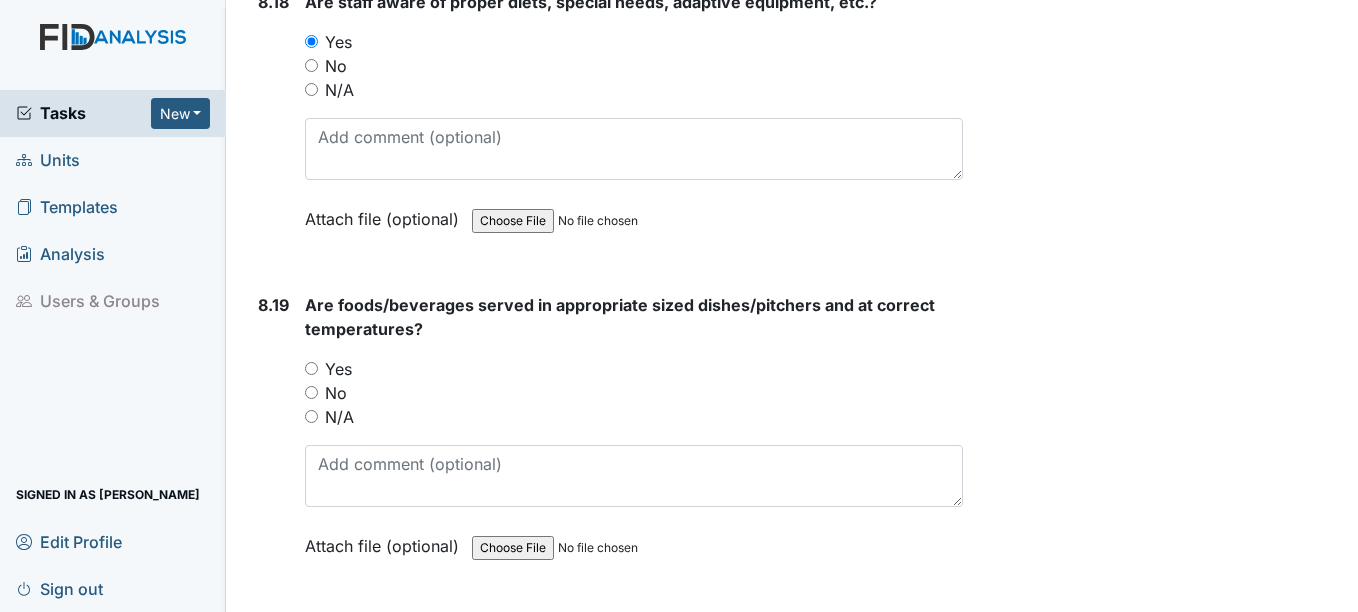 scroll, scrollTop: 20723, scrollLeft: 0, axis: vertical 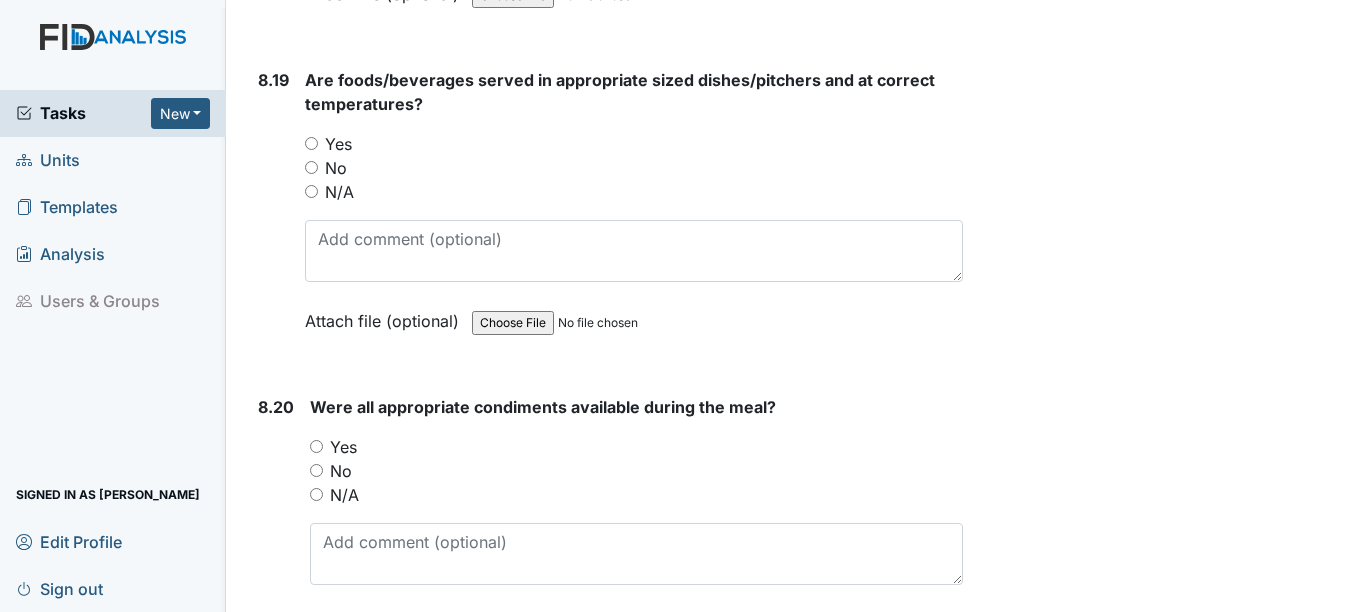 click on "Yes" at bounding box center [311, 143] 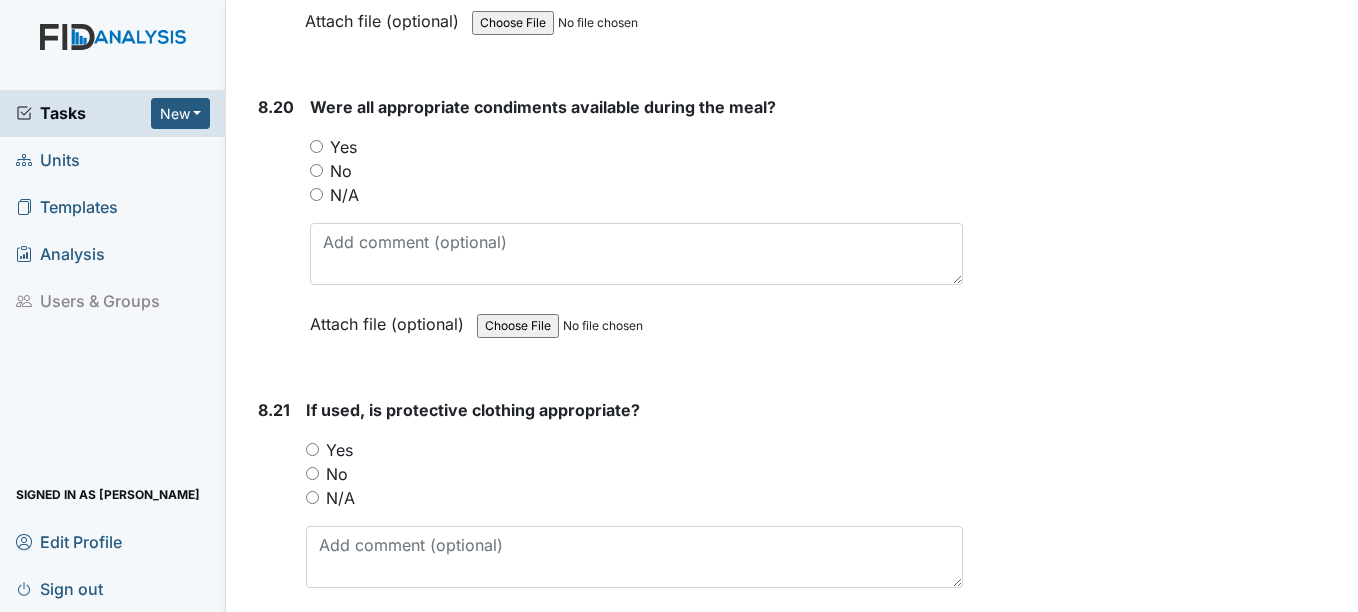 click on "Yes" at bounding box center (316, 146) 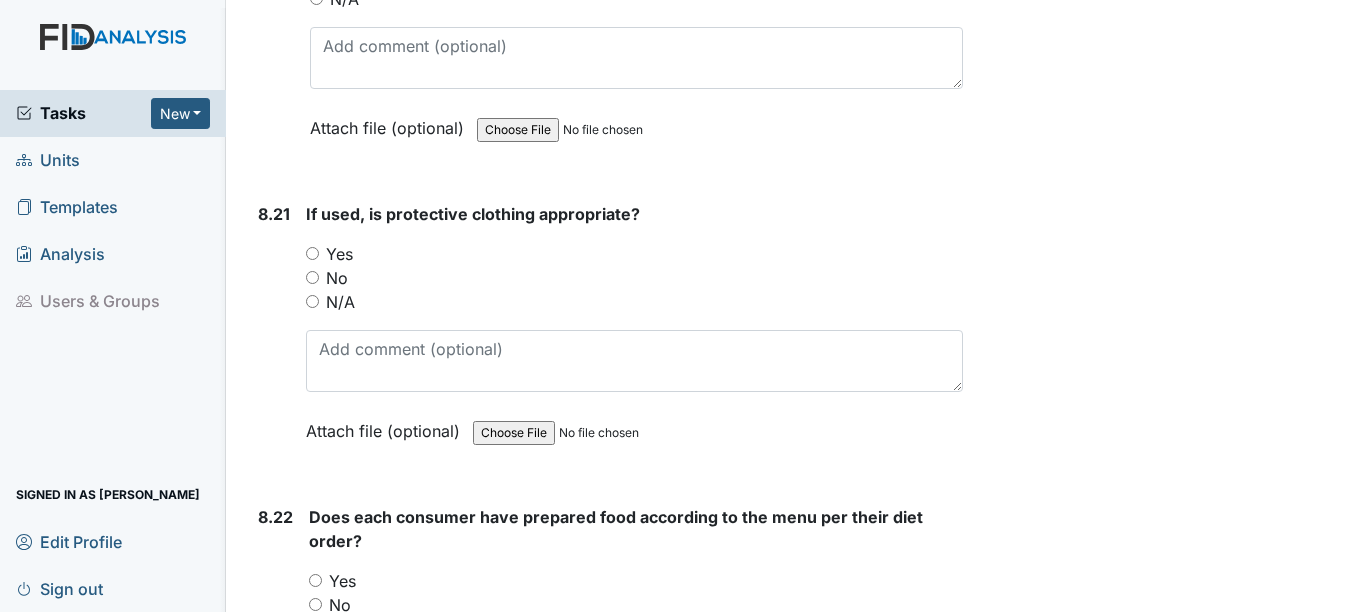 scroll, scrollTop: 21323, scrollLeft: 0, axis: vertical 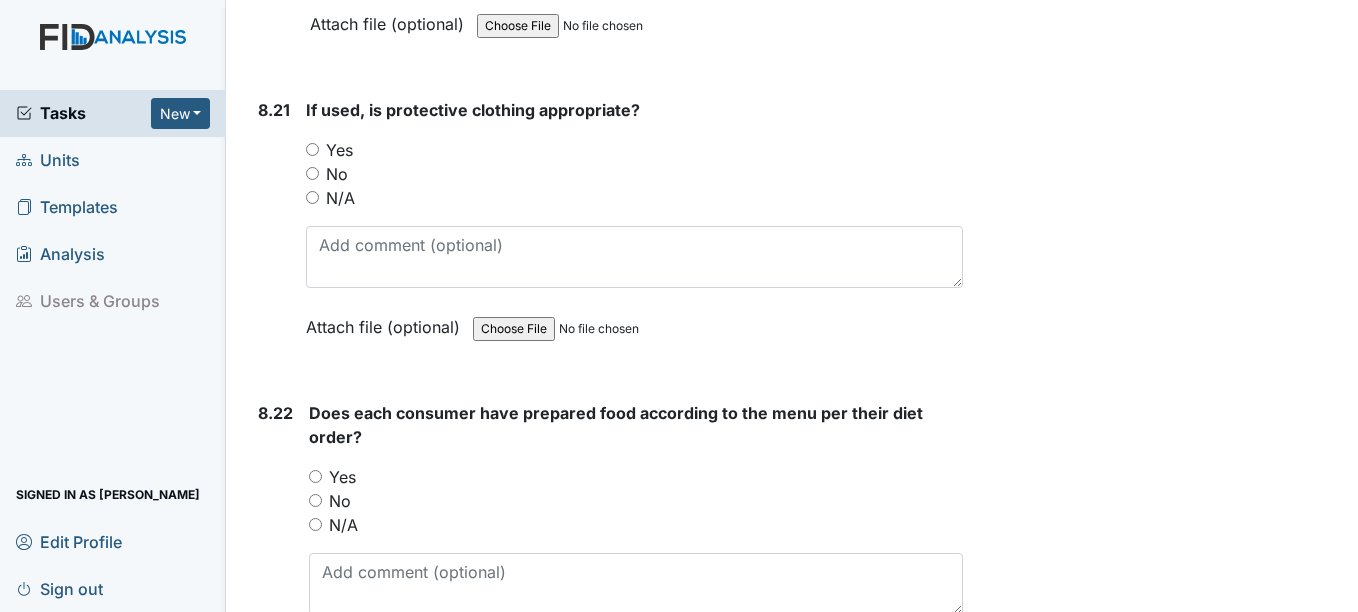 click on "Yes" at bounding box center (312, 149) 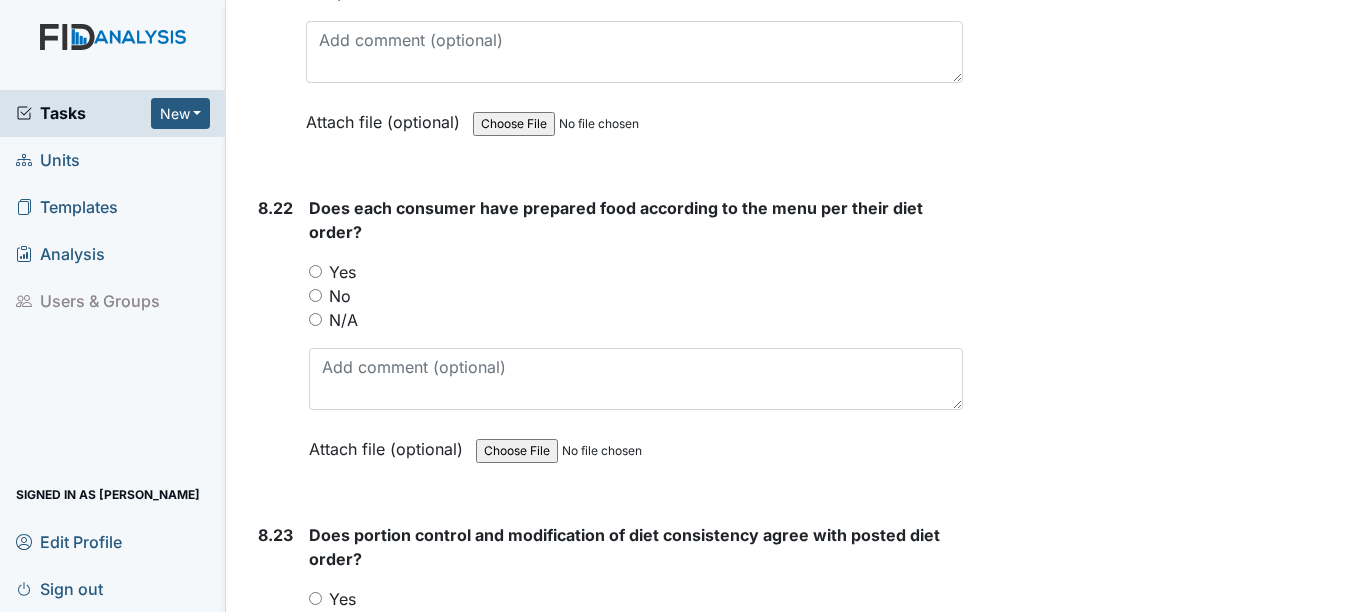 scroll, scrollTop: 21623, scrollLeft: 0, axis: vertical 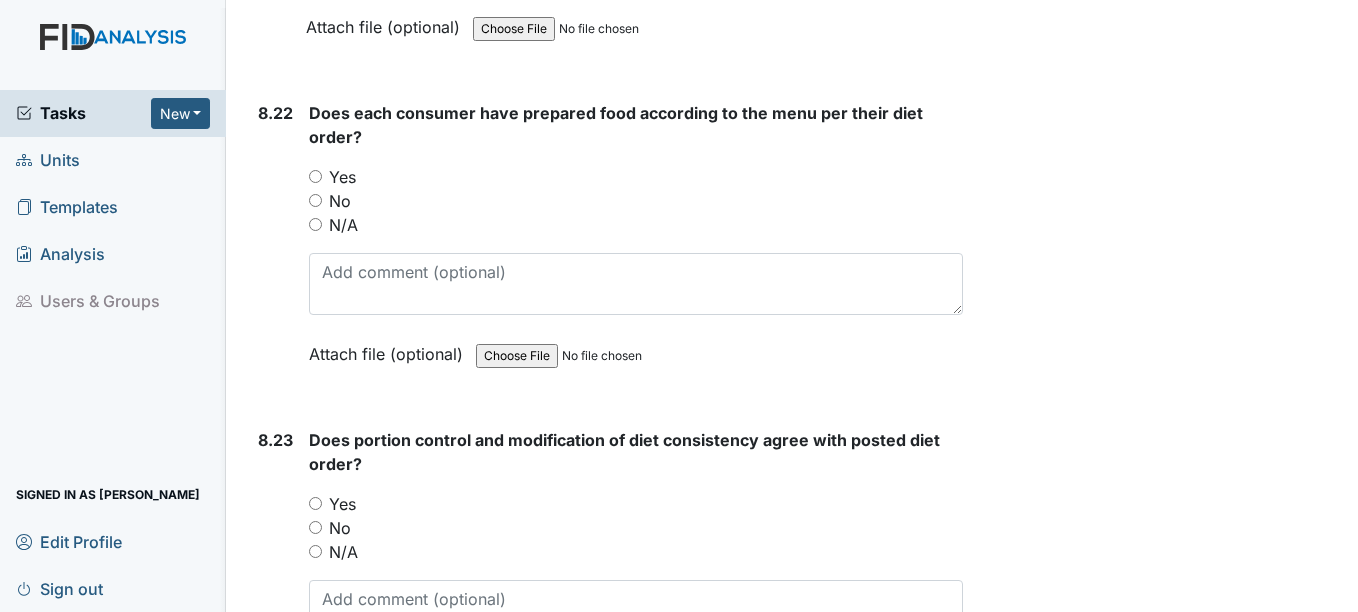 click on "Yes" at bounding box center [635, 177] 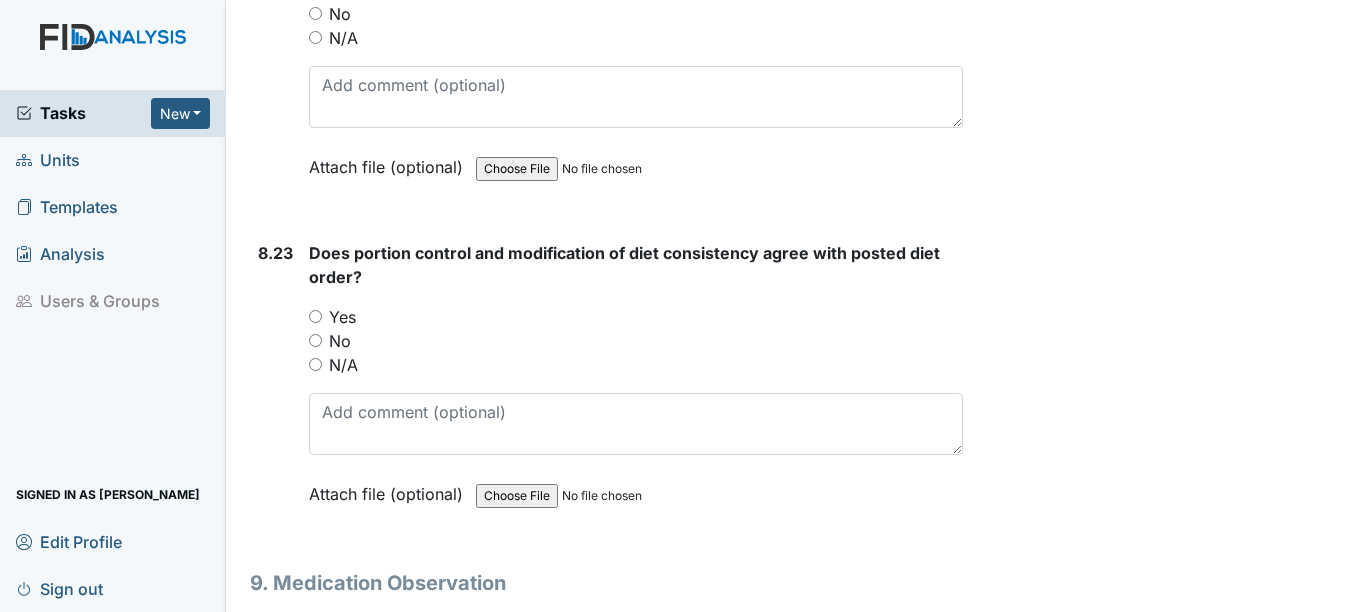 scroll, scrollTop: 21823, scrollLeft: 0, axis: vertical 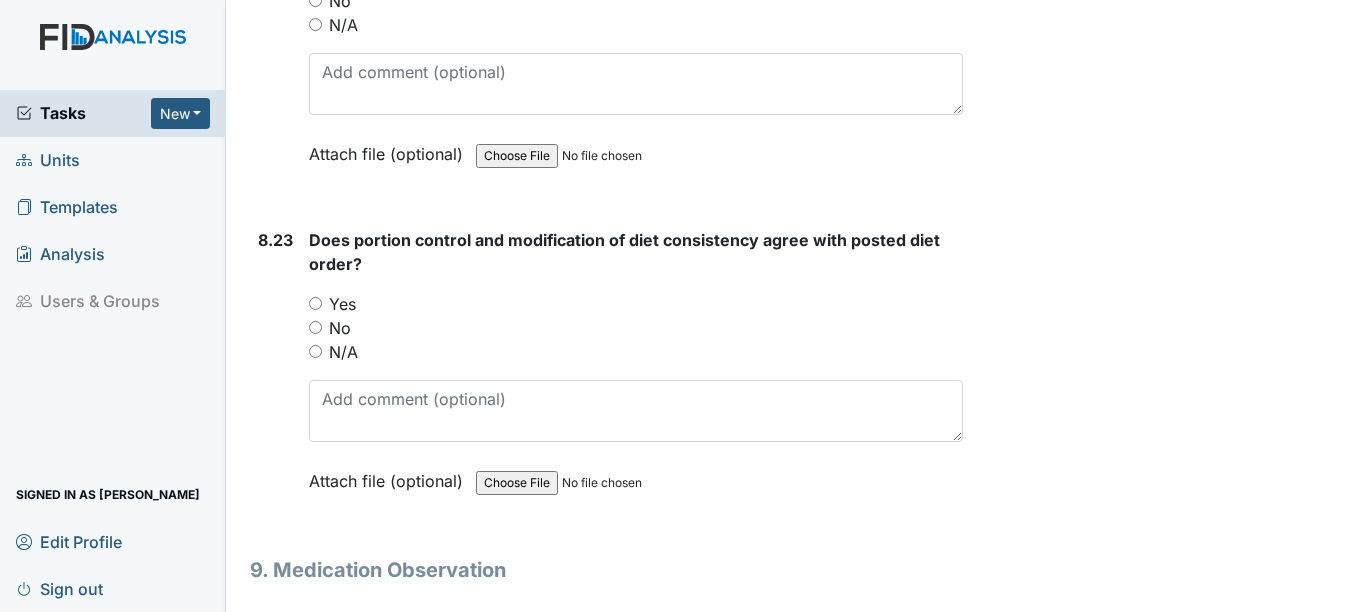 click on "Yes" at bounding box center (315, 303) 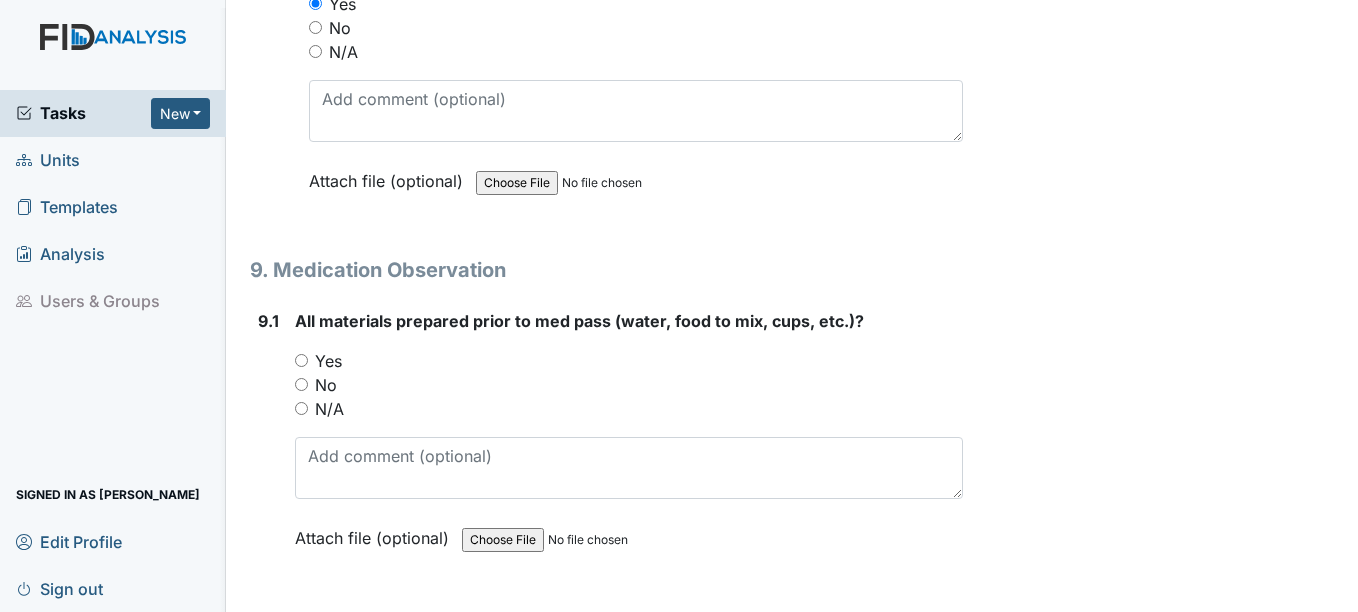 scroll, scrollTop: 22223, scrollLeft: 0, axis: vertical 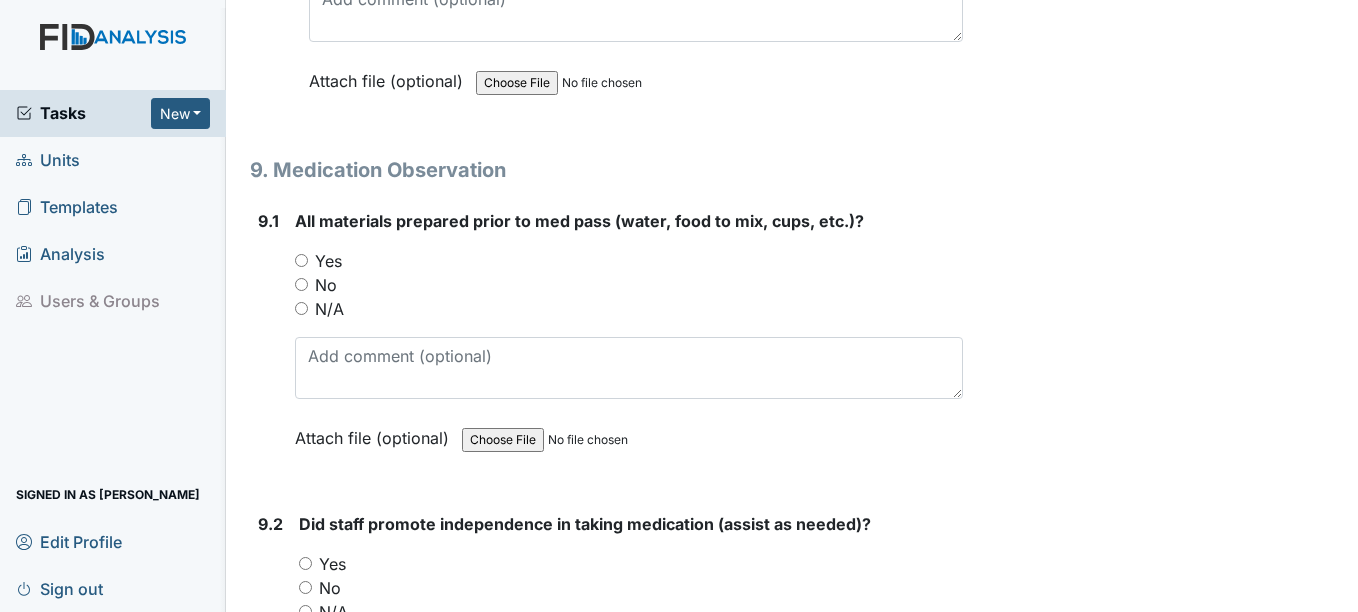 click on "N/A" at bounding box center (628, 309) 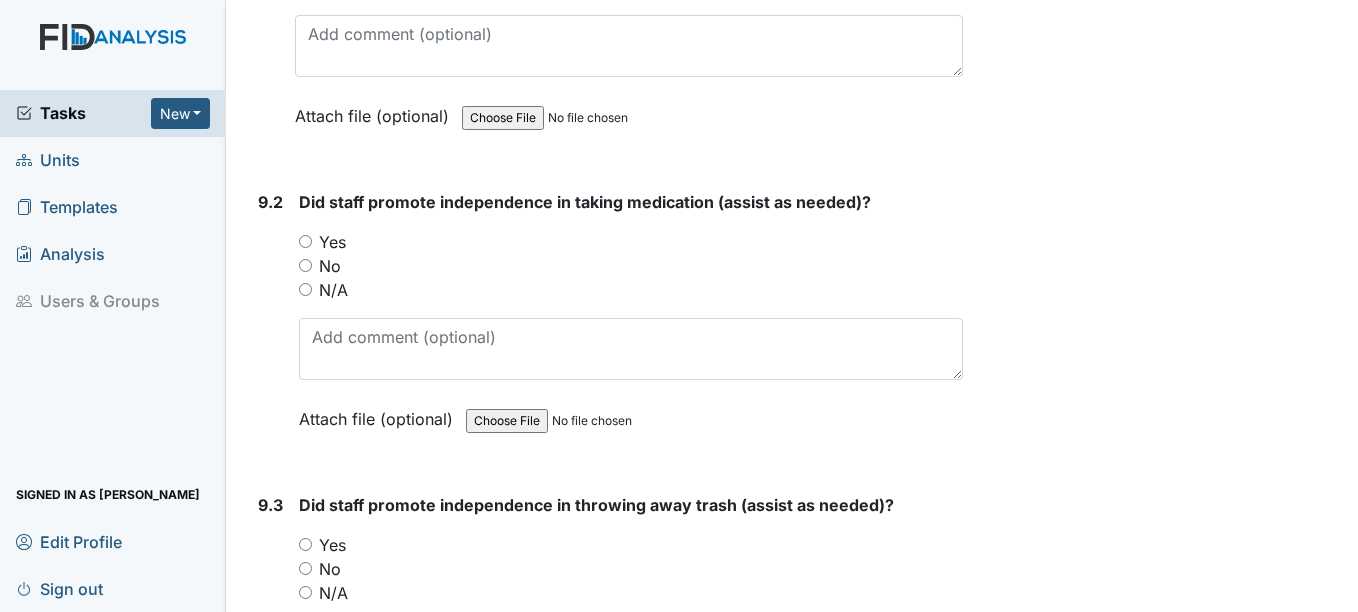 scroll, scrollTop: 22623, scrollLeft: 0, axis: vertical 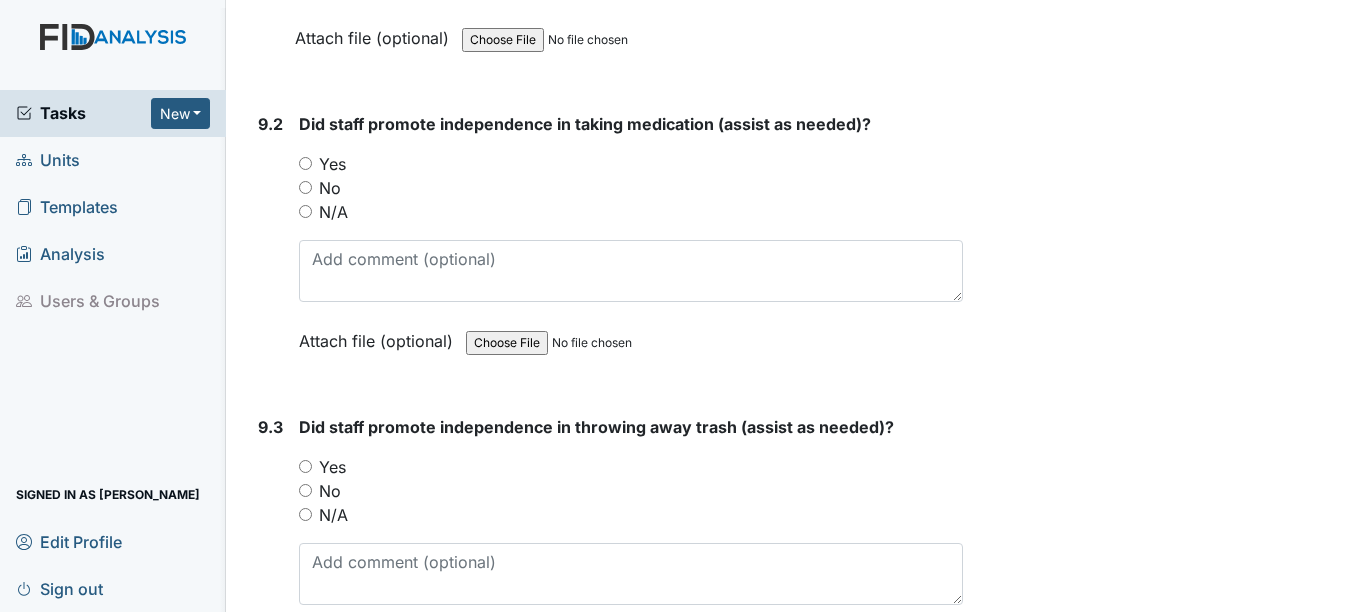 click on "N/A" at bounding box center [305, 211] 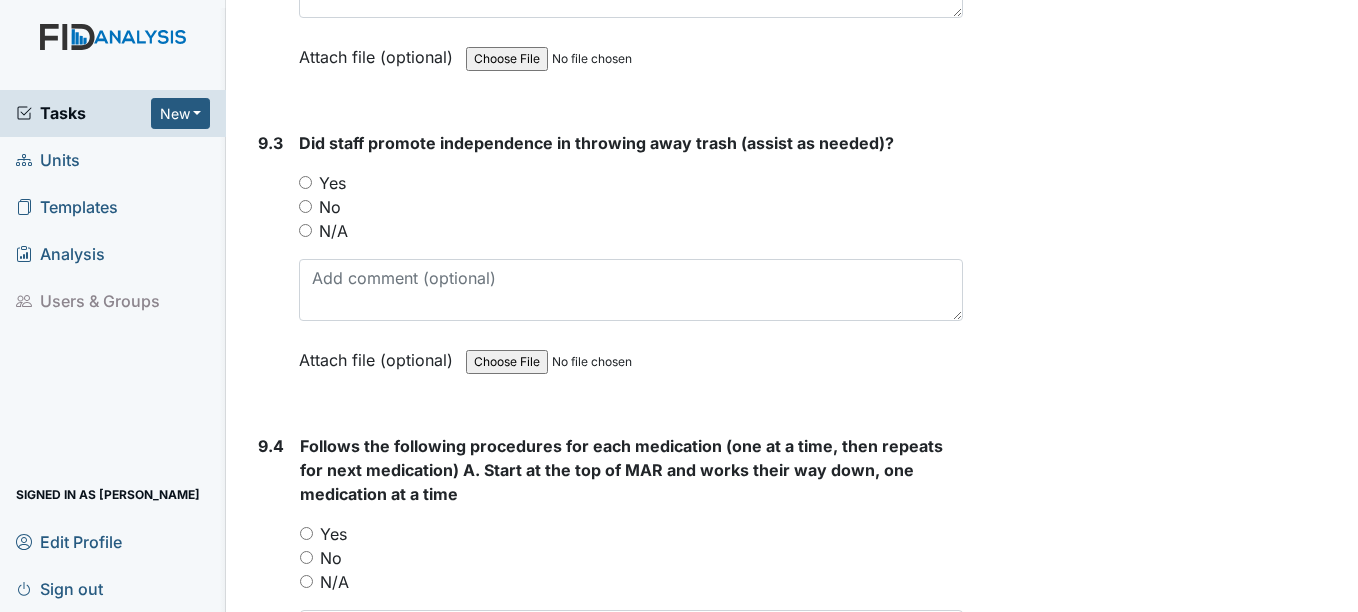 scroll, scrollTop: 22923, scrollLeft: 0, axis: vertical 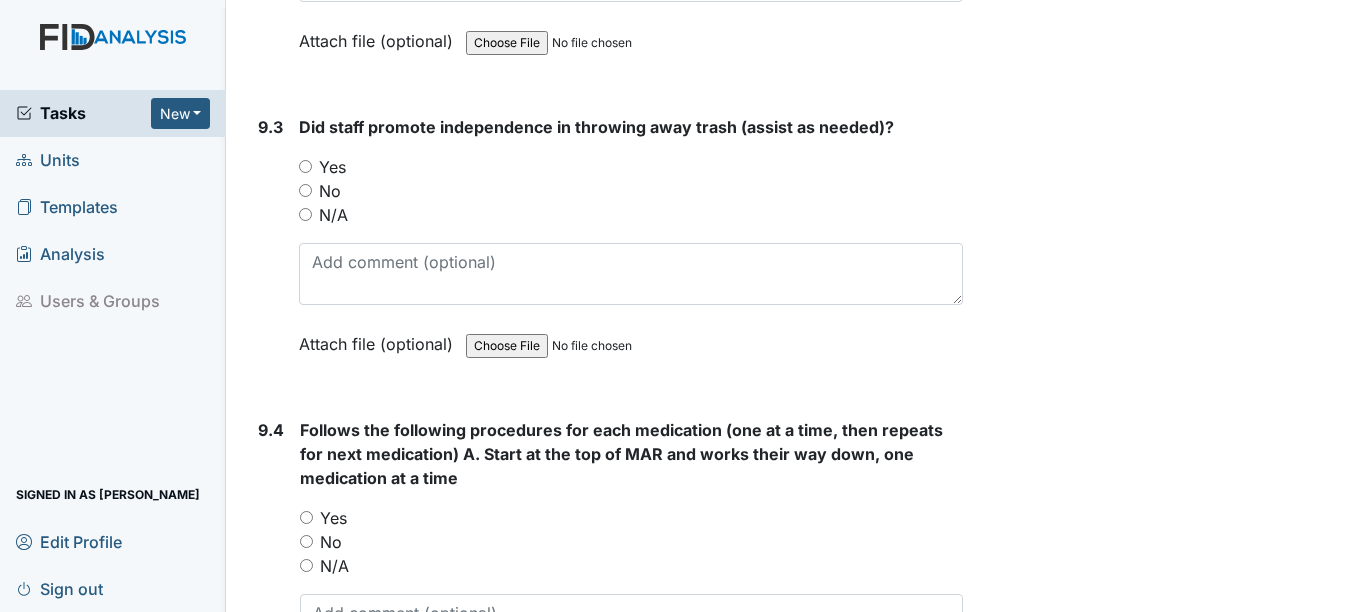 click on "N/A" at bounding box center [305, 214] 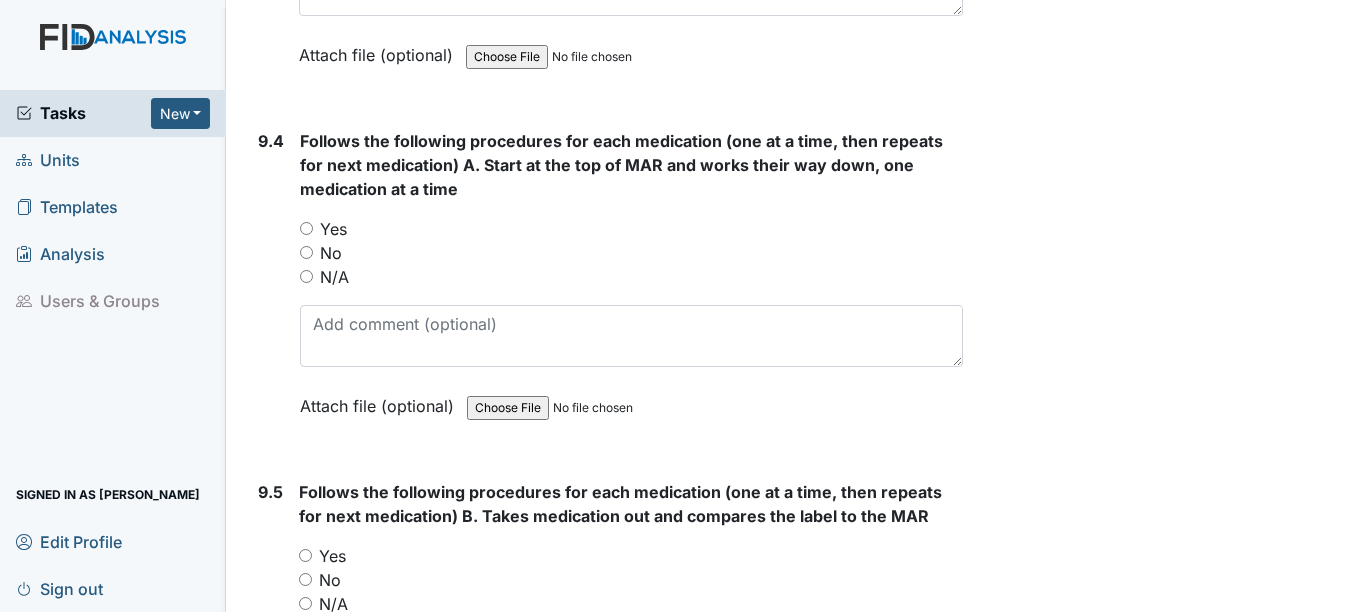 scroll, scrollTop: 23223, scrollLeft: 0, axis: vertical 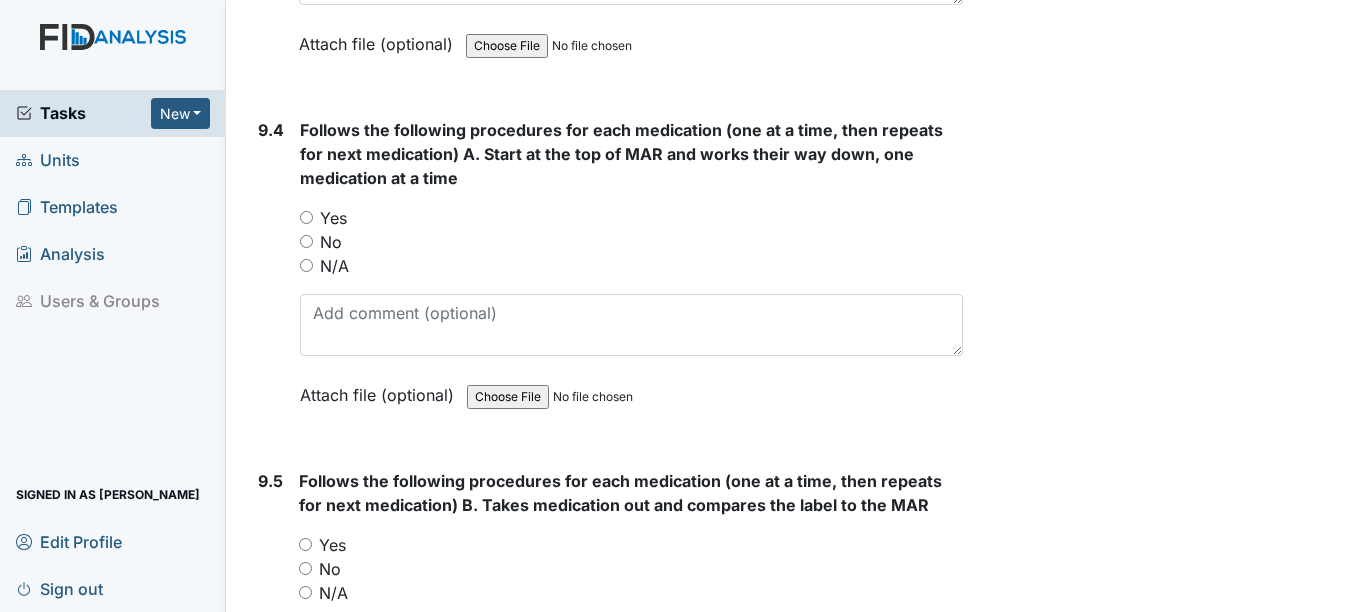 click on "N/A" at bounding box center (306, 265) 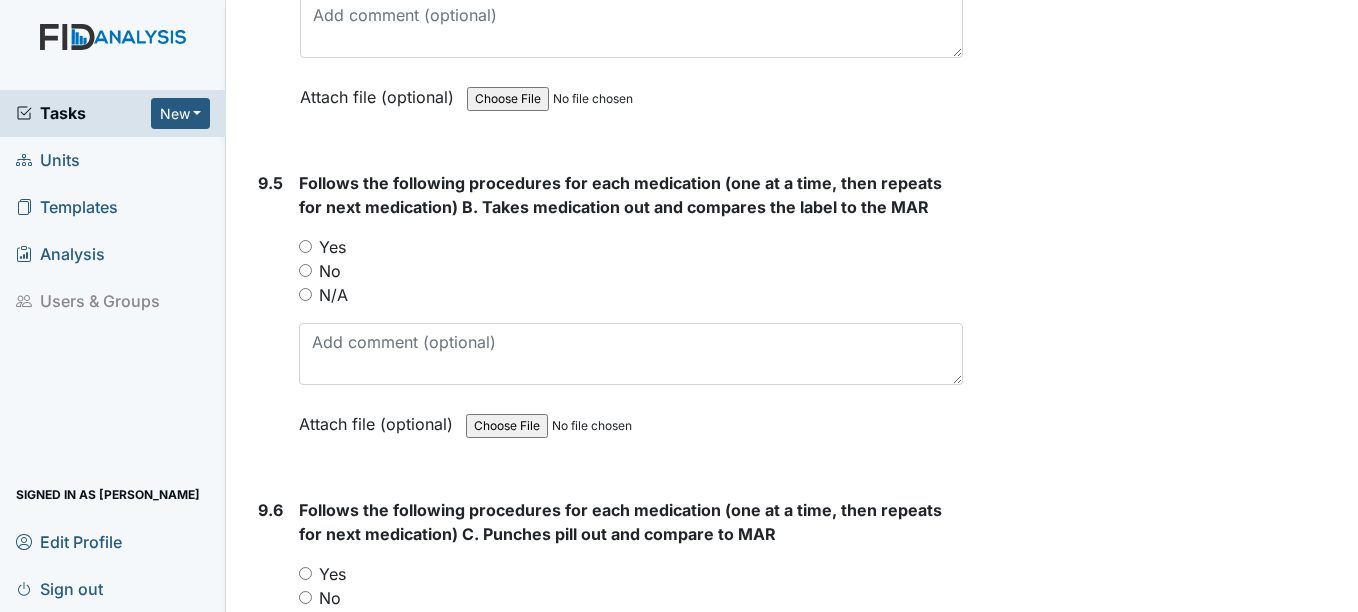 scroll, scrollTop: 23623, scrollLeft: 0, axis: vertical 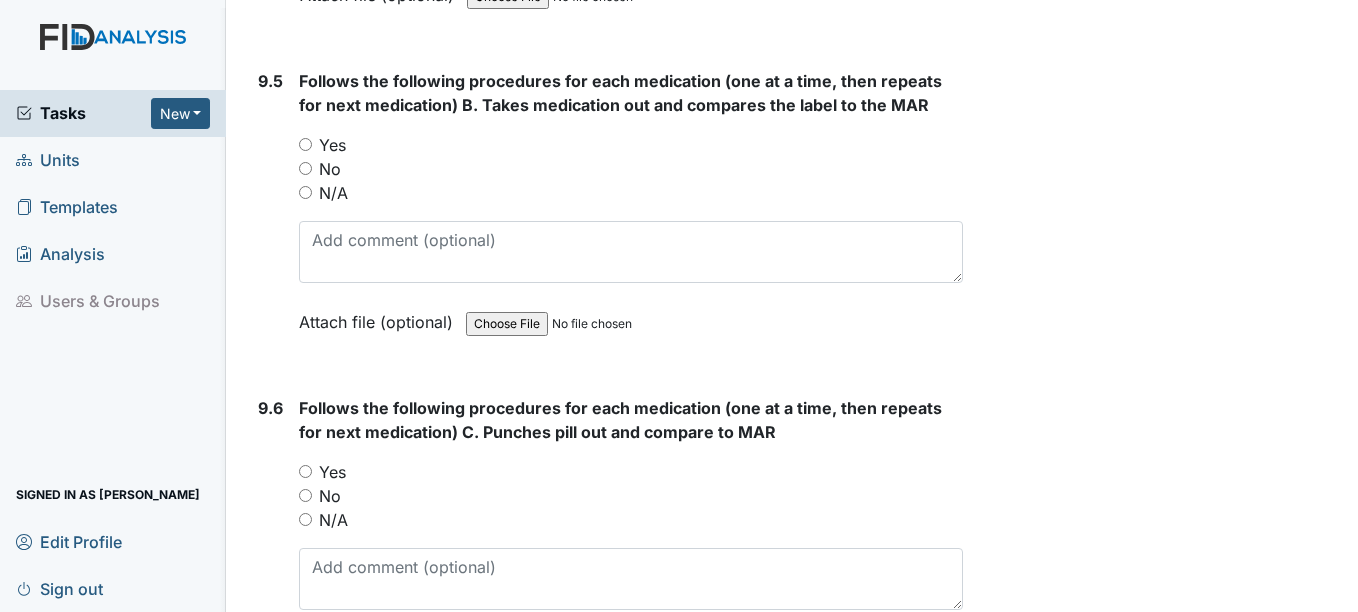 click on "N/A" at bounding box center (305, 192) 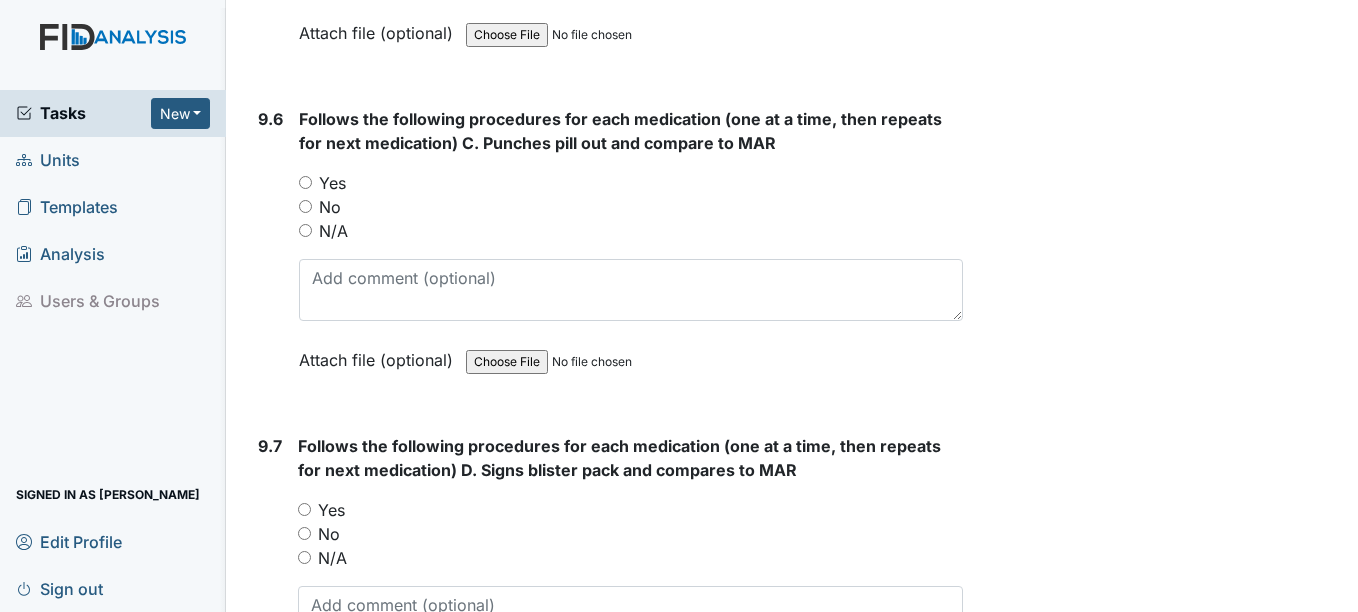 scroll, scrollTop: 23923, scrollLeft: 0, axis: vertical 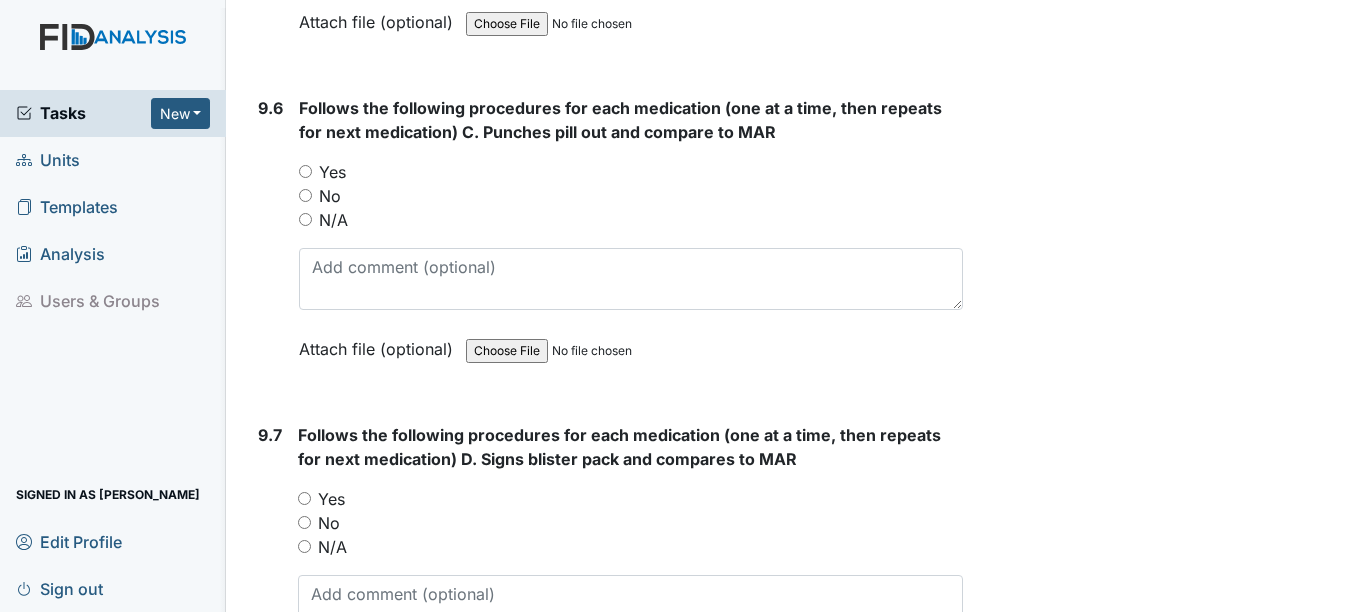 click on "No" at bounding box center (305, 195) 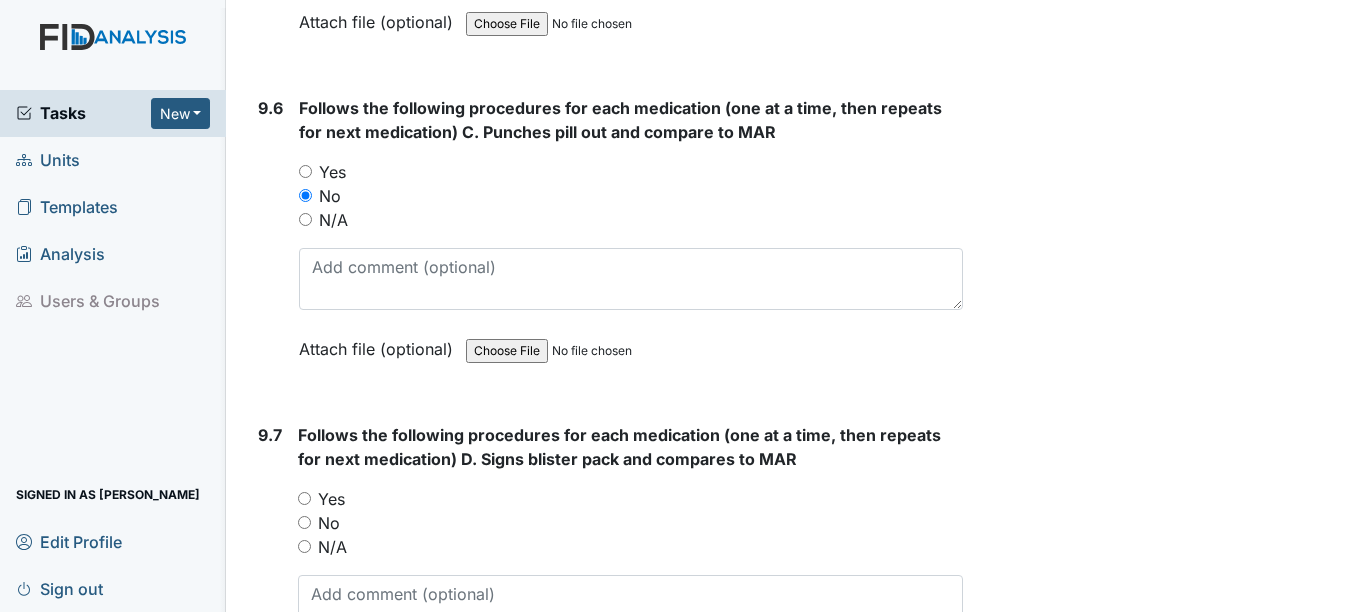 click on "N/A" at bounding box center [305, 219] 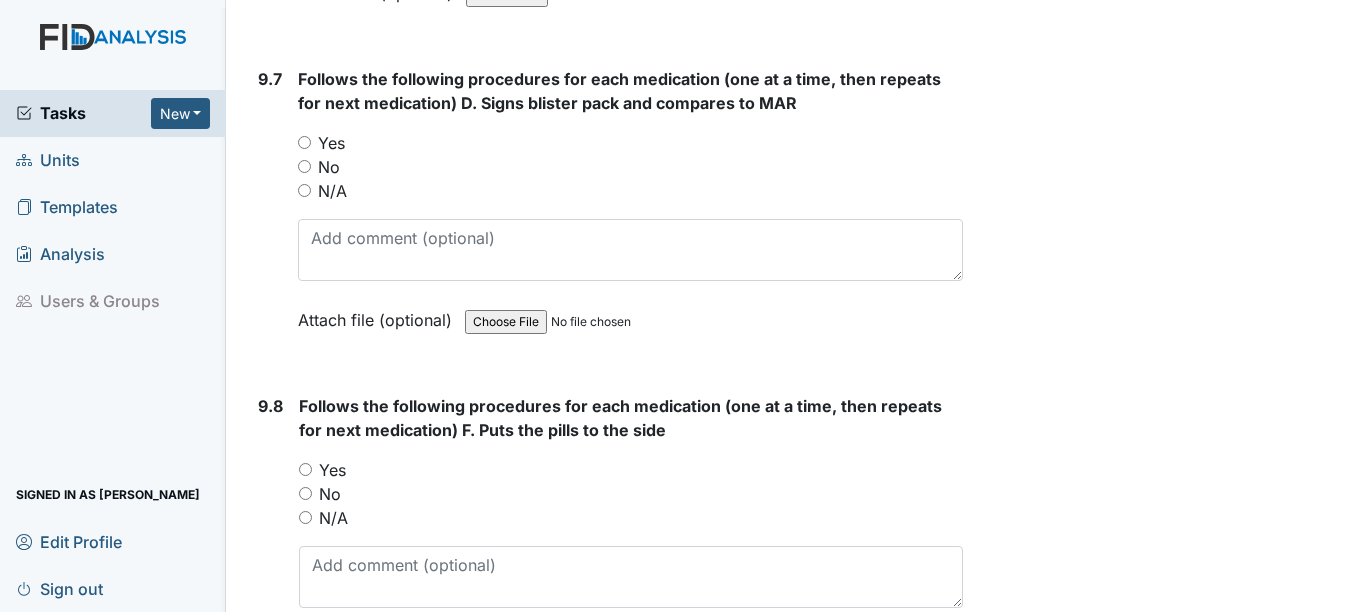 scroll, scrollTop: 24323, scrollLeft: 0, axis: vertical 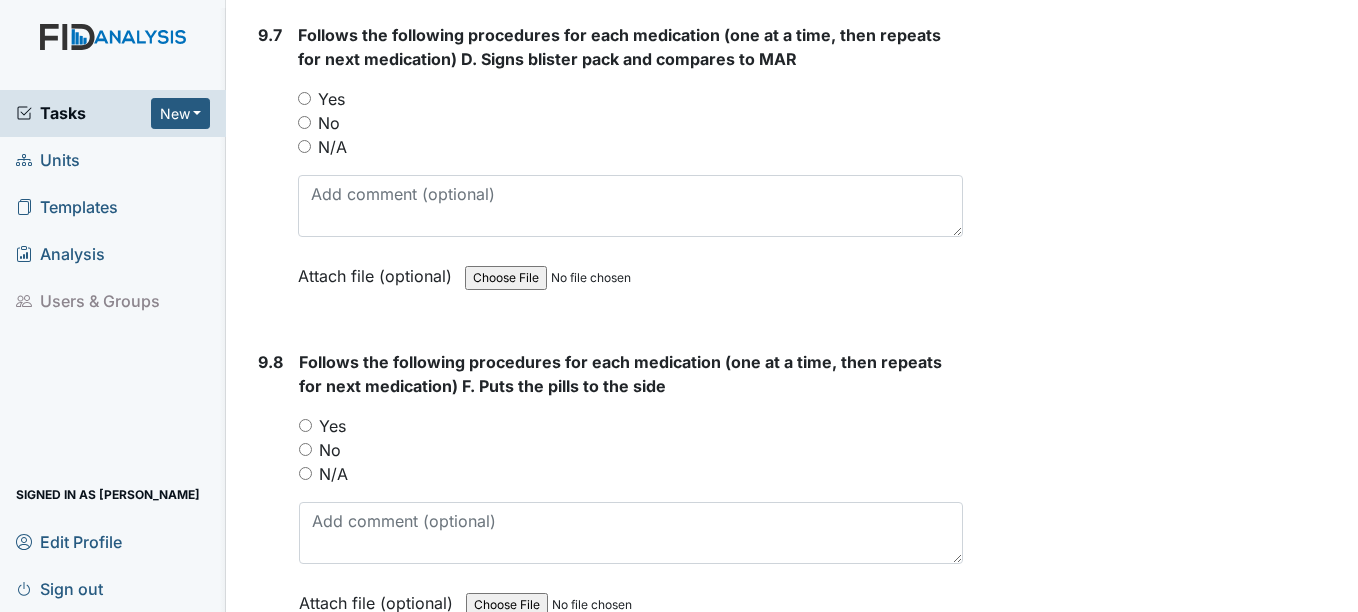 click on "N/A" at bounding box center [304, 146] 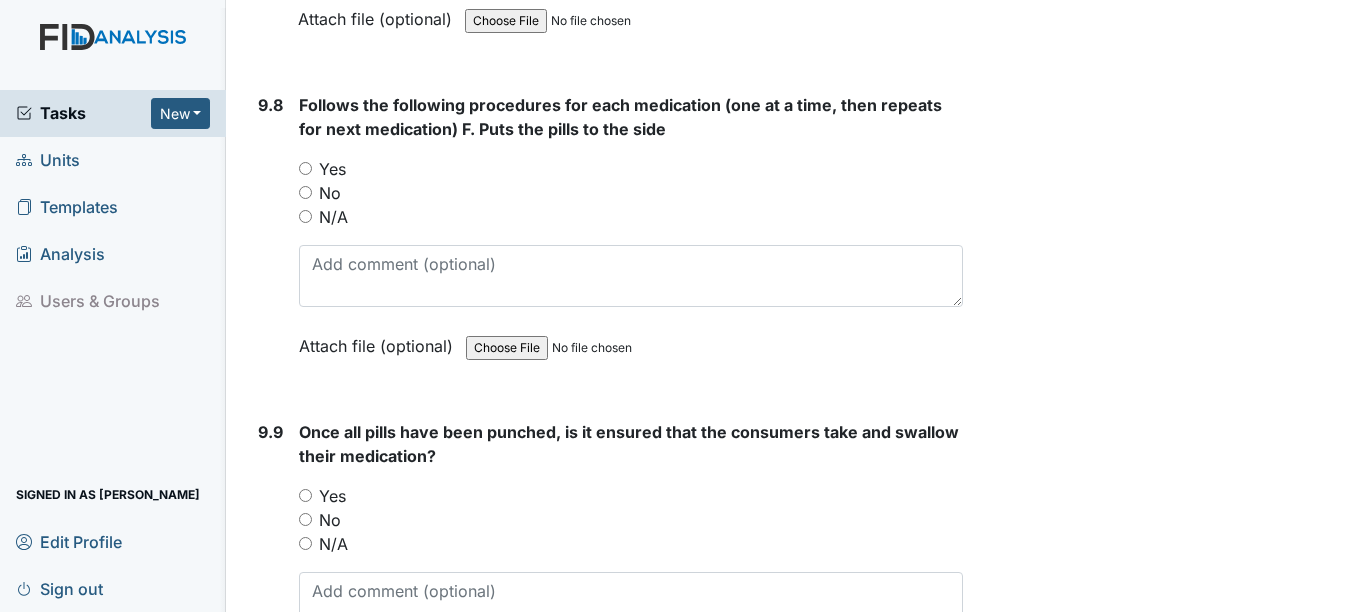 scroll, scrollTop: 24623, scrollLeft: 0, axis: vertical 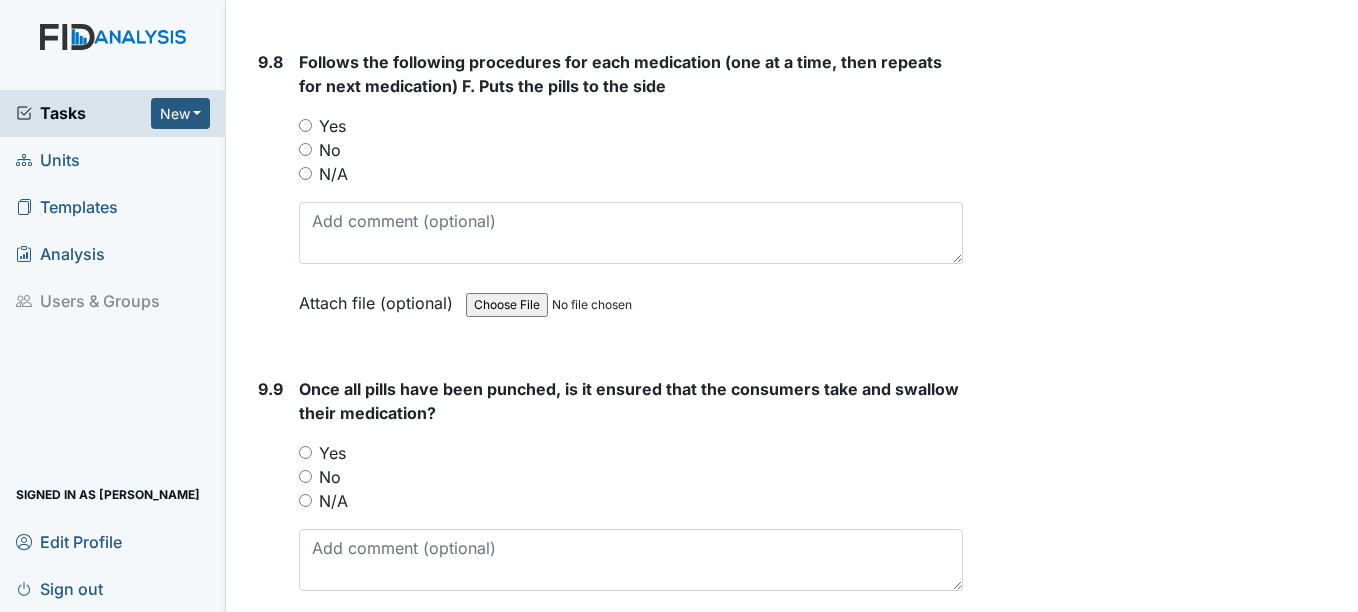 click on "N/A" at bounding box center [305, 173] 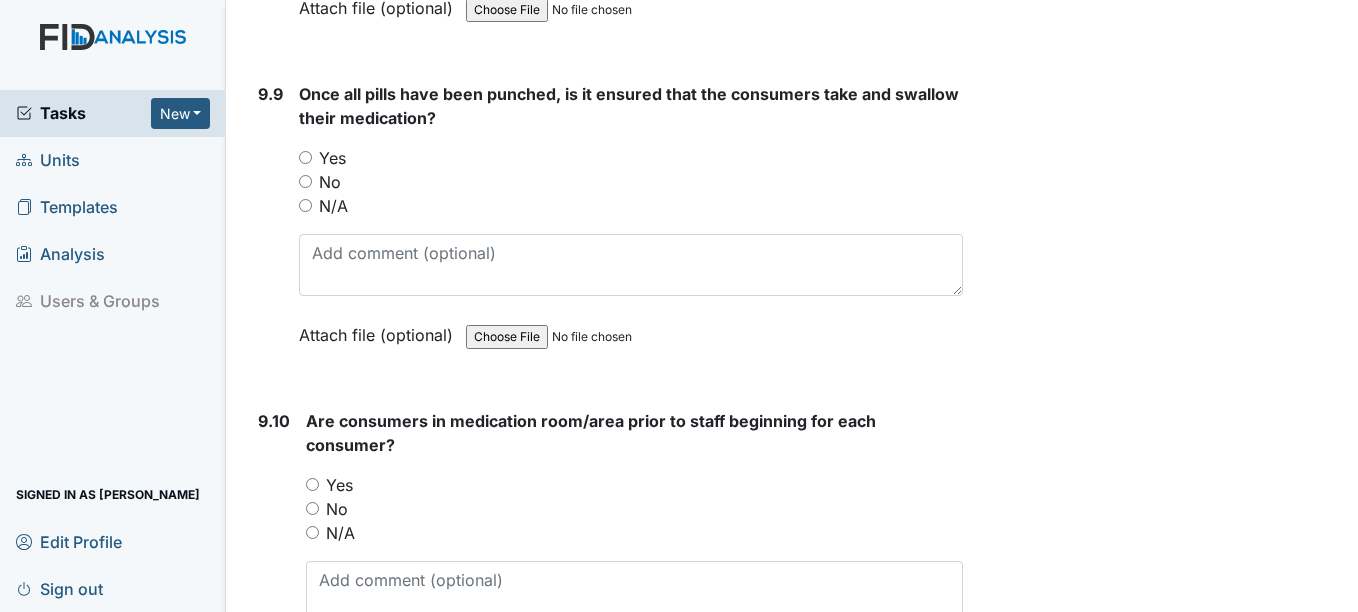 scroll, scrollTop: 24923, scrollLeft: 0, axis: vertical 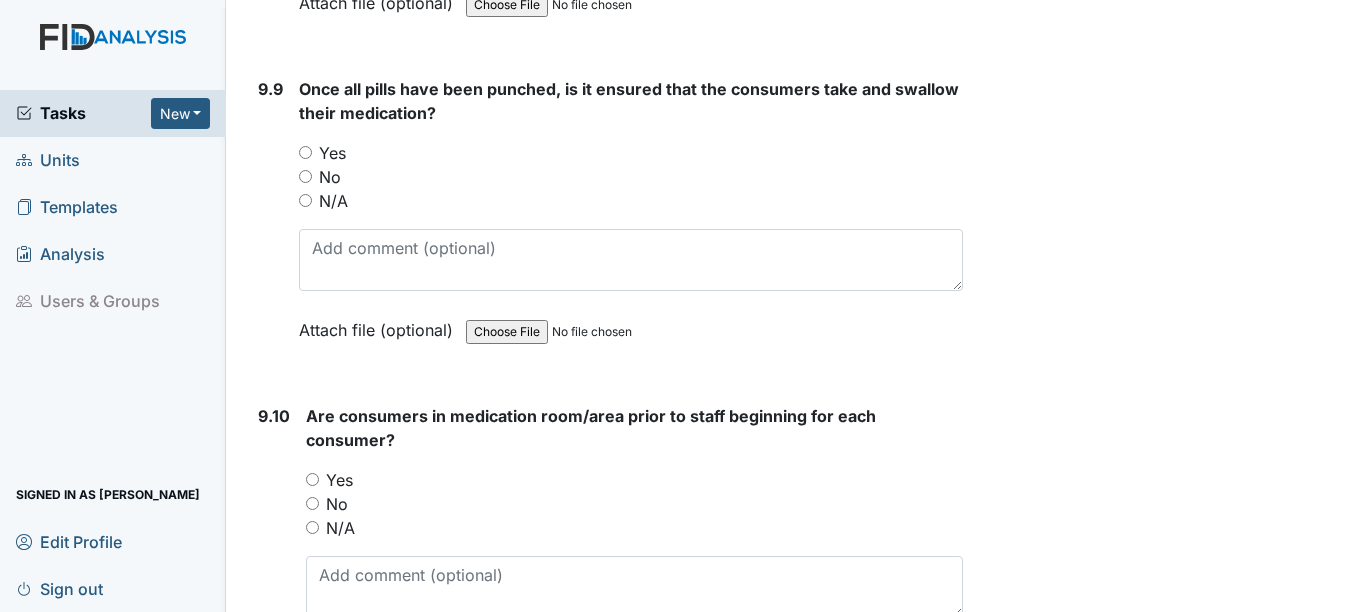 click on "N/A" at bounding box center [305, 200] 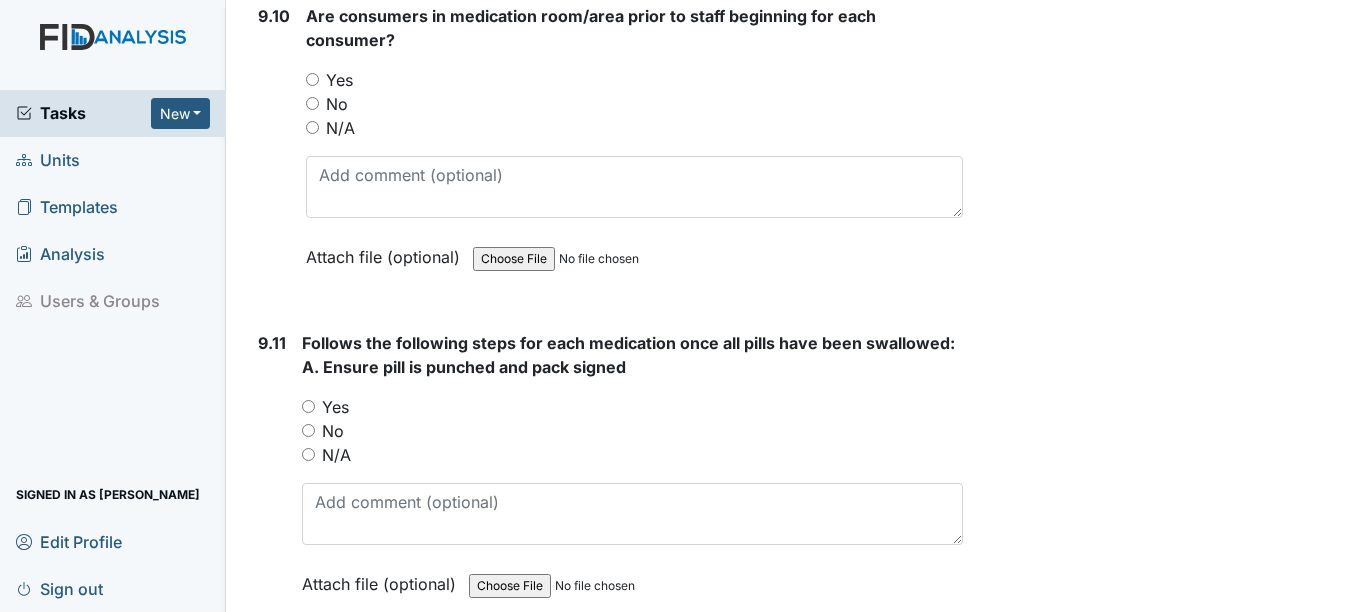 click on "N/A" at bounding box center [312, 127] 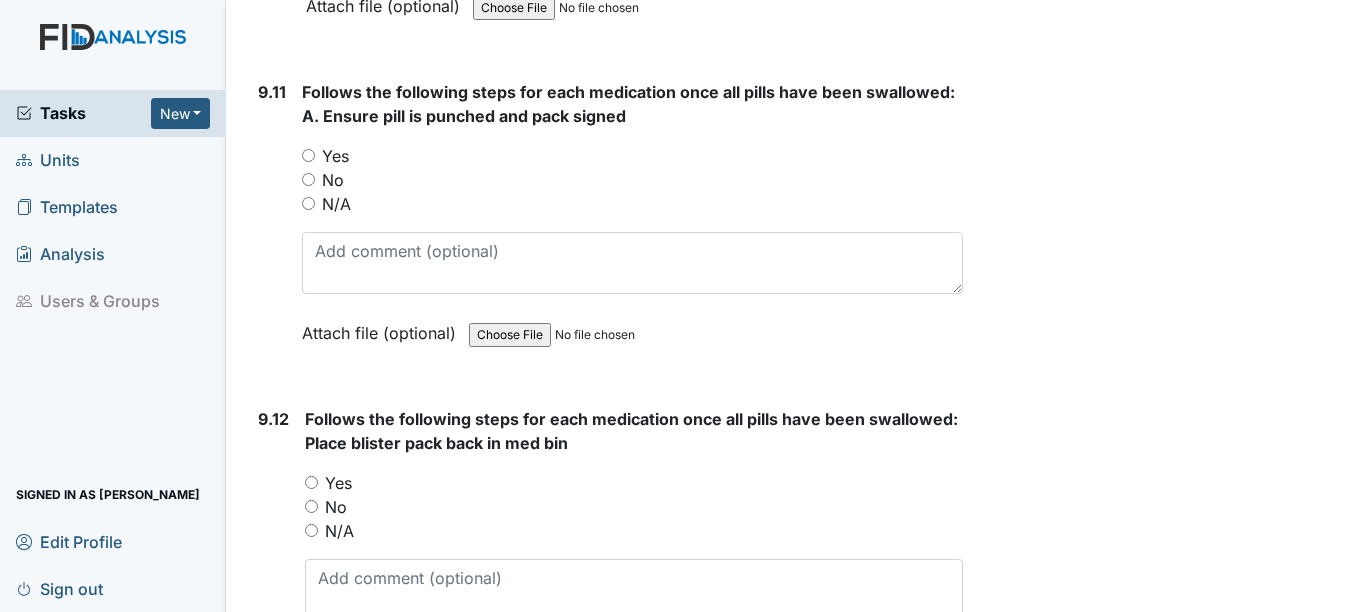 scroll, scrollTop: 25623, scrollLeft: 0, axis: vertical 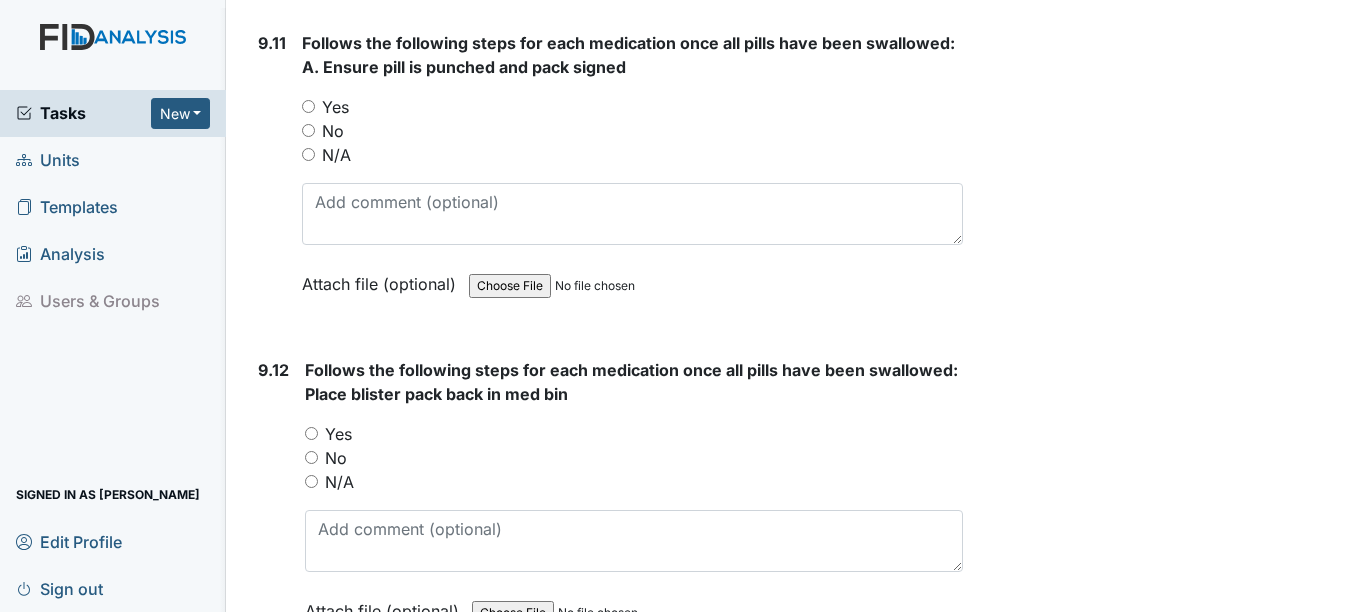 click on "N/A" at bounding box center (308, 154) 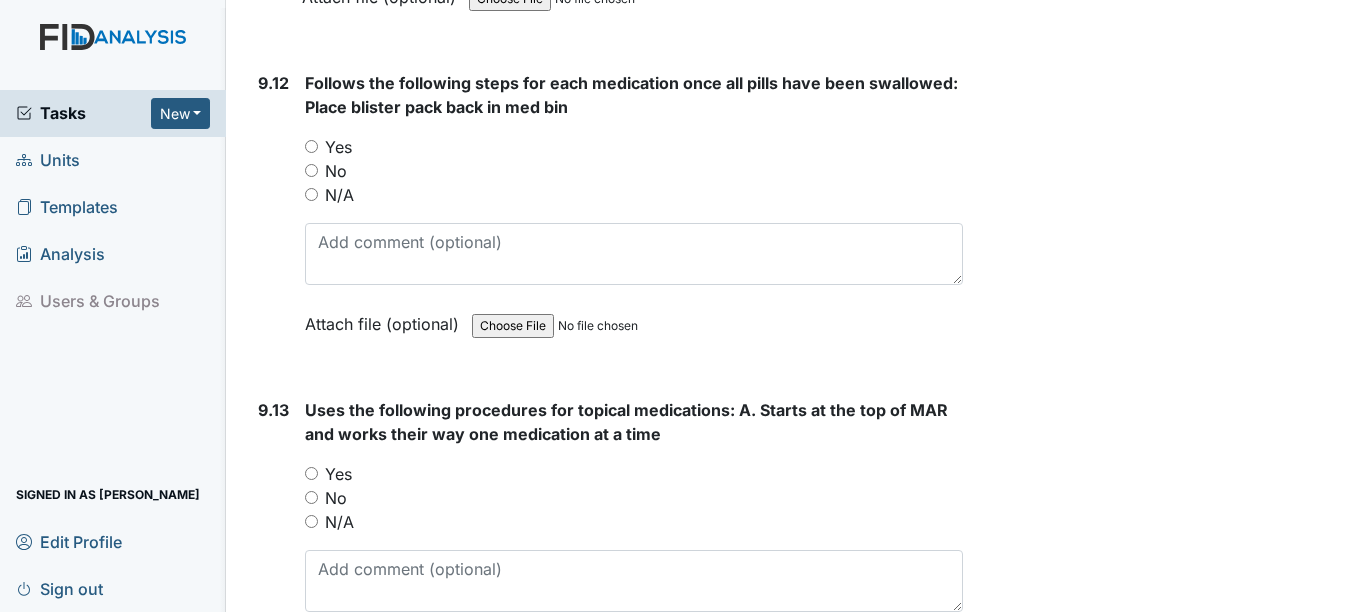 scroll, scrollTop: 25923, scrollLeft: 0, axis: vertical 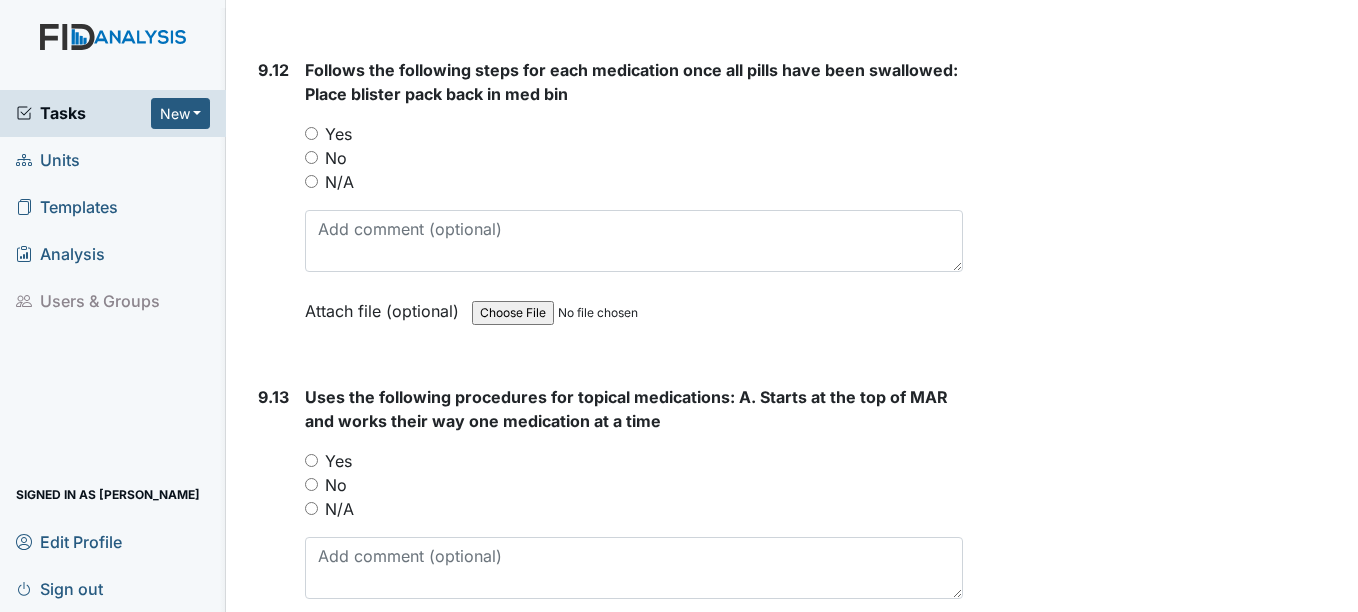 click on "N/A" at bounding box center [311, 181] 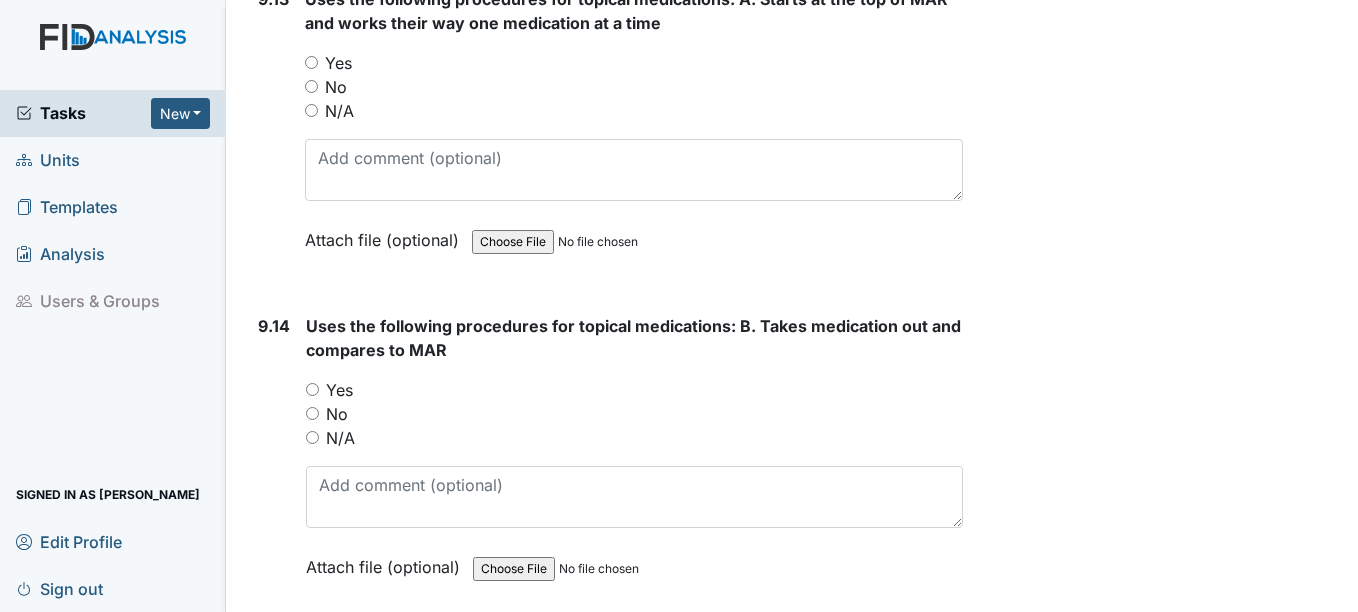 scroll, scrollTop: 26323, scrollLeft: 0, axis: vertical 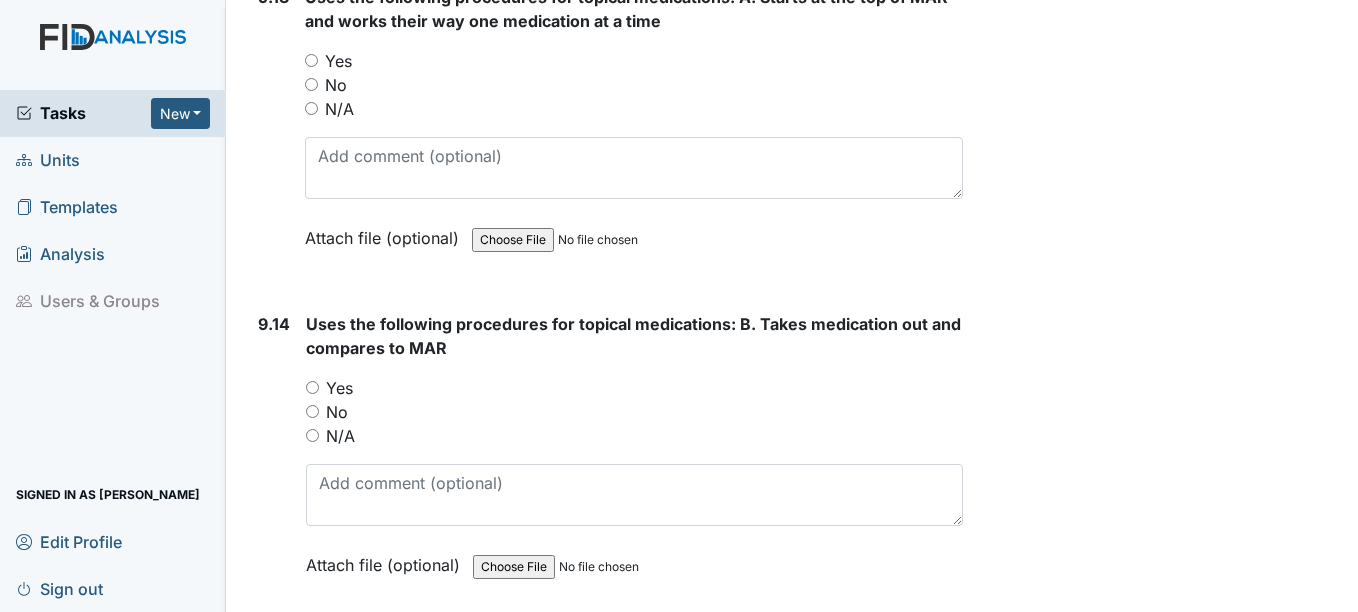 click on "N/A" at bounding box center (633, 109) 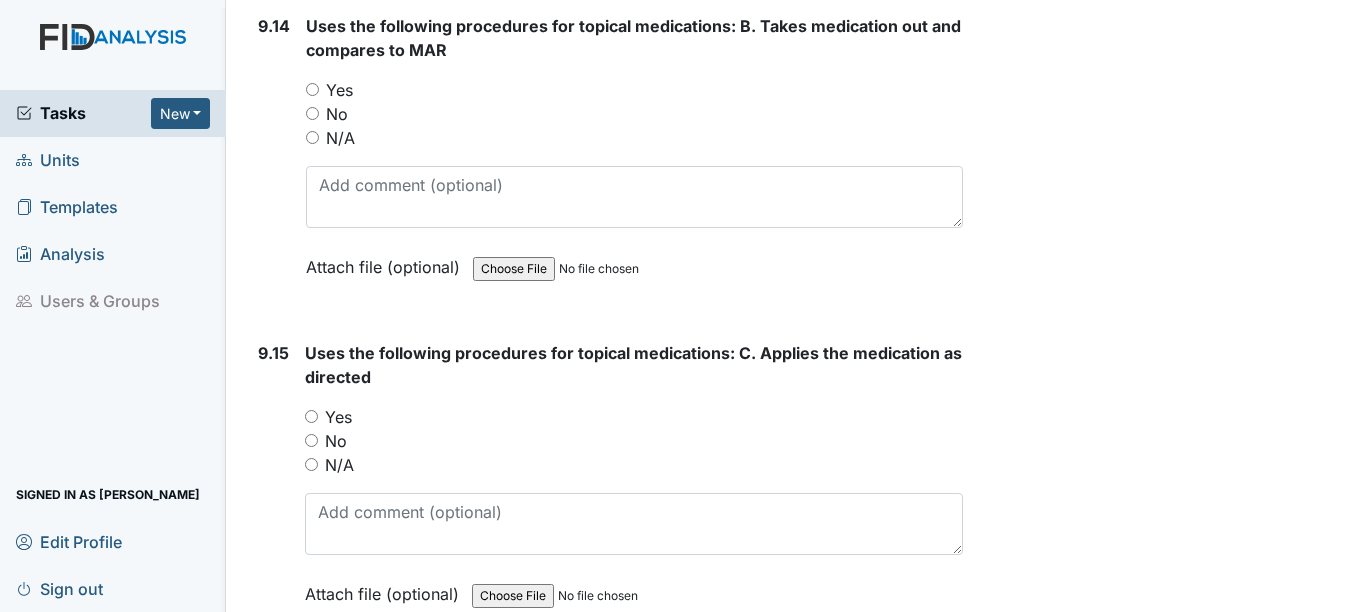 scroll, scrollTop: 26623, scrollLeft: 0, axis: vertical 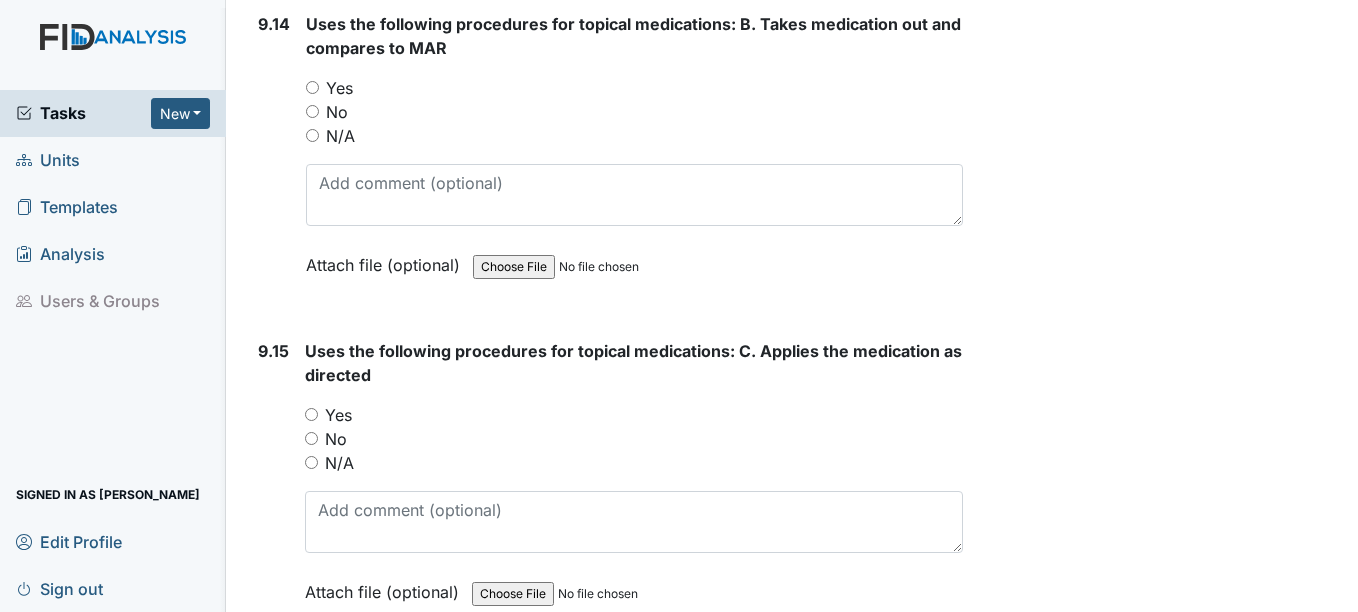 click on "N/A" at bounding box center [634, 136] 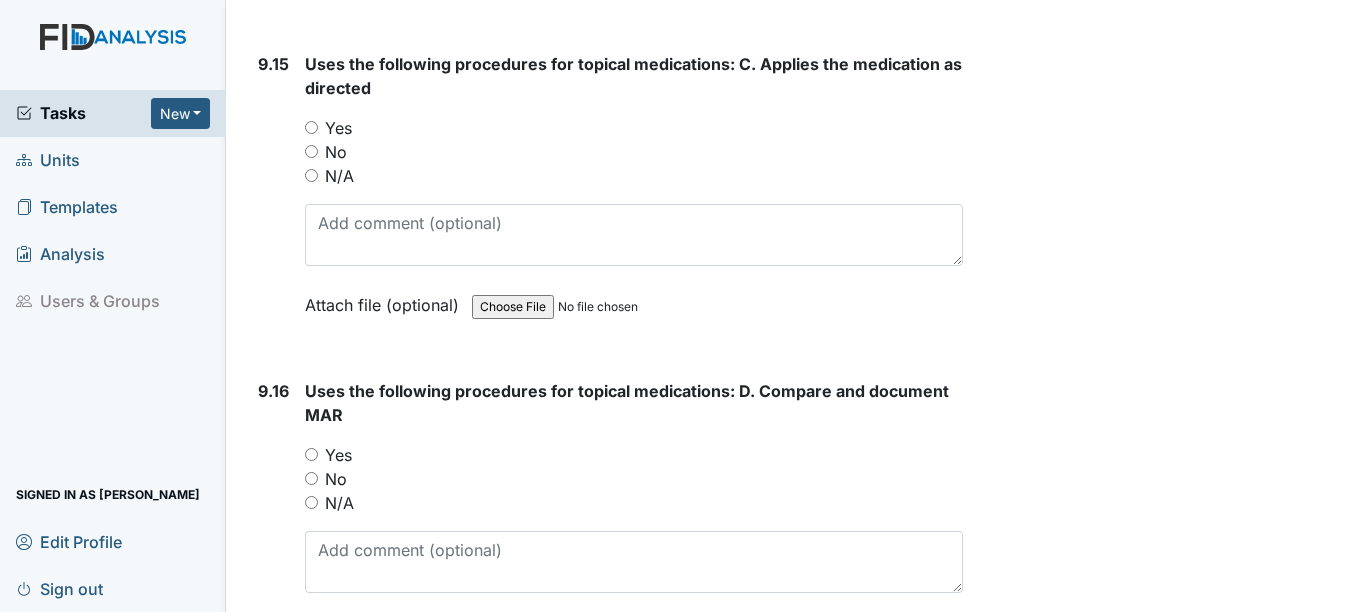 scroll, scrollTop: 26923, scrollLeft: 0, axis: vertical 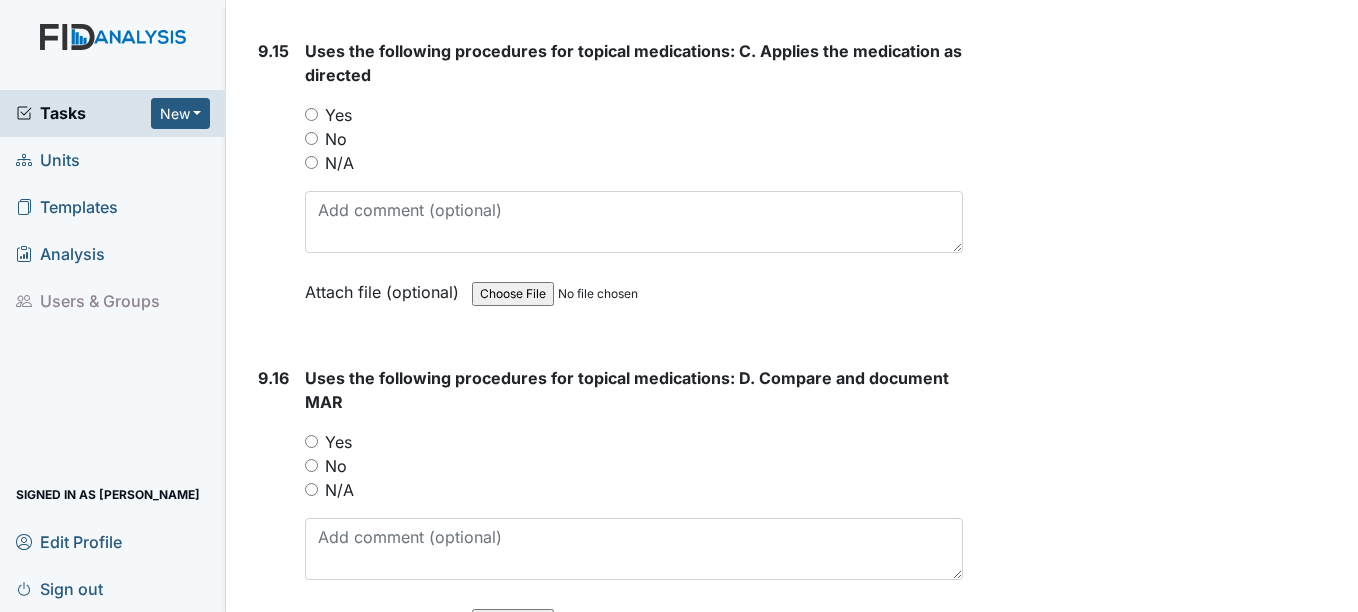 click on "N/A" at bounding box center (311, 162) 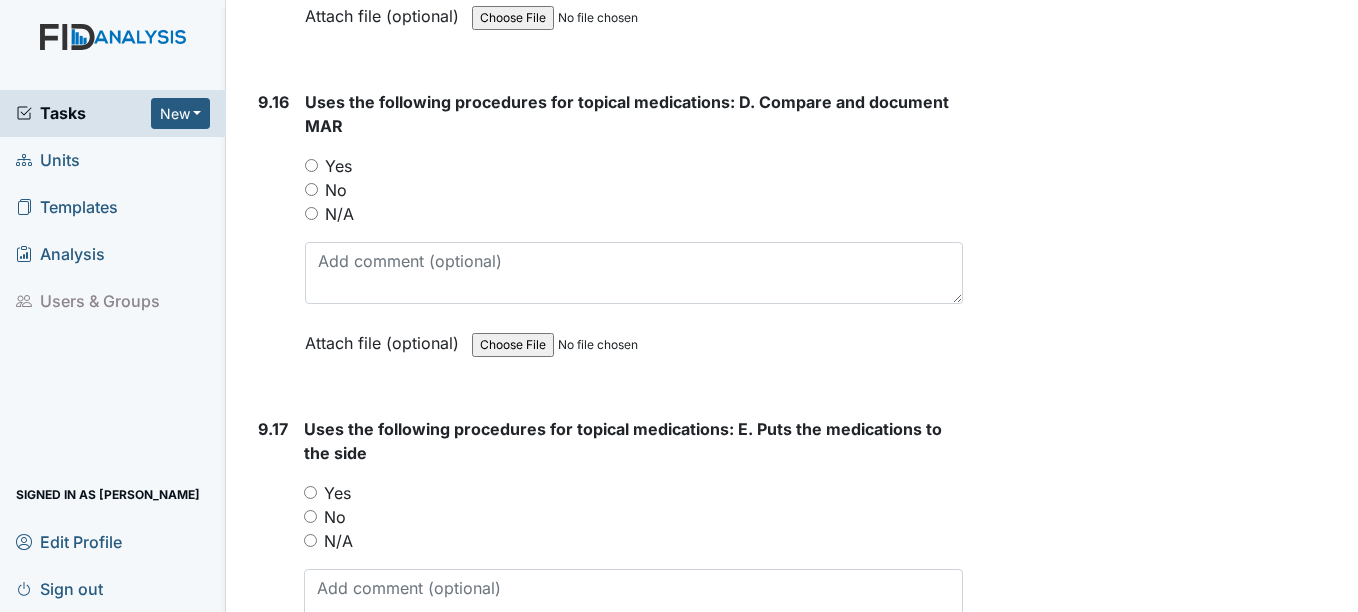 scroll, scrollTop: 27223, scrollLeft: 0, axis: vertical 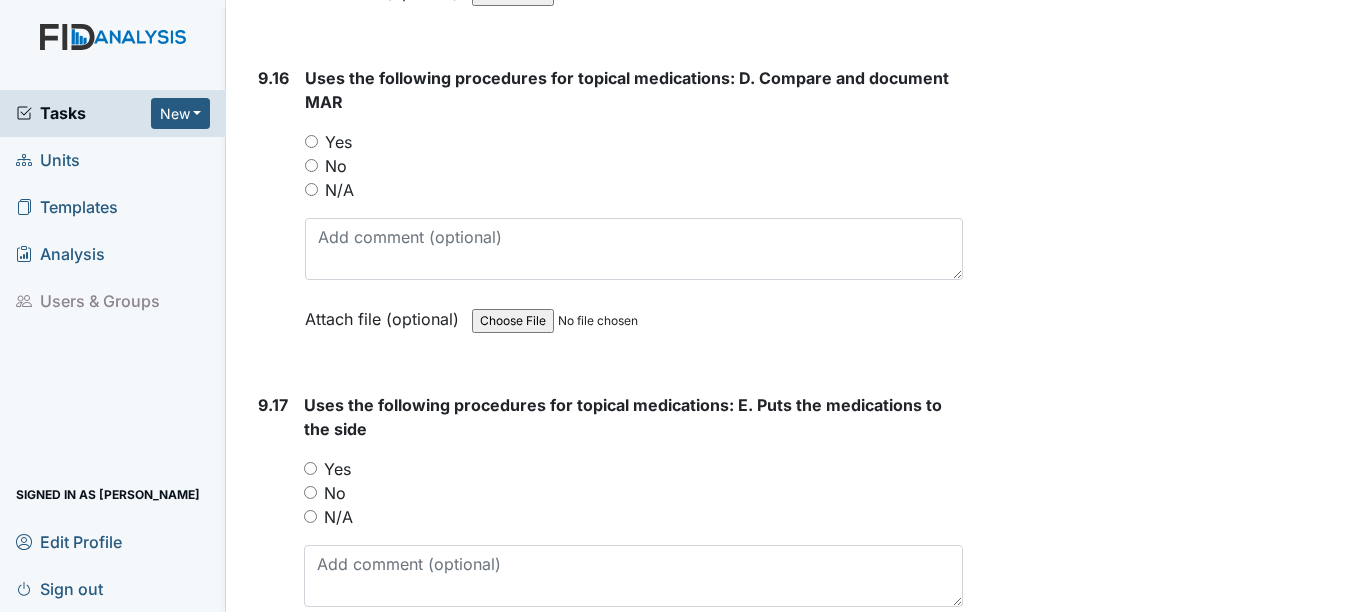 click on "N/A" at bounding box center (311, 189) 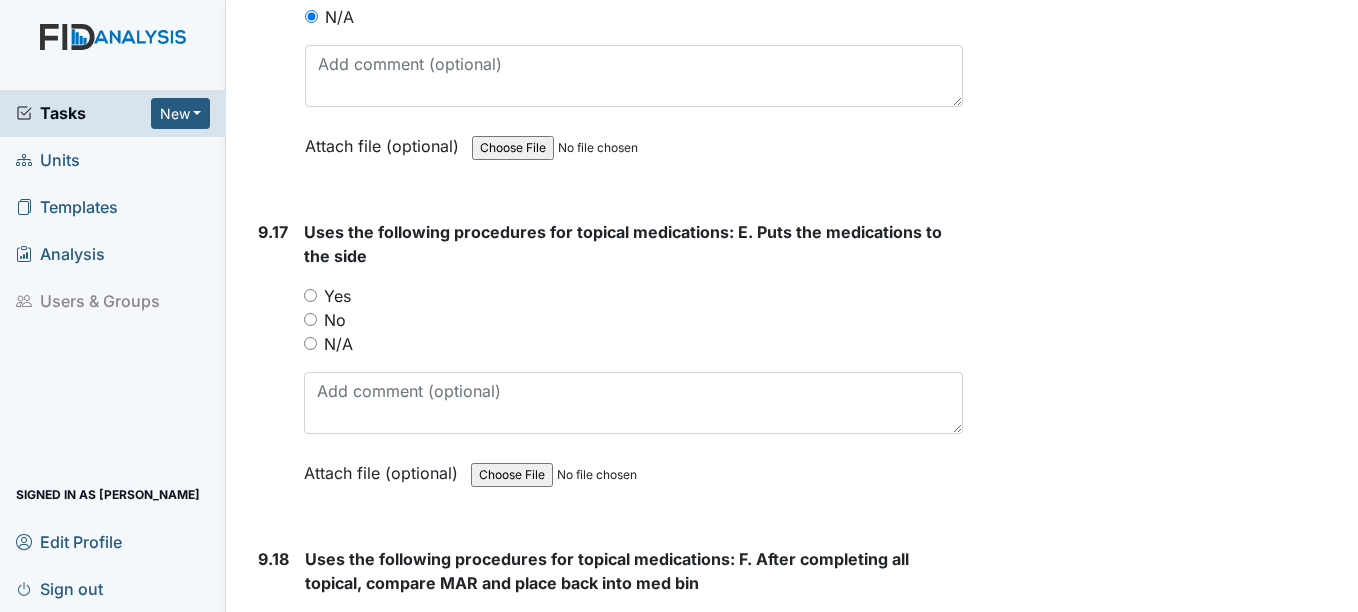 scroll, scrollTop: 27523, scrollLeft: 0, axis: vertical 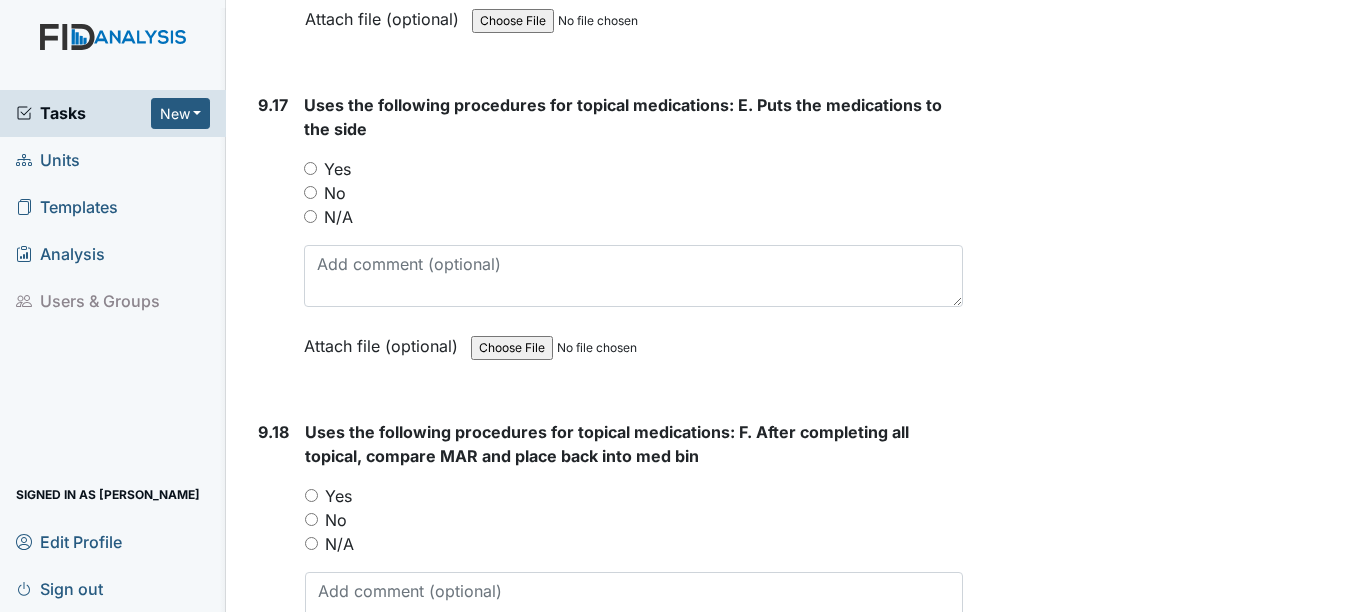 click on "N/A" at bounding box center [310, 216] 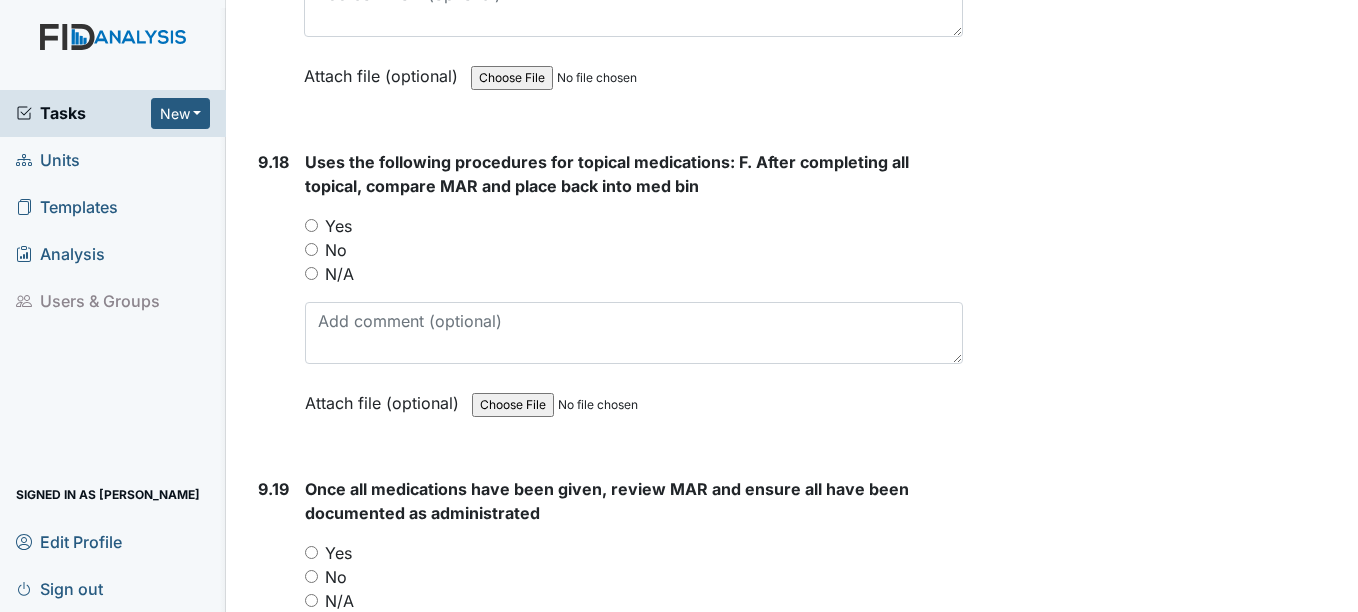 scroll, scrollTop: 27823, scrollLeft: 0, axis: vertical 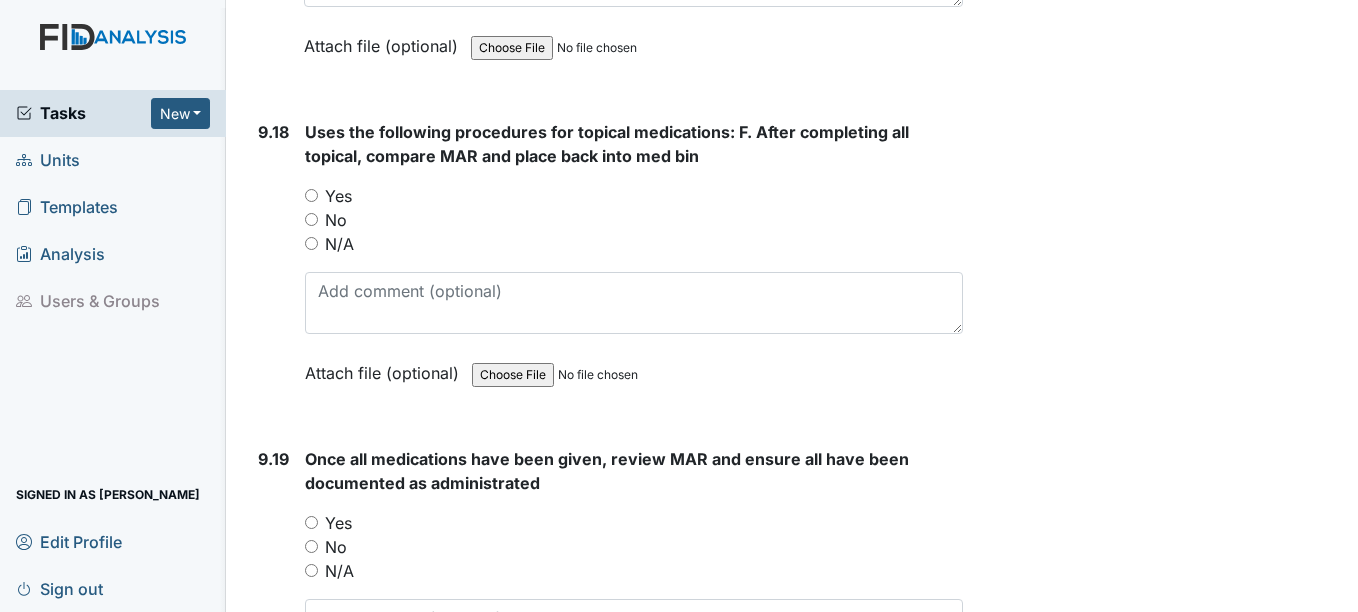 click on "N/A" at bounding box center [311, 243] 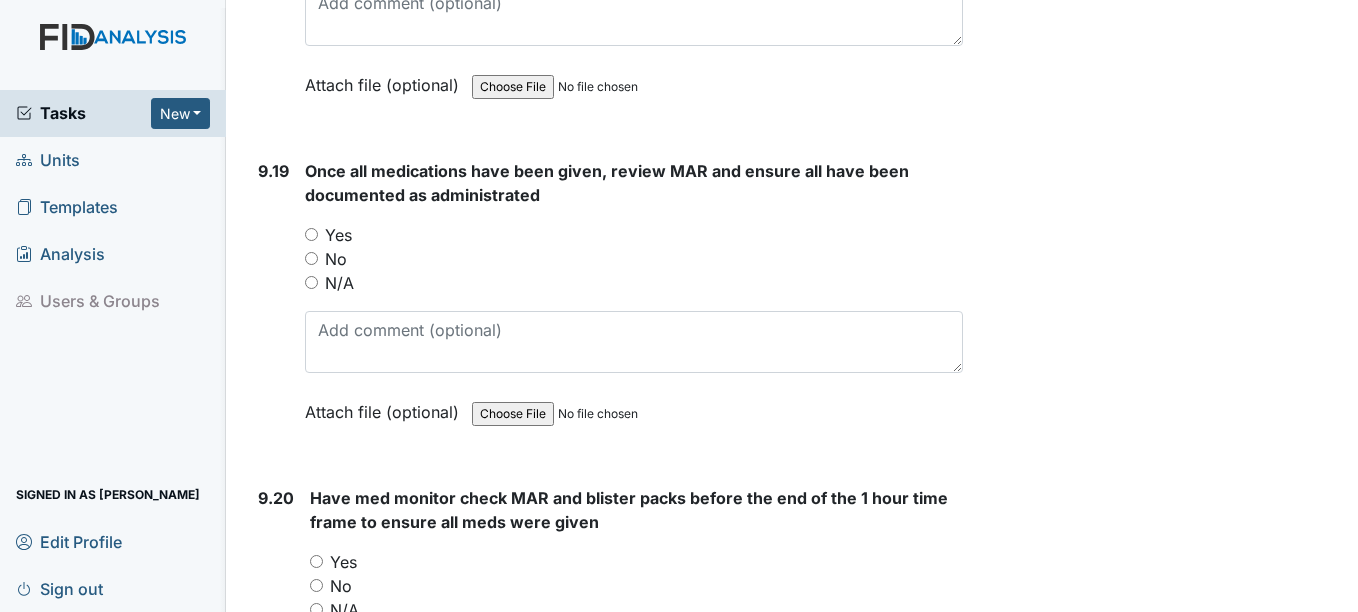 scroll, scrollTop: 28123, scrollLeft: 0, axis: vertical 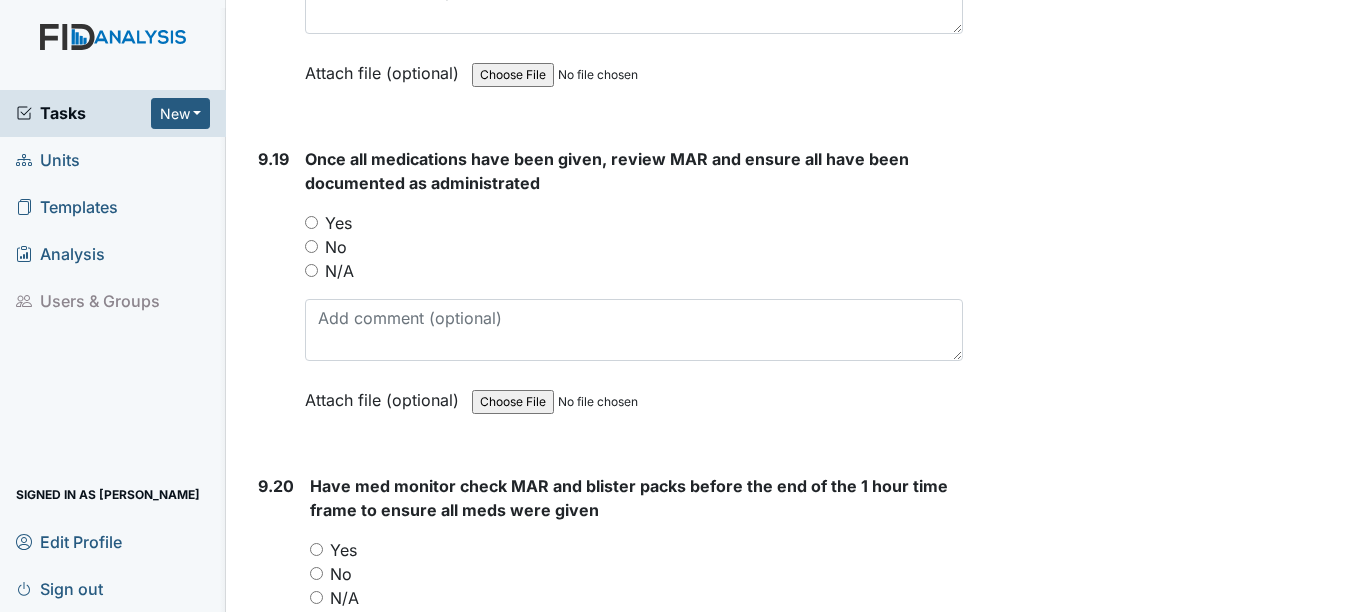 click on "N/A" at bounding box center [311, 270] 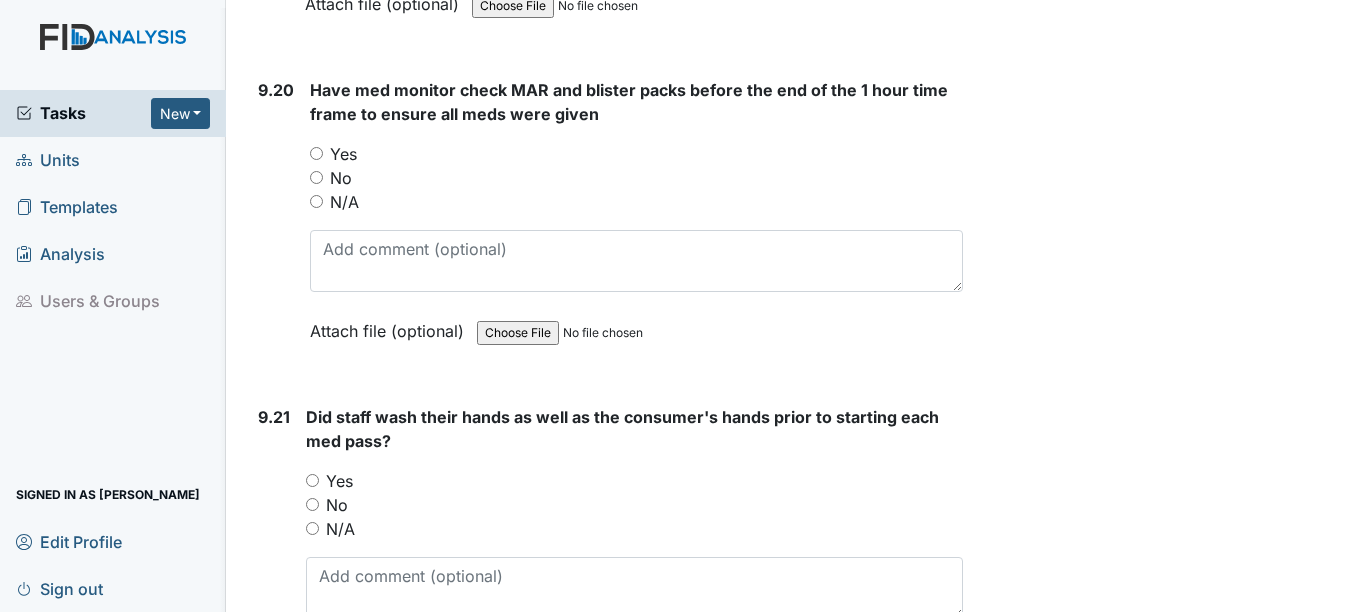 scroll, scrollTop: 28523, scrollLeft: 0, axis: vertical 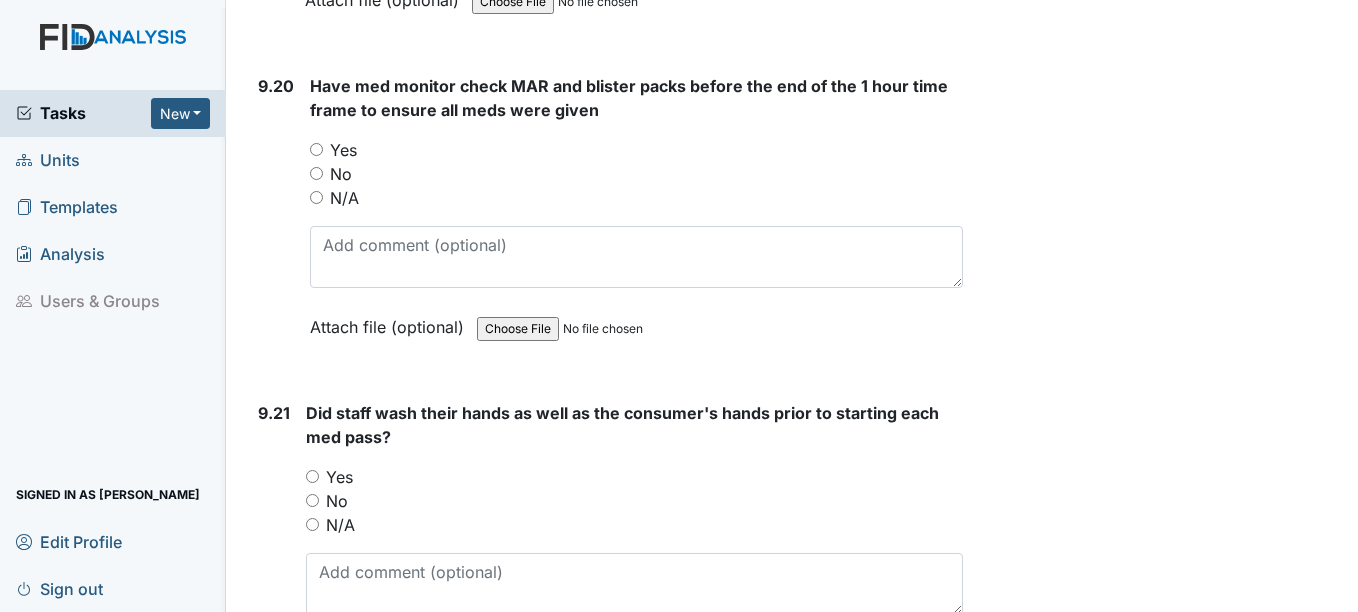 click on "N/A" at bounding box center (316, 197) 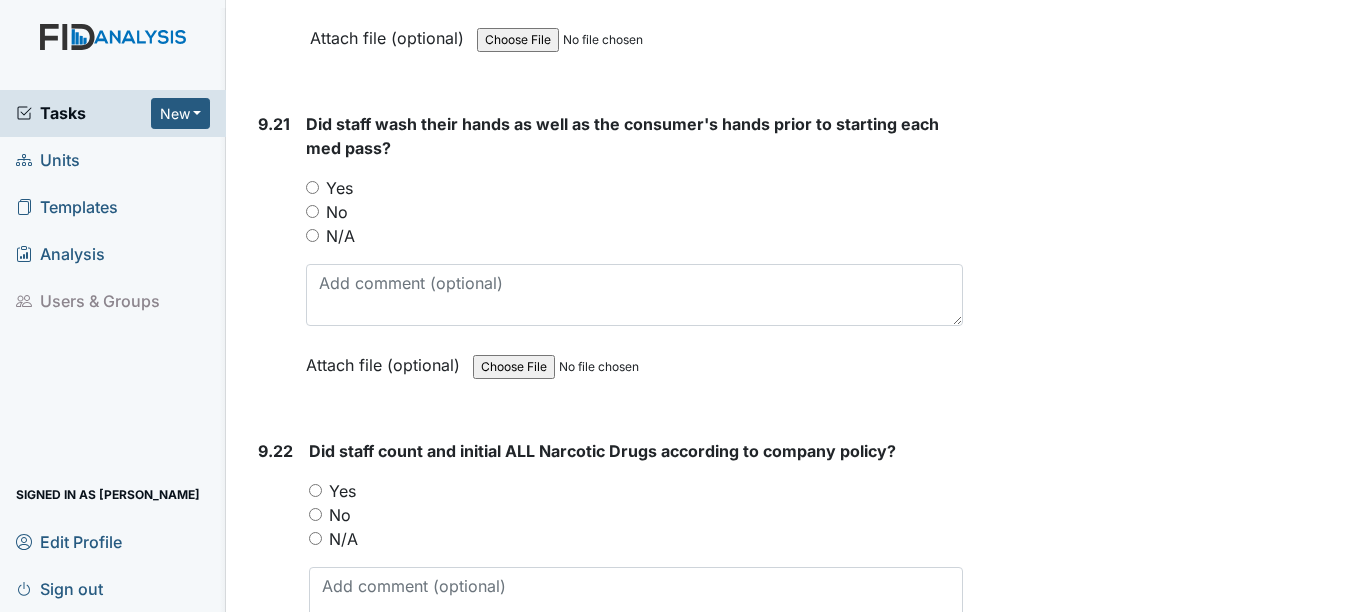 scroll, scrollTop: 28823, scrollLeft: 0, axis: vertical 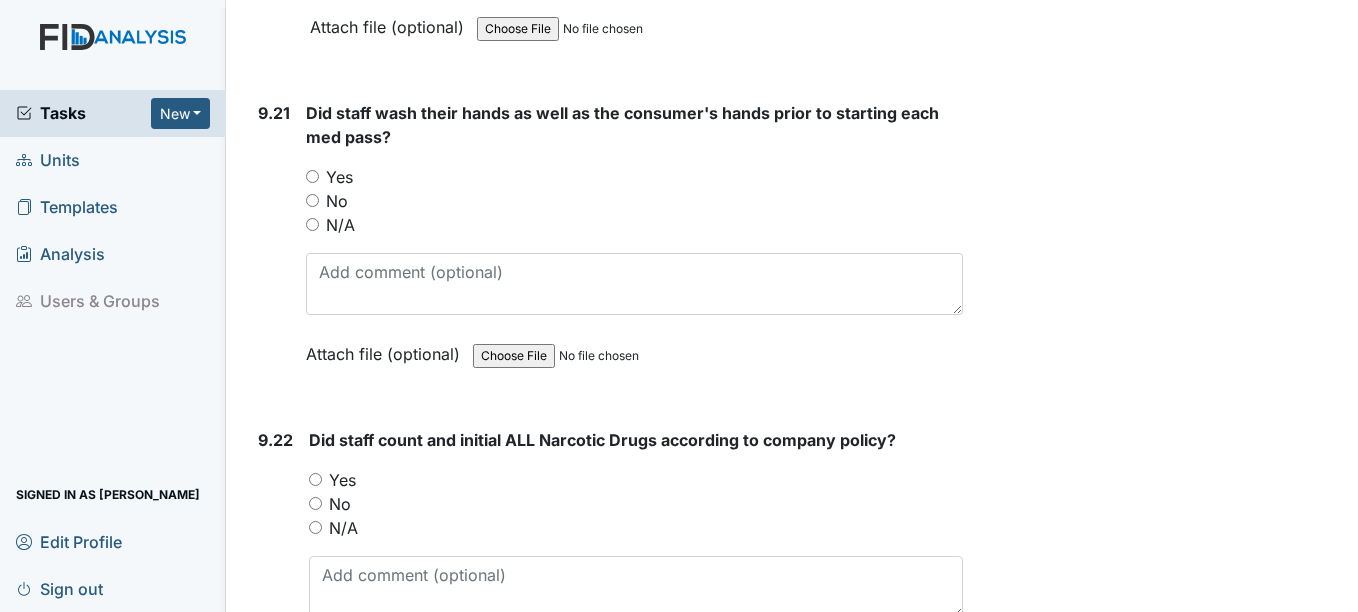 click on "N/A" at bounding box center [312, 224] 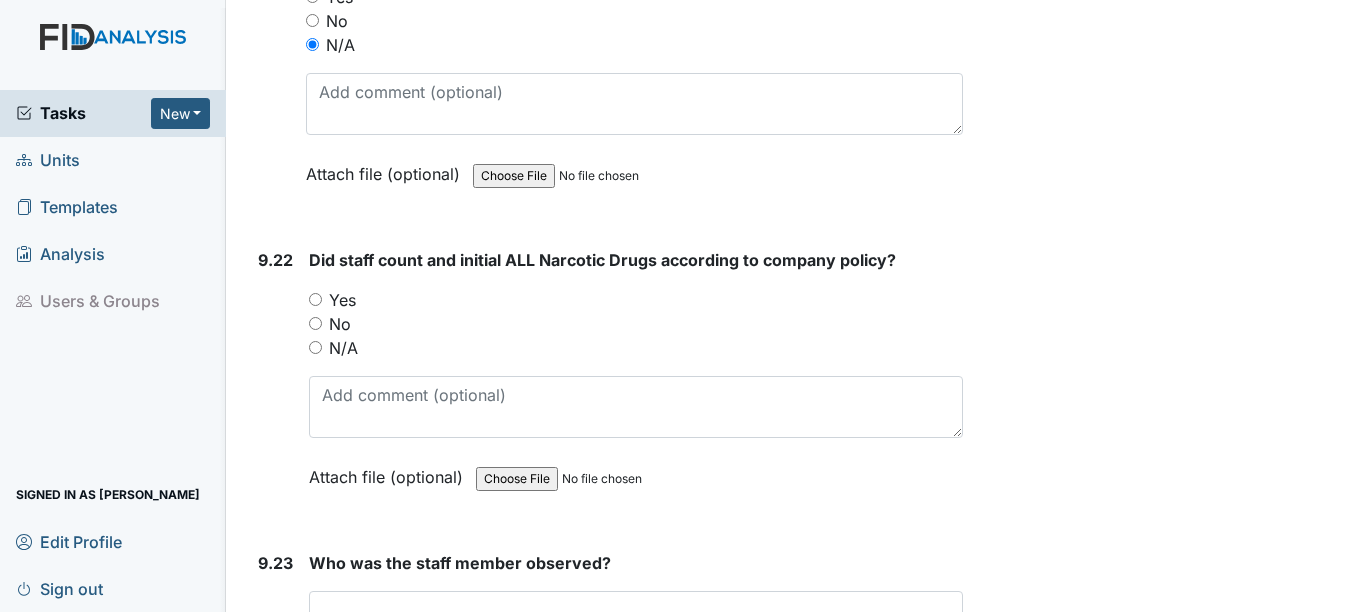 scroll, scrollTop: 29023, scrollLeft: 0, axis: vertical 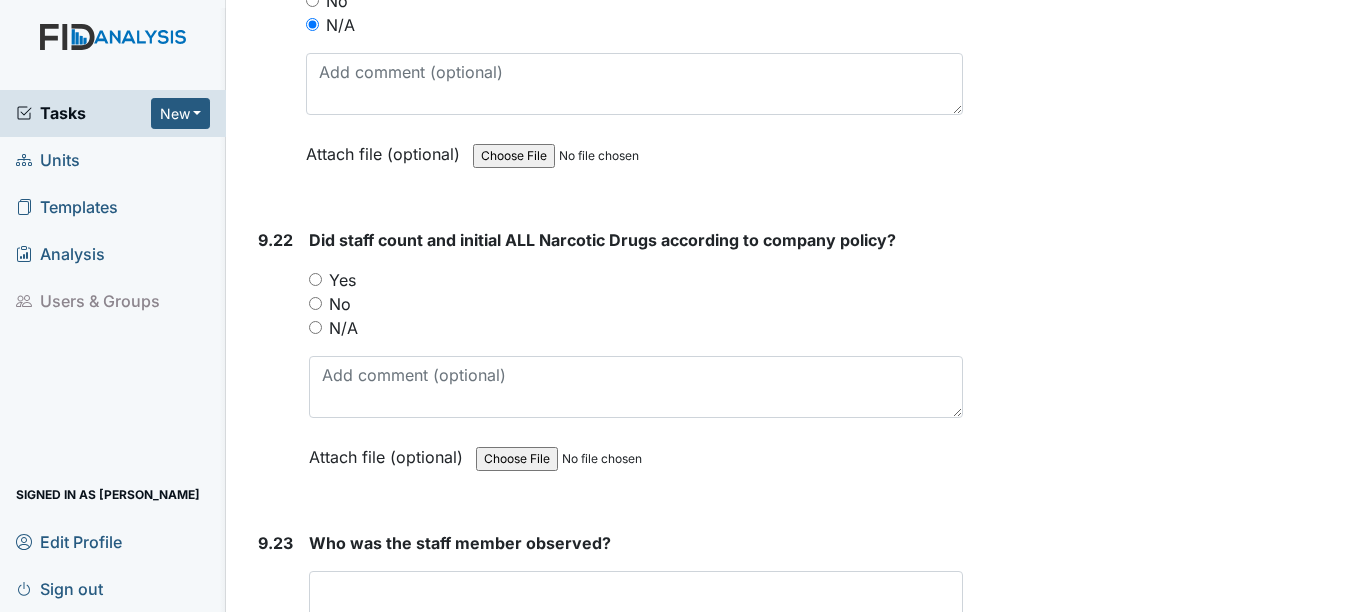 click on "N/A" at bounding box center (635, 328) 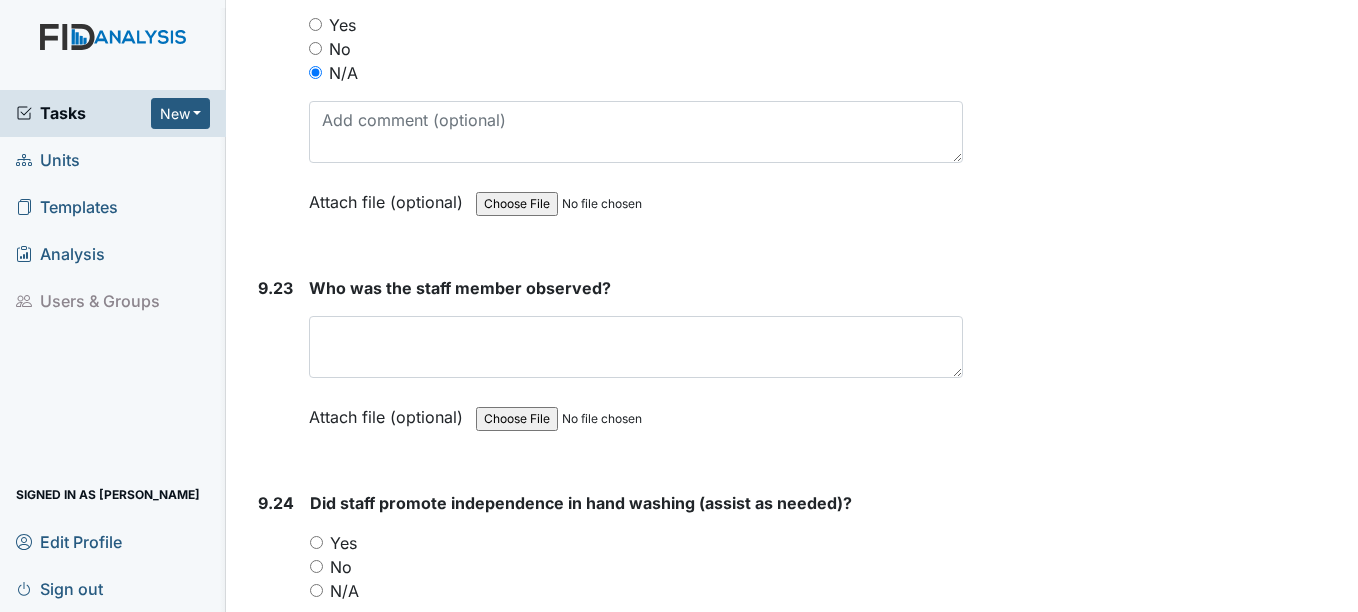 scroll, scrollTop: 29323, scrollLeft: 0, axis: vertical 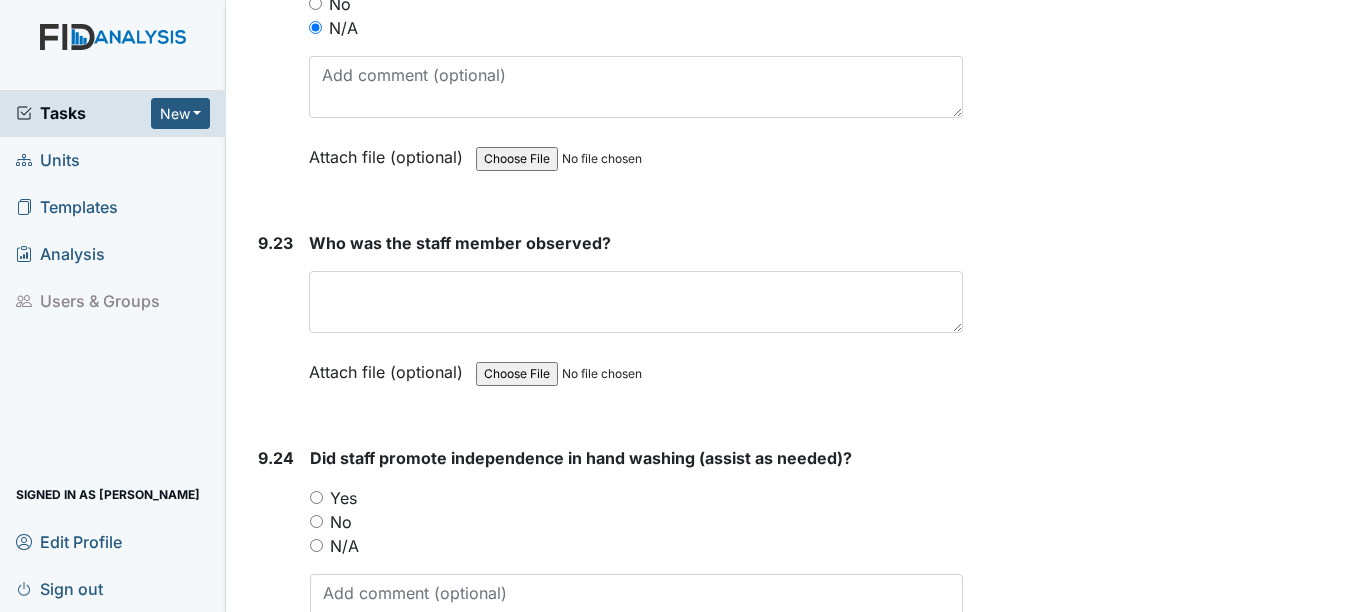 click on "Who was the staff member observed?
This field is required.
Attach file (optional)
You can upload .pdf, .txt, .jpg, .jpeg, .png, .csv, .xls, or .doc files under 100MB." at bounding box center (635, 314) 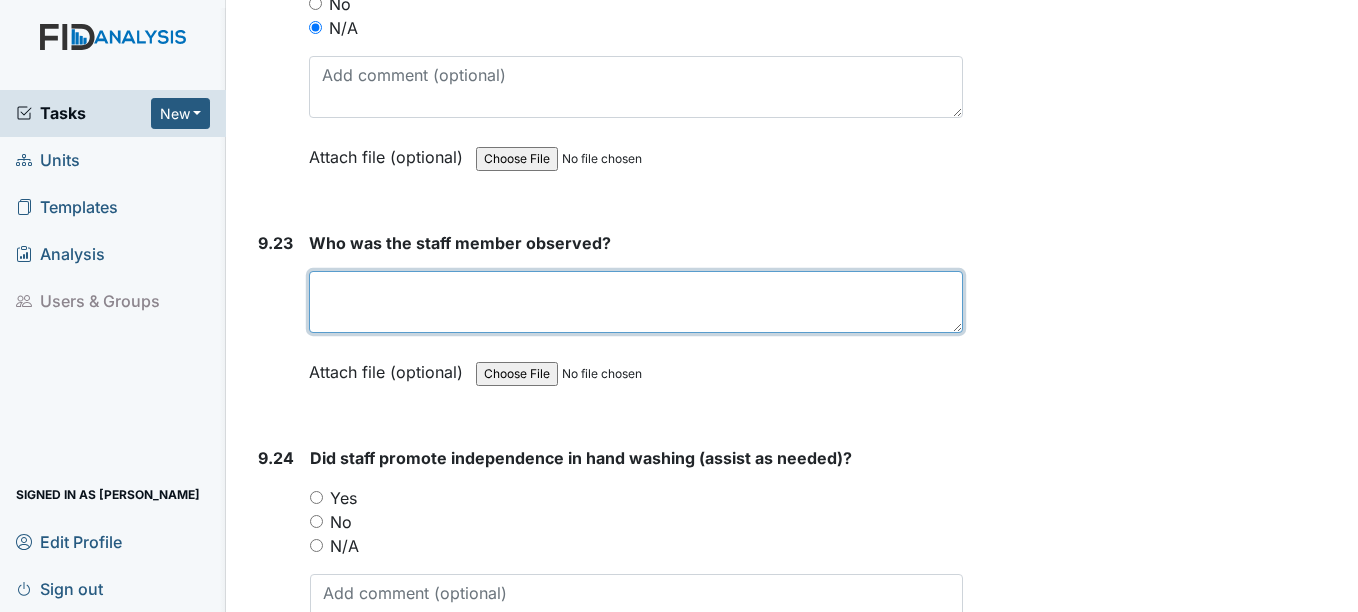 click at bounding box center [635, 302] 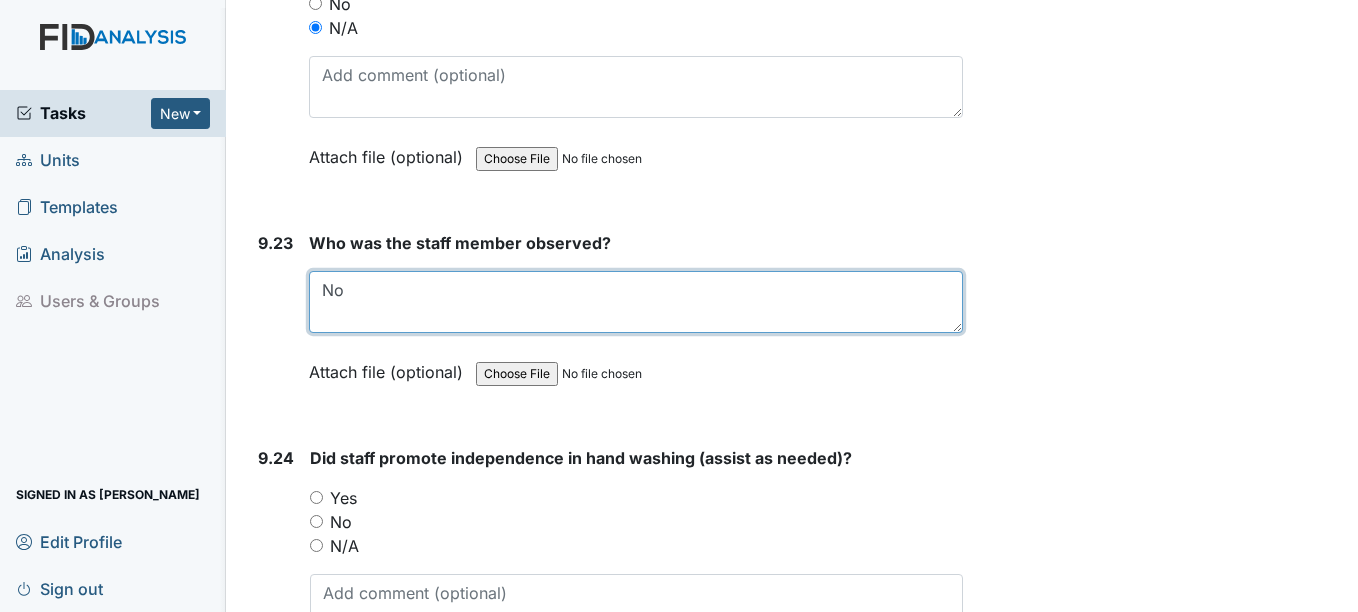 type on "N" 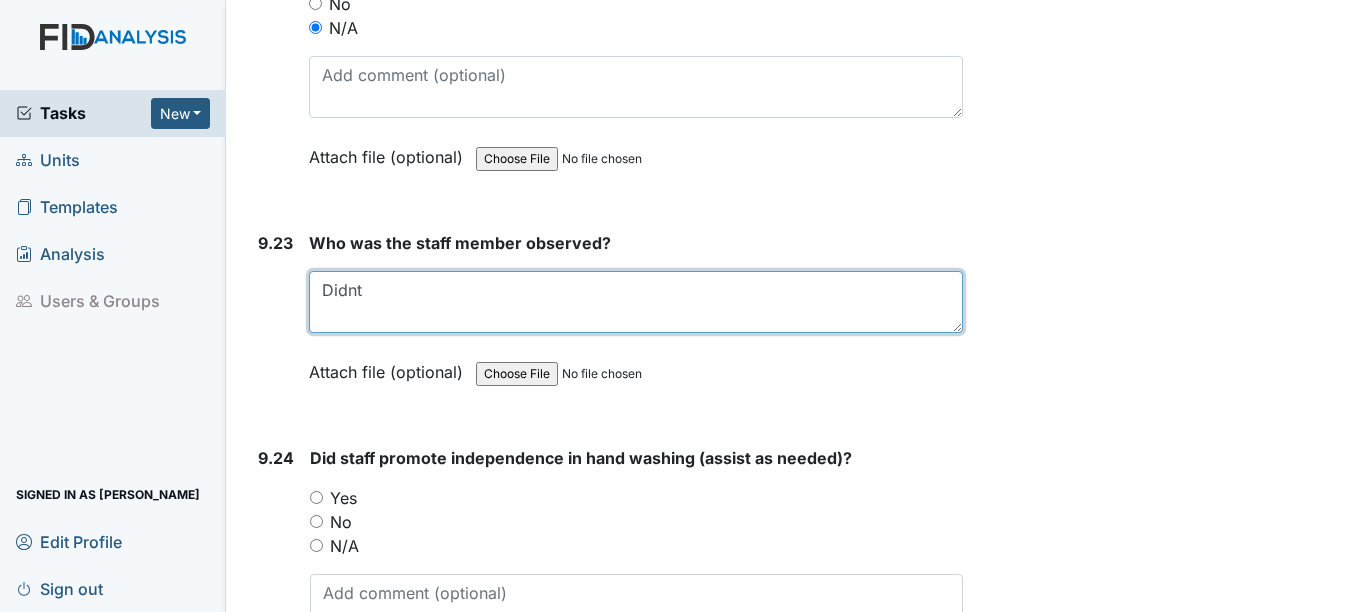 click on "Didnt" at bounding box center (635, 302) 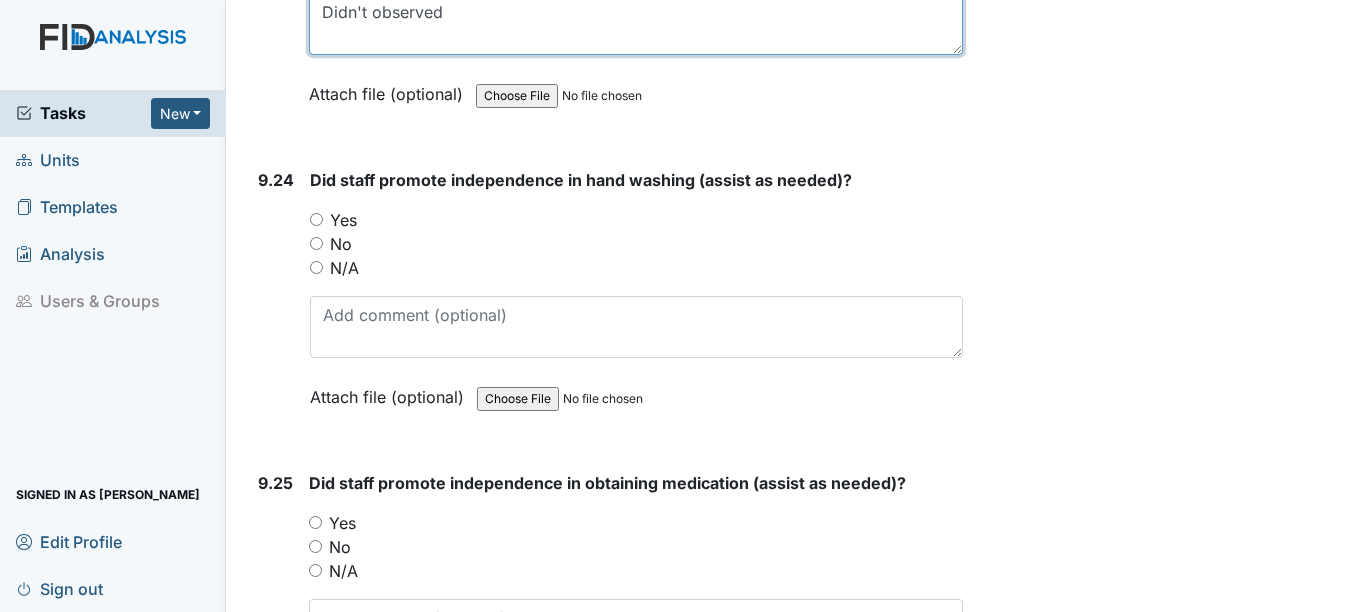 scroll, scrollTop: 29623, scrollLeft: 0, axis: vertical 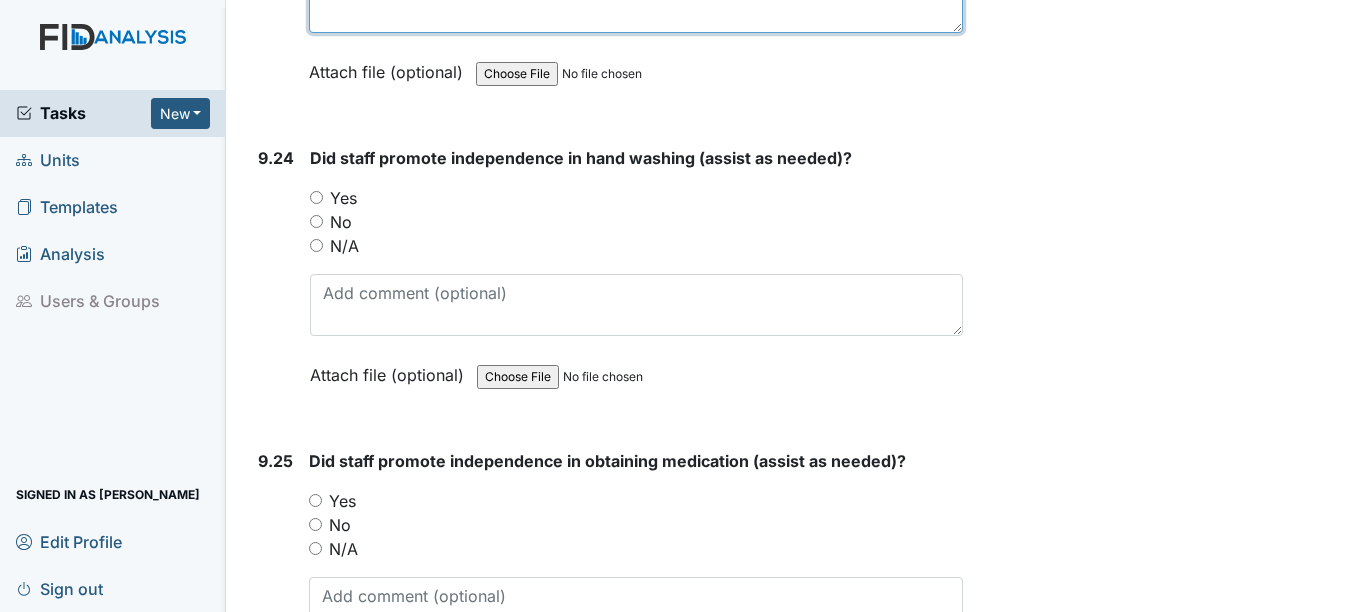 type on "Didn't observed" 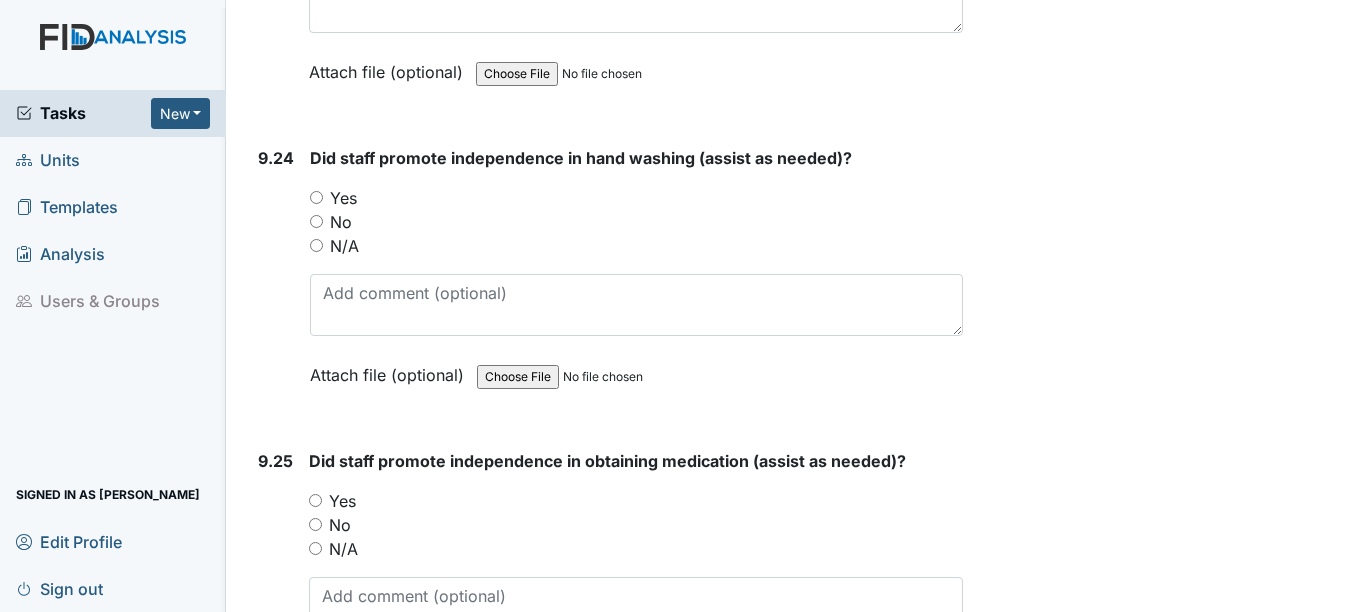 click on "N/A" at bounding box center [316, 245] 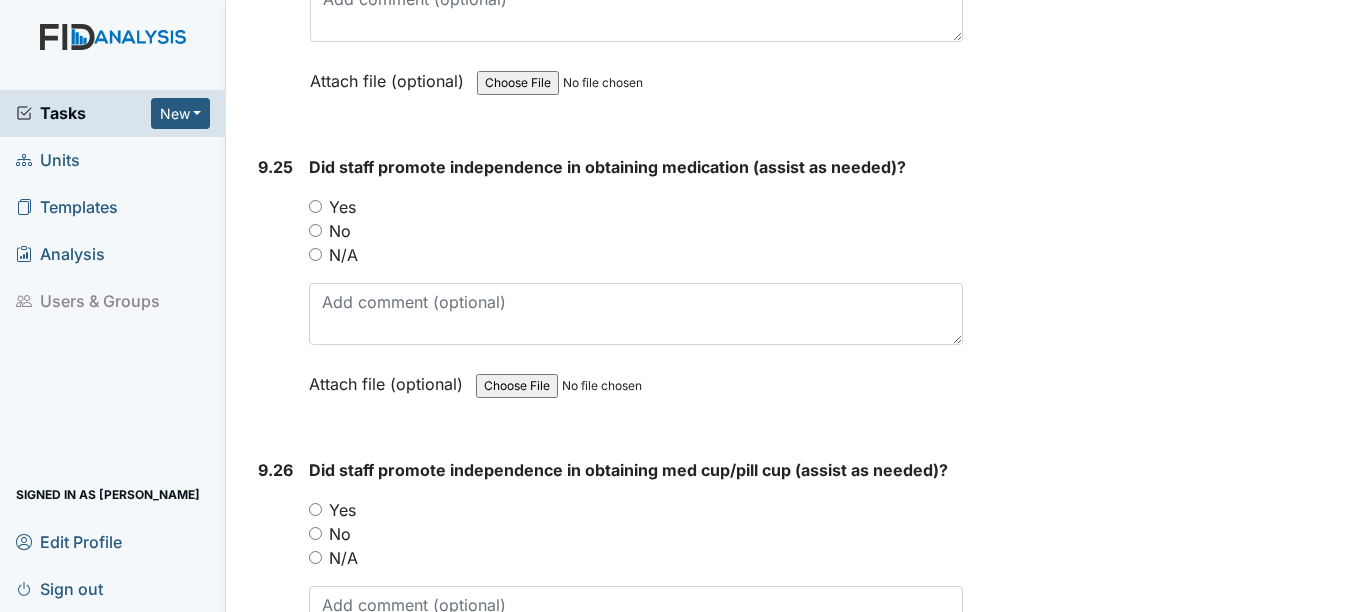 scroll, scrollTop: 29923, scrollLeft: 0, axis: vertical 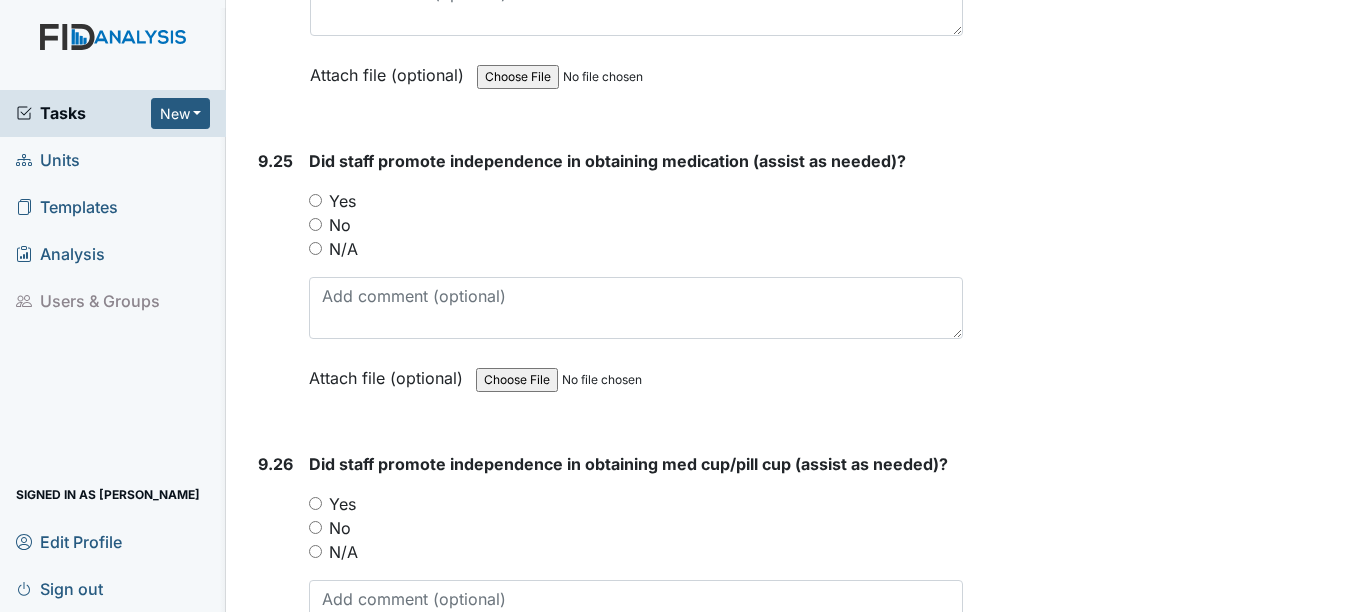 click on "N/A" at bounding box center (635, 249) 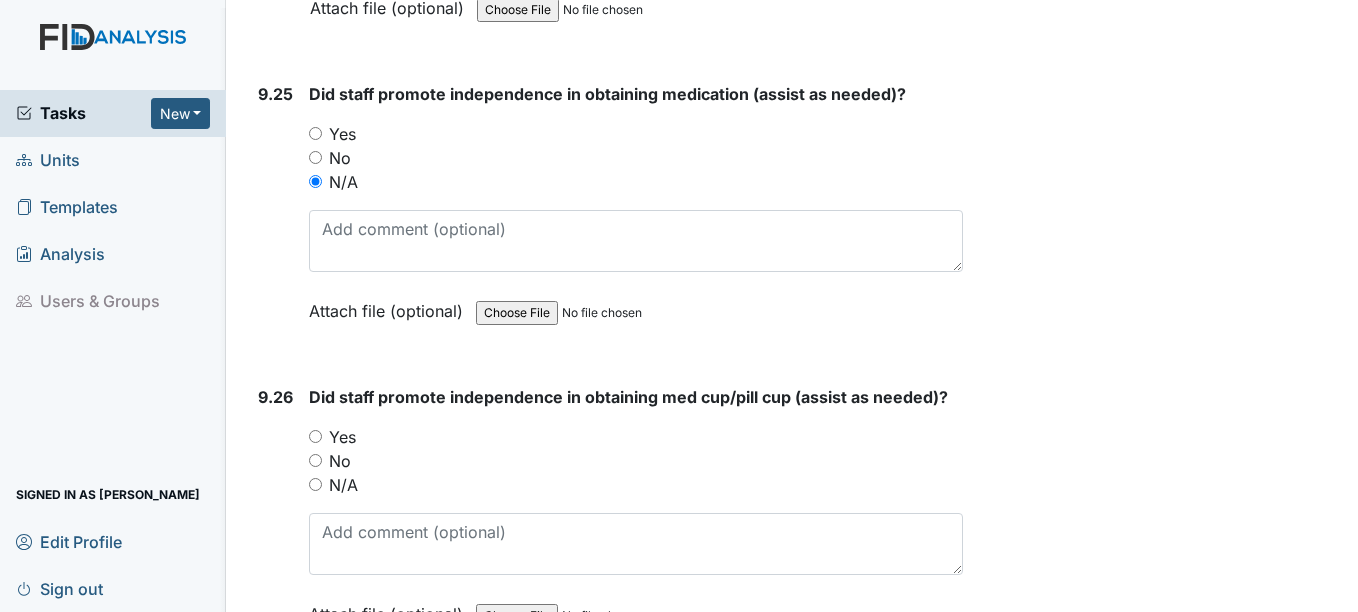 scroll, scrollTop: 30123, scrollLeft: 0, axis: vertical 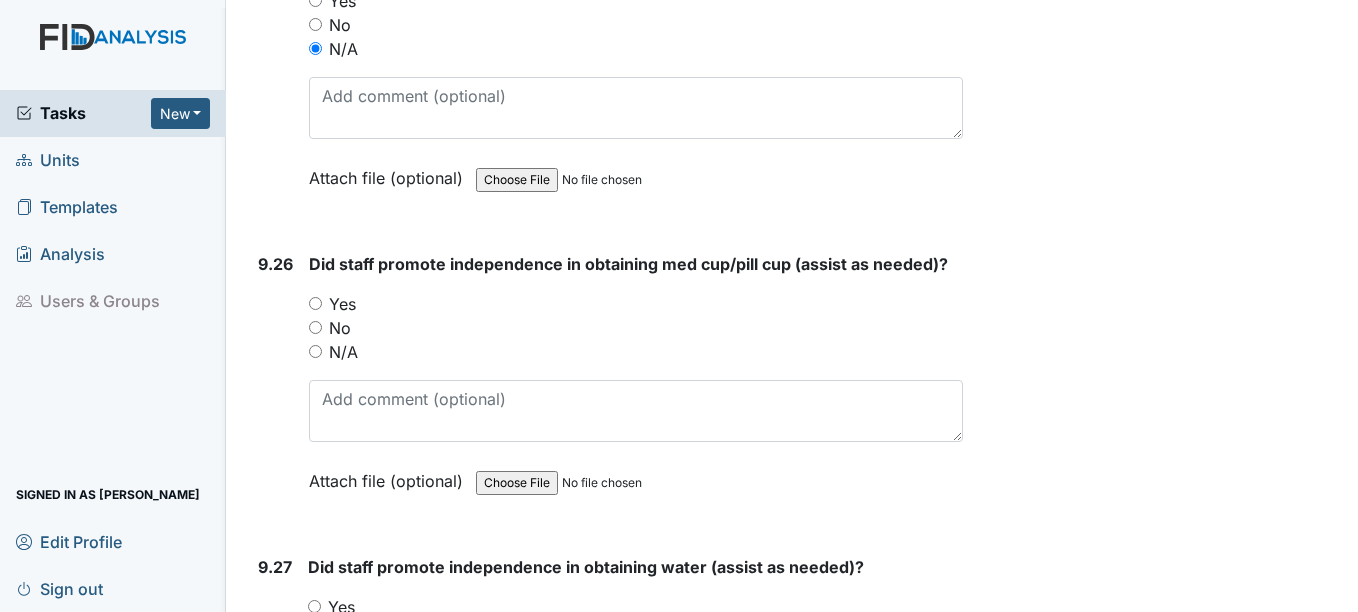 click on "N/A" at bounding box center [315, 351] 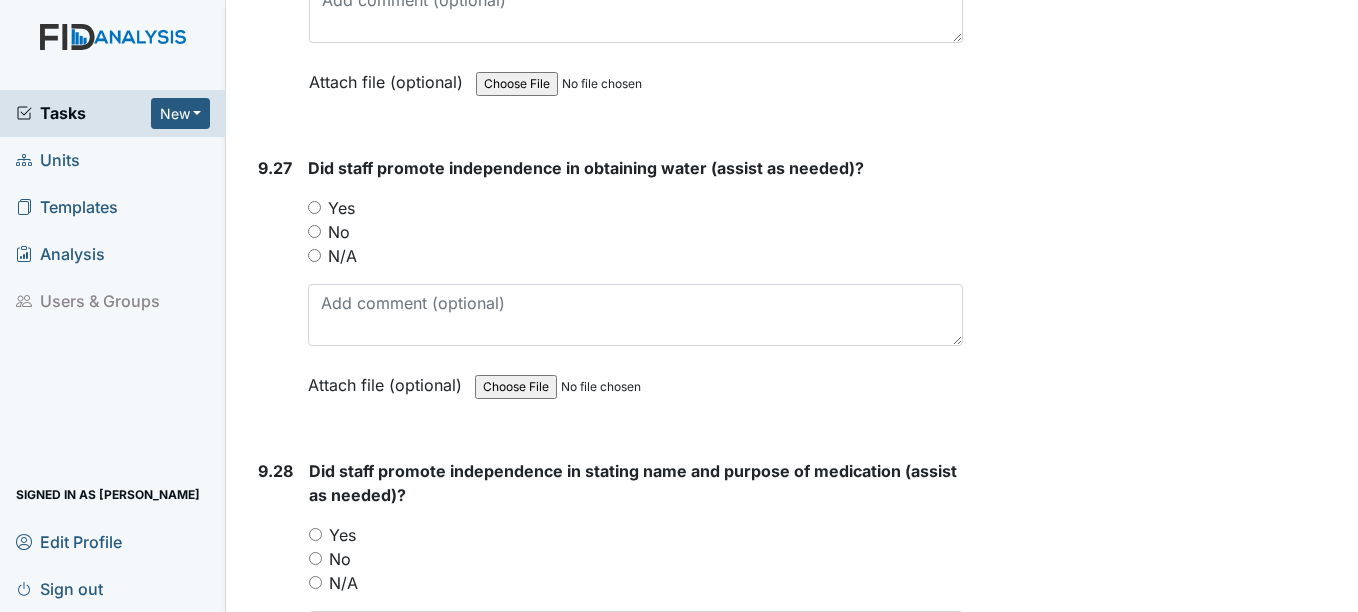 scroll, scrollTop: 30523, scrollLeft: 0, axis: vertical 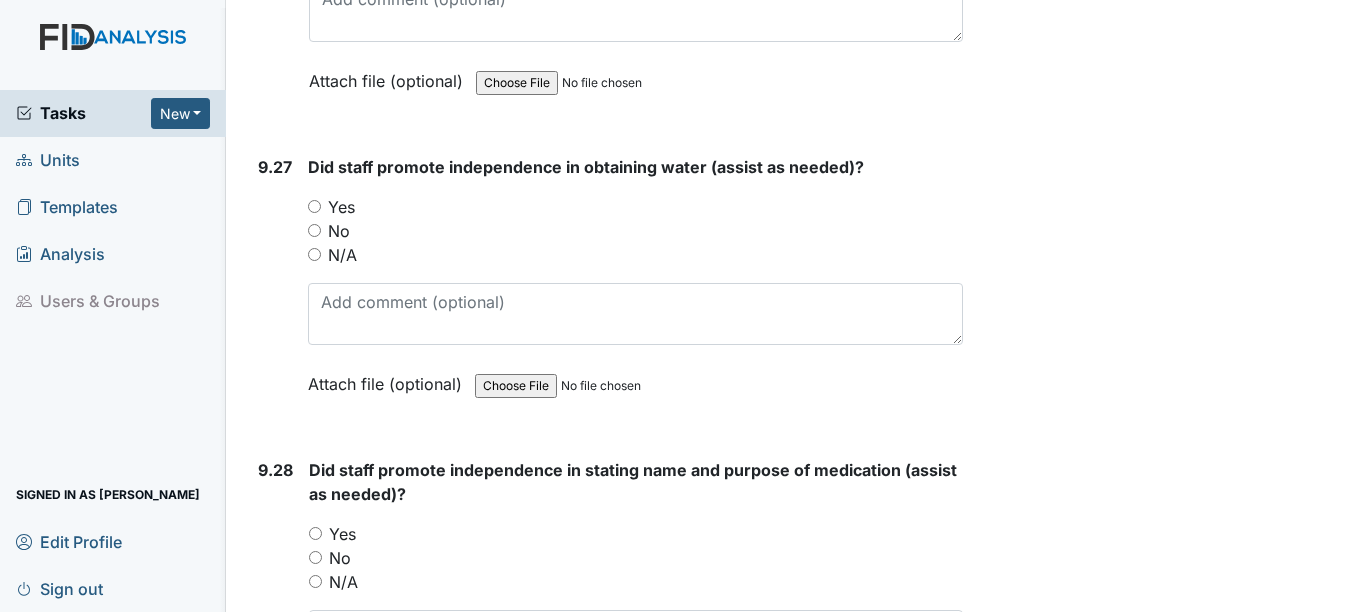 click on "N/A" at bounding box center (314, 254) 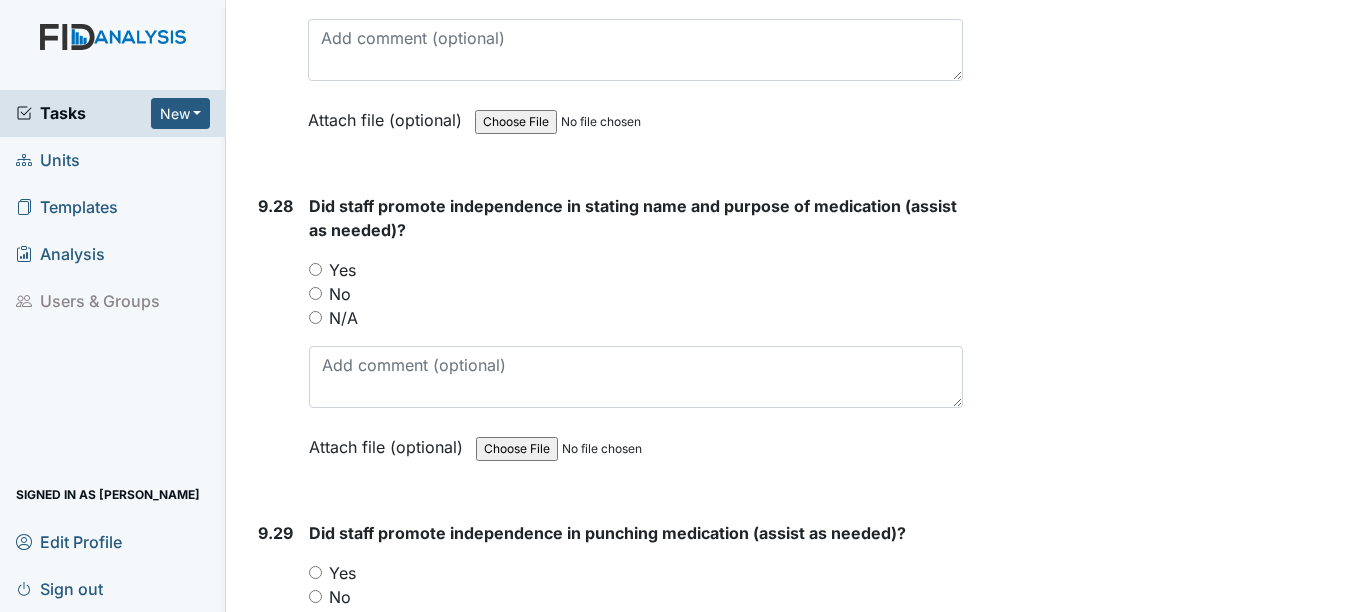 scroll, scrollTop: 30823, scrollLeft: 0, axis: vertical 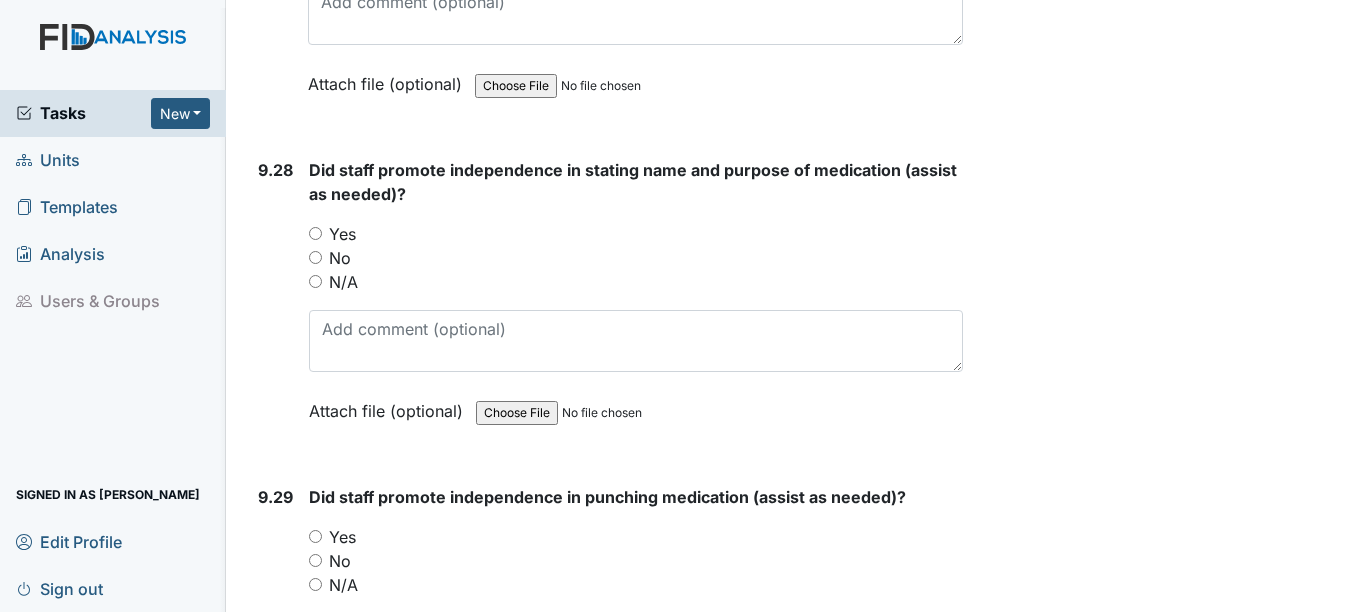 click on "N/A" at bounding box center [315, 281] 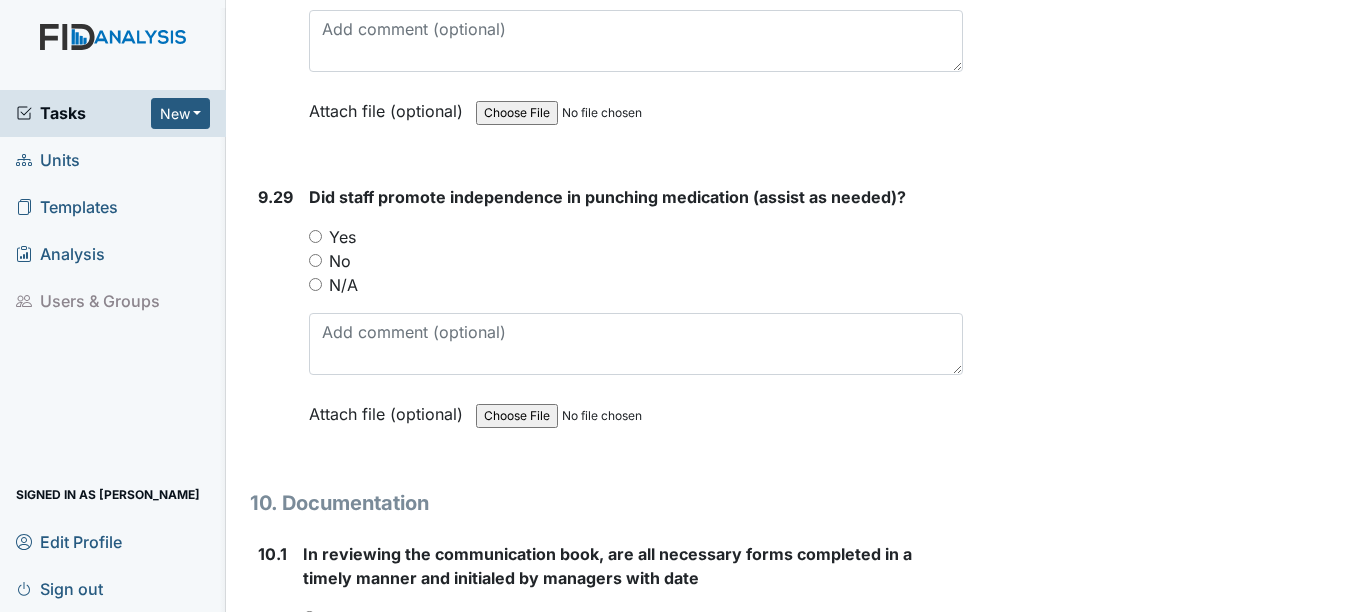 click on "N/A" at bounding box center (315, 284) 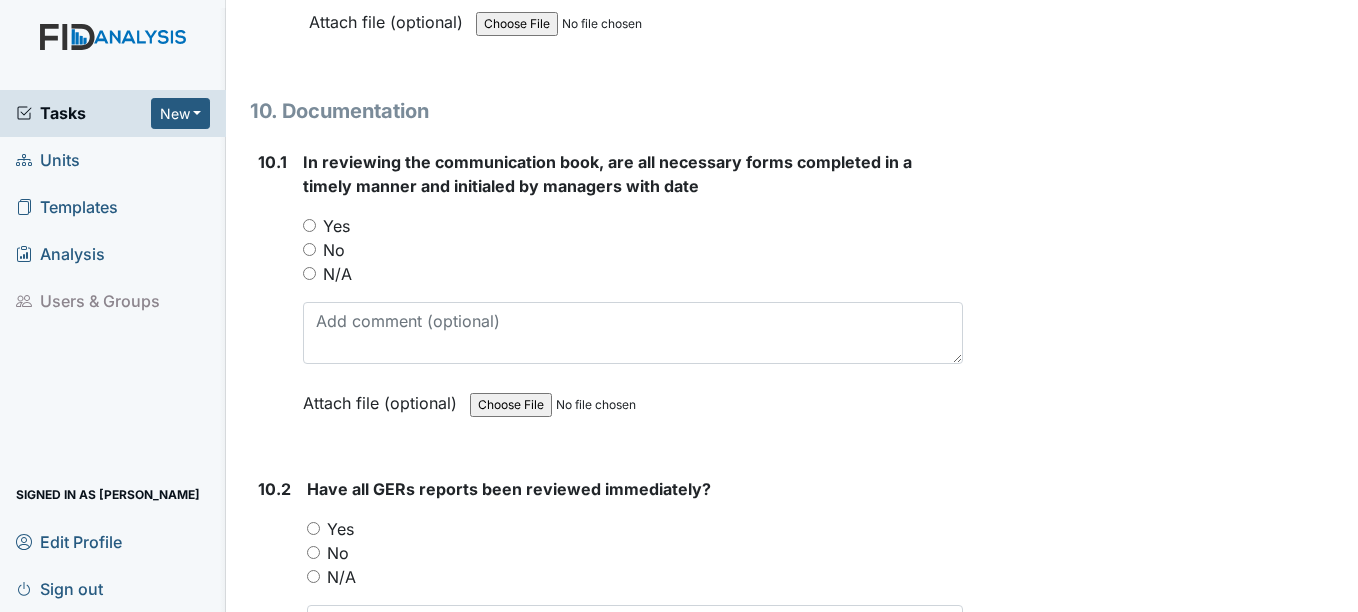 scroll, scrollTop: 31523, scrollLeft: 0, axis: vertical 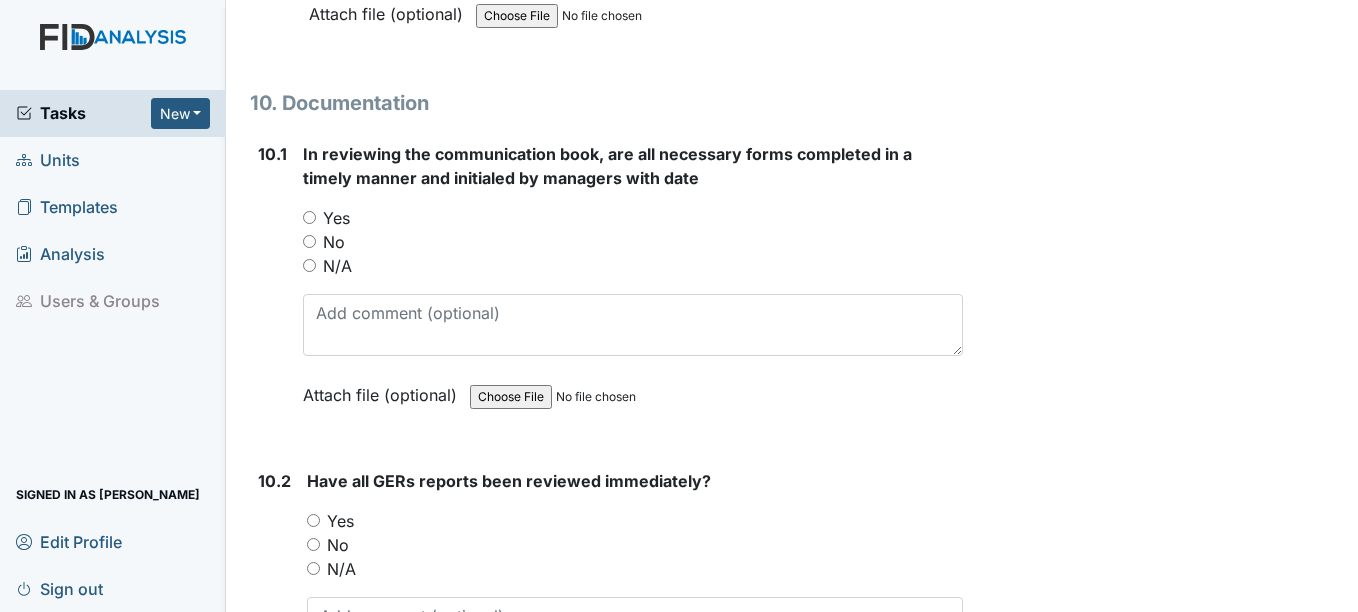 click on "N/A" at bounding box center (309, 265) 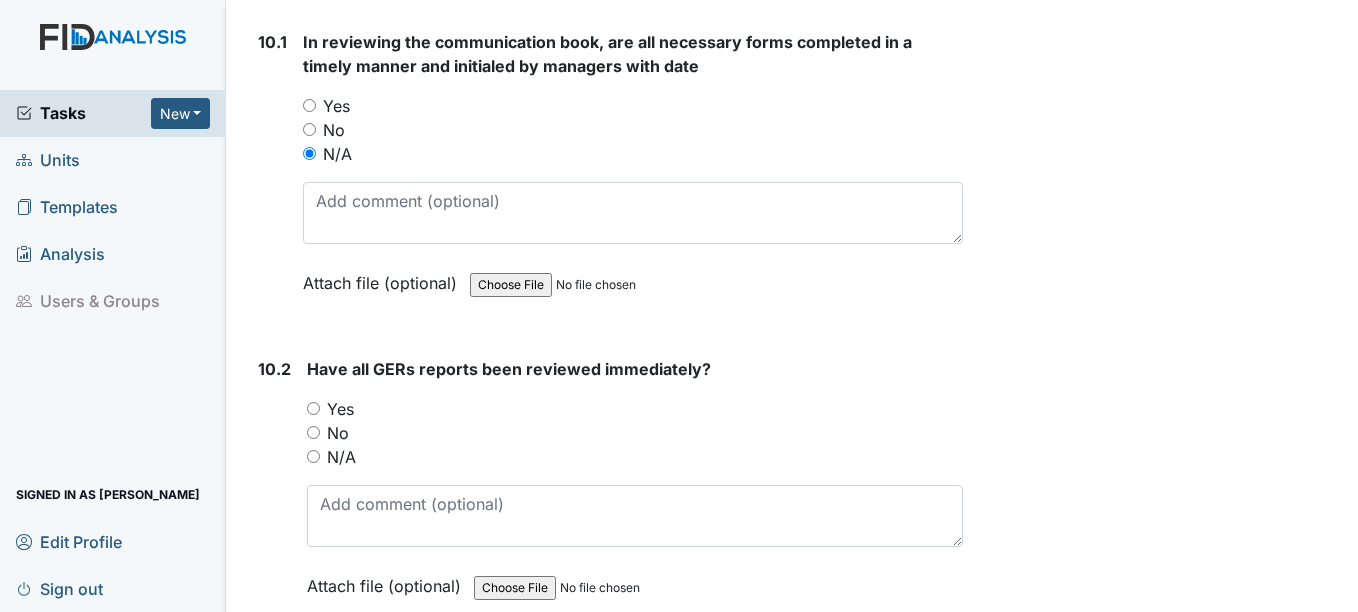 scroll, scrollTop: 31723, scrollLeft: 0, axis: vertical 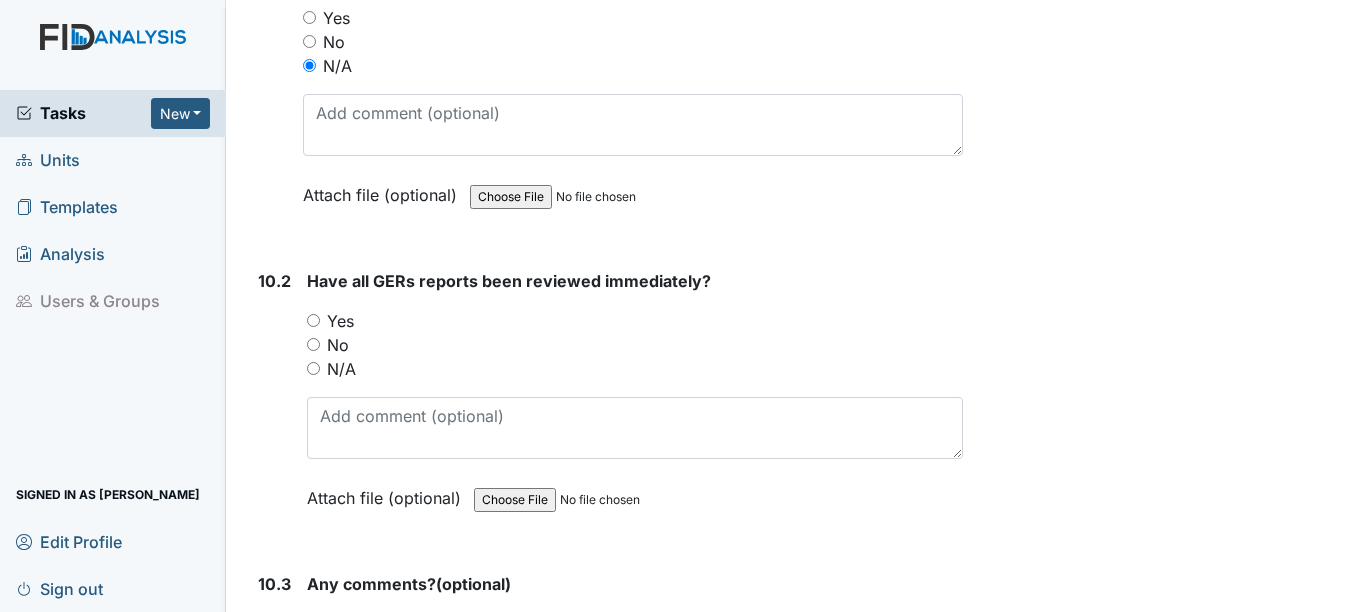 click on "Have all GERs reports been reviewed immediately?
You must select one of the below options.
Yes
No
N/A
Attach file (optional)
You can upload .pdf, .txt, .jpg, .jpeg, .png, .csv, .xls, or .doc files under 100MB." at bounding box center (634, 396) 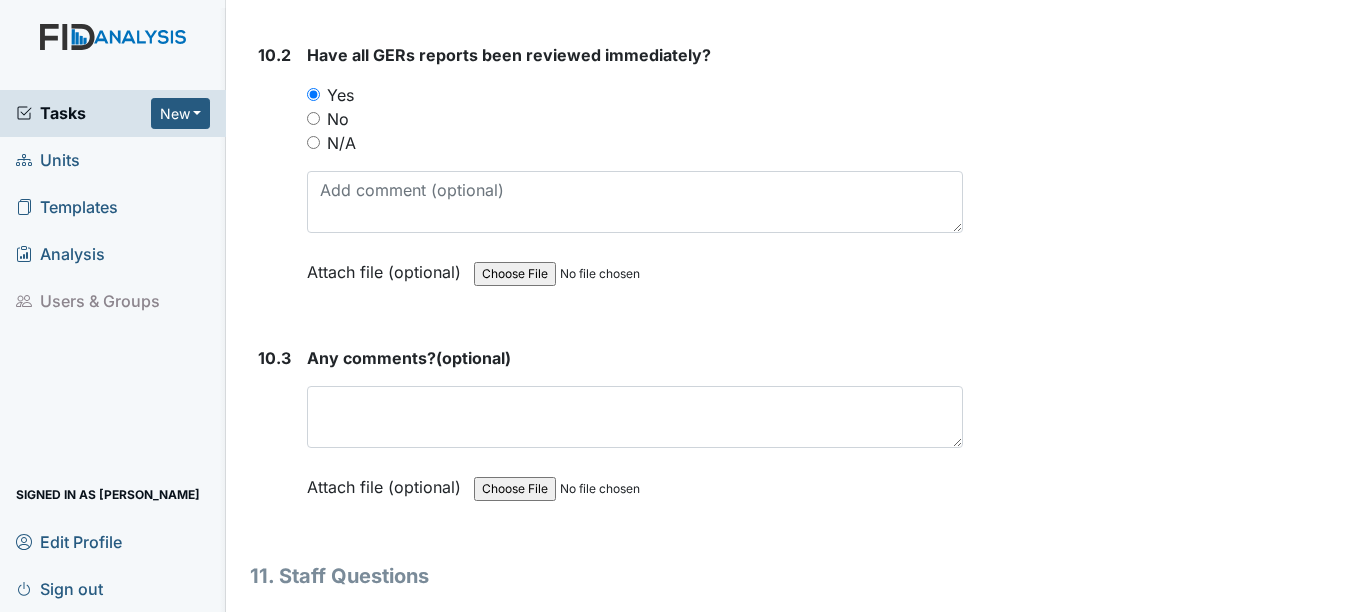 scroll, scrollTop: 32023, scrollLeft: 0, axis: vertical 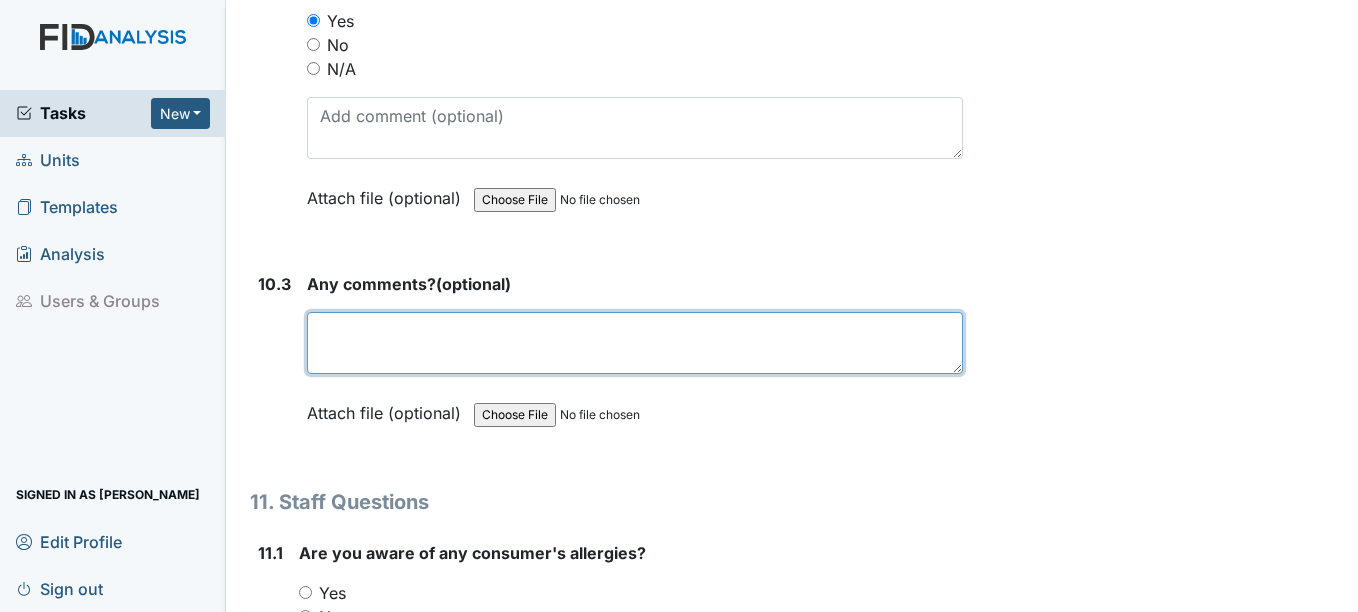 click at bounding box center [634, 343] 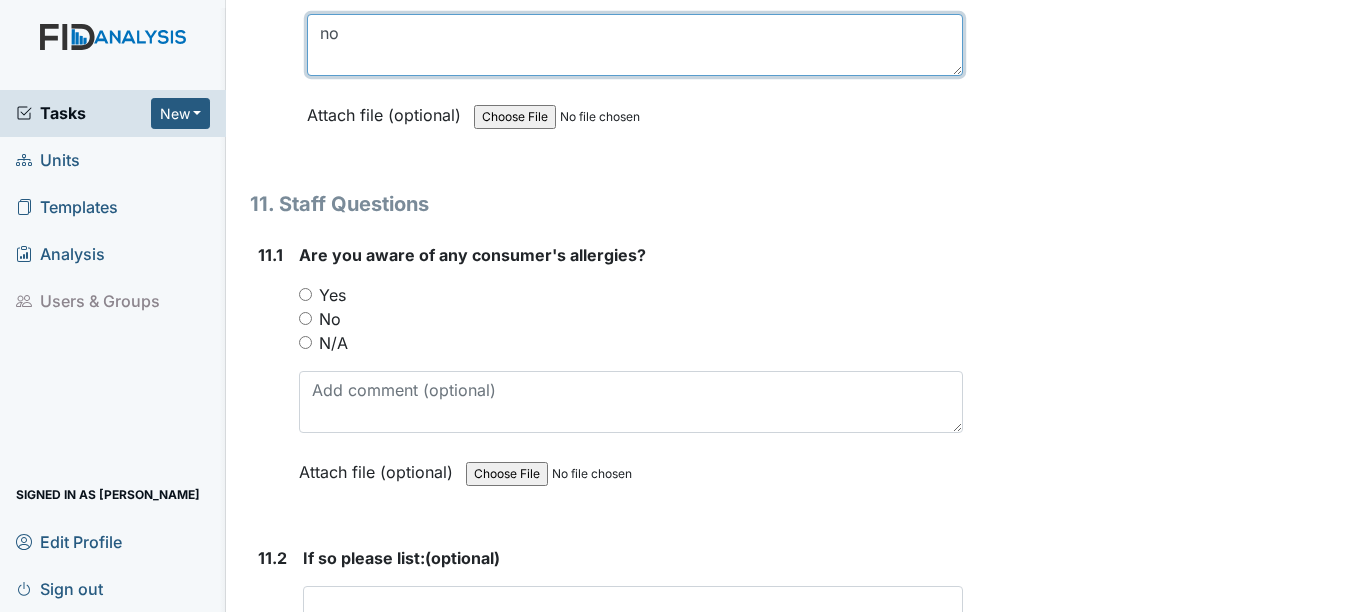 scroll, scrollTop: 32323, scrollLeft: 0, axis: vertical 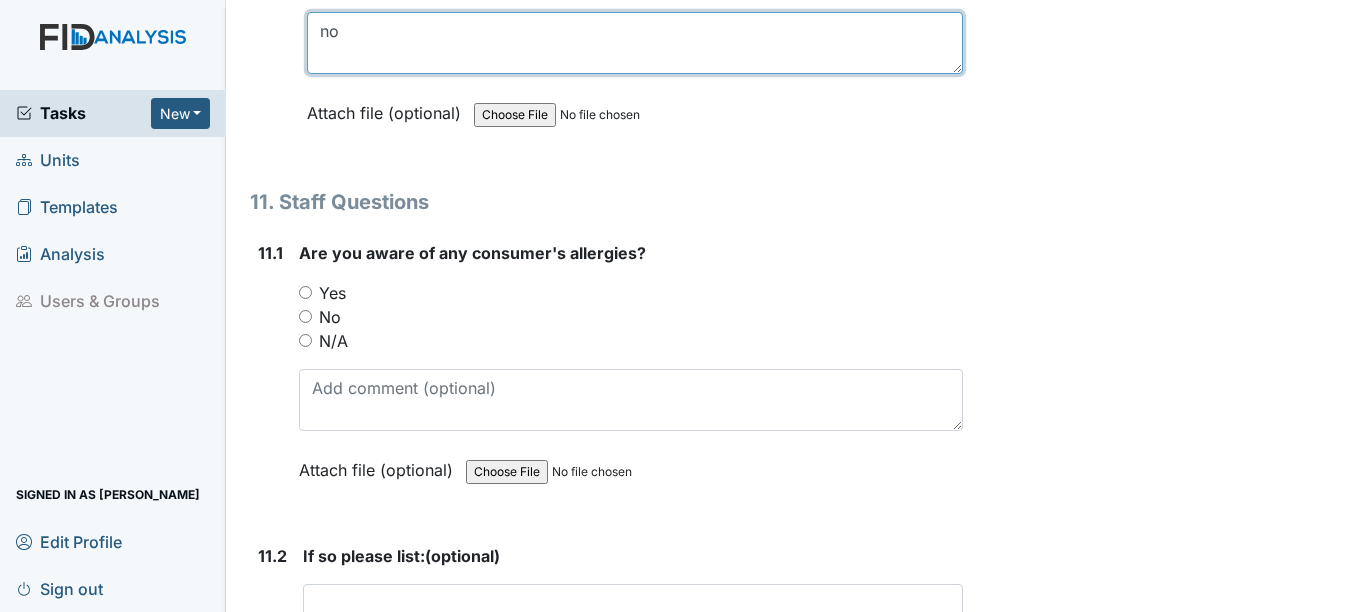 type on "no" 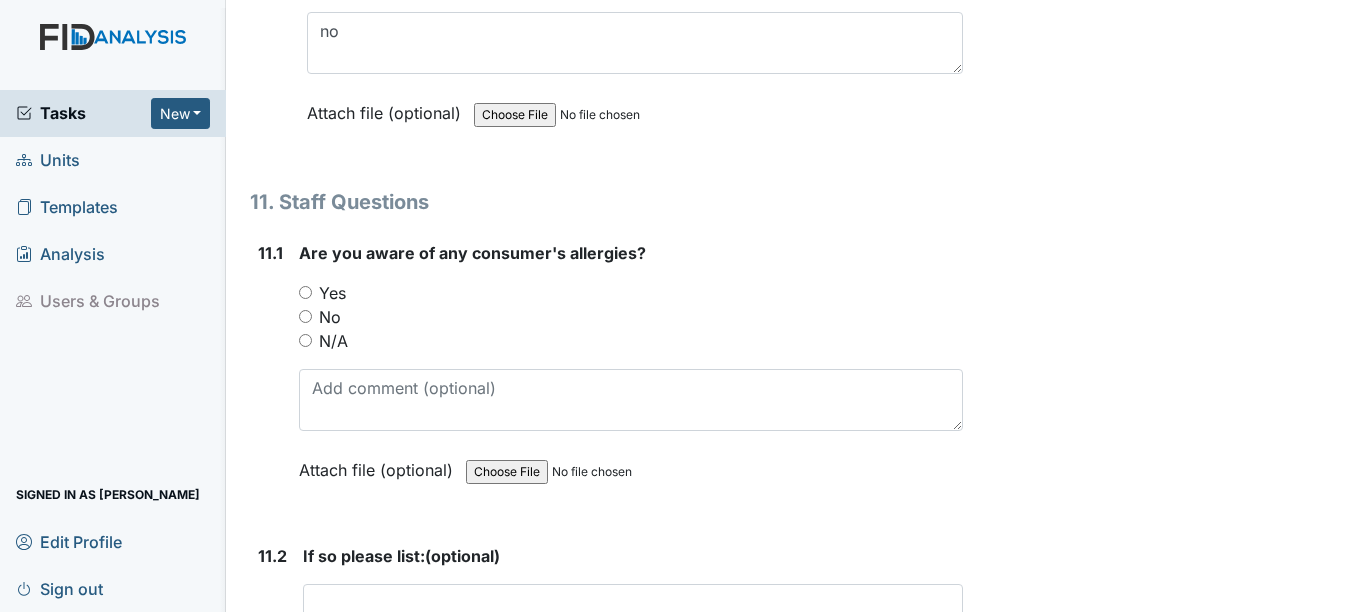 click on "Yes" at bounding box center (305, 292) 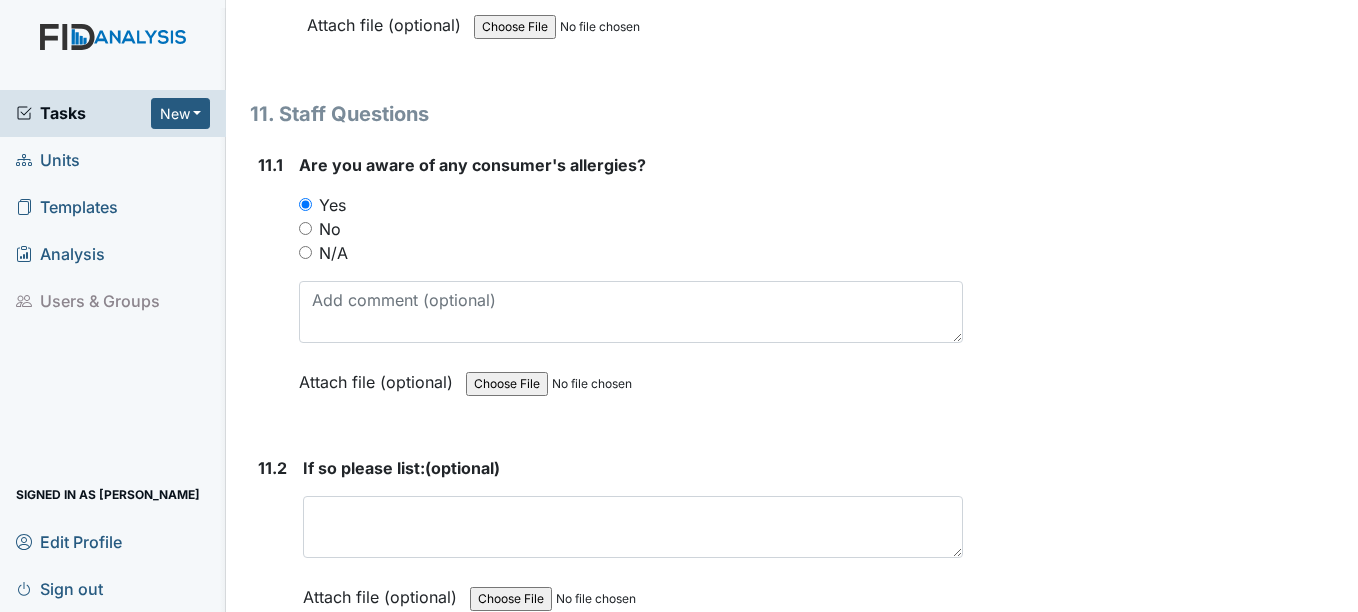 scroll, scrollTop: 32623, scrollLeft: 0, axis: vertical 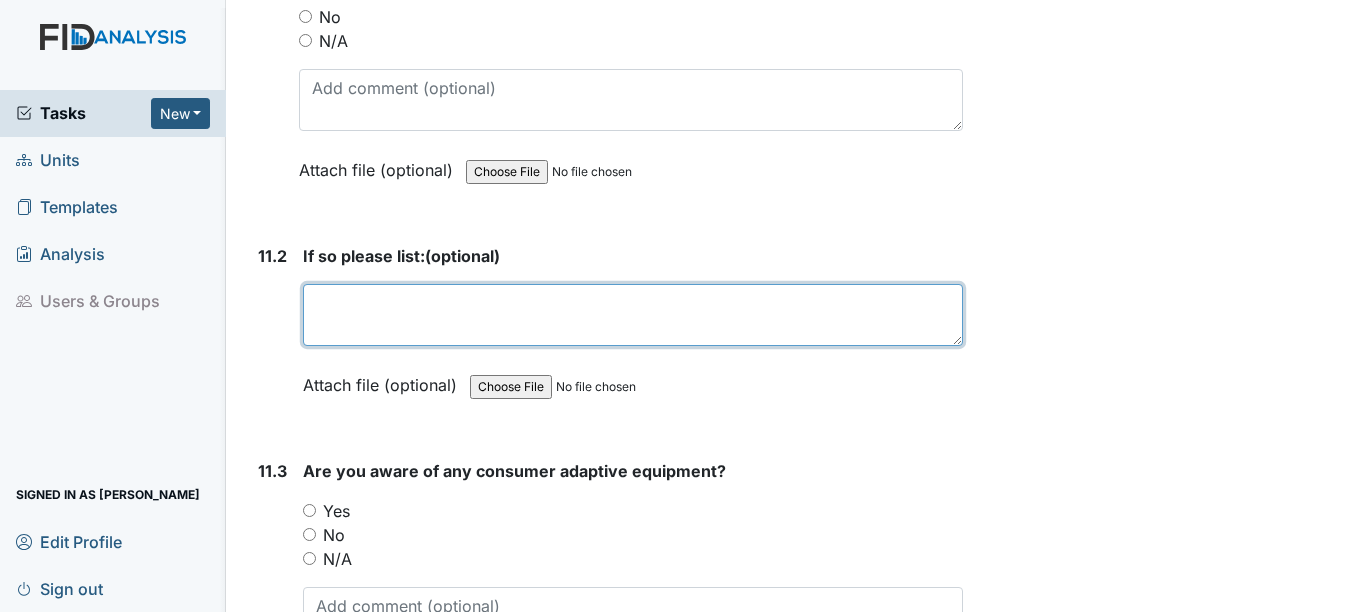 click at bounding box center [632, 315] 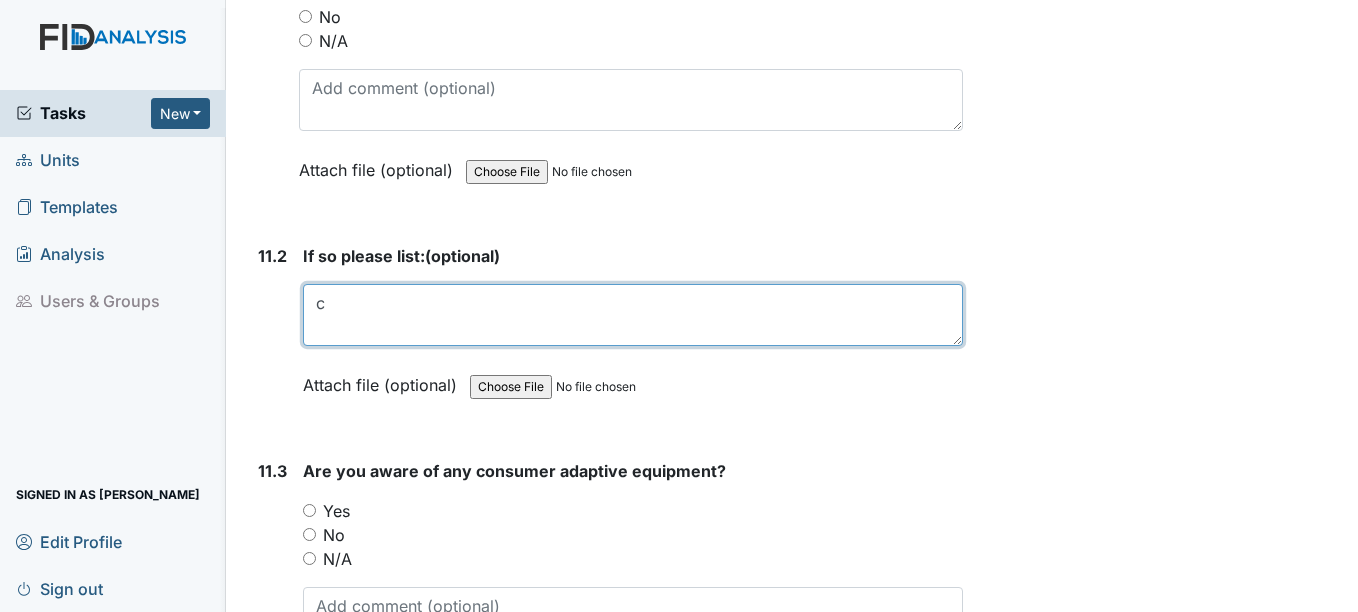 click on "c" at bounding box center (632, 315) 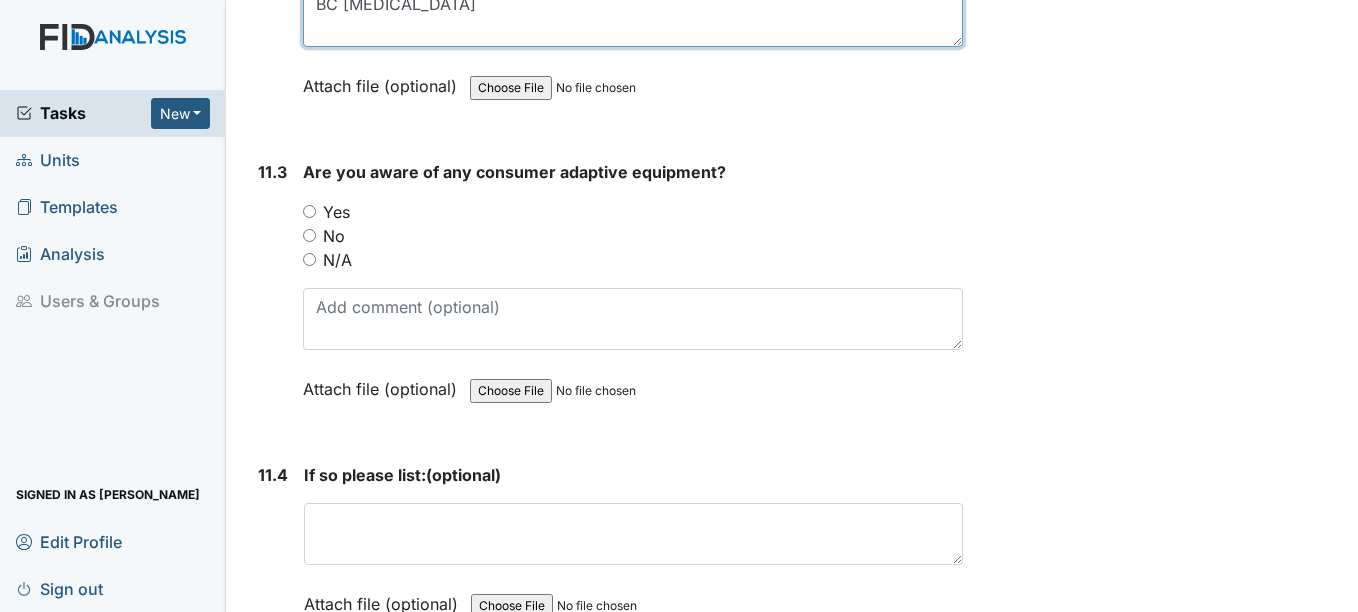 scroll, scrollTop: 32923, scrollLeft: 0, axis: vertical 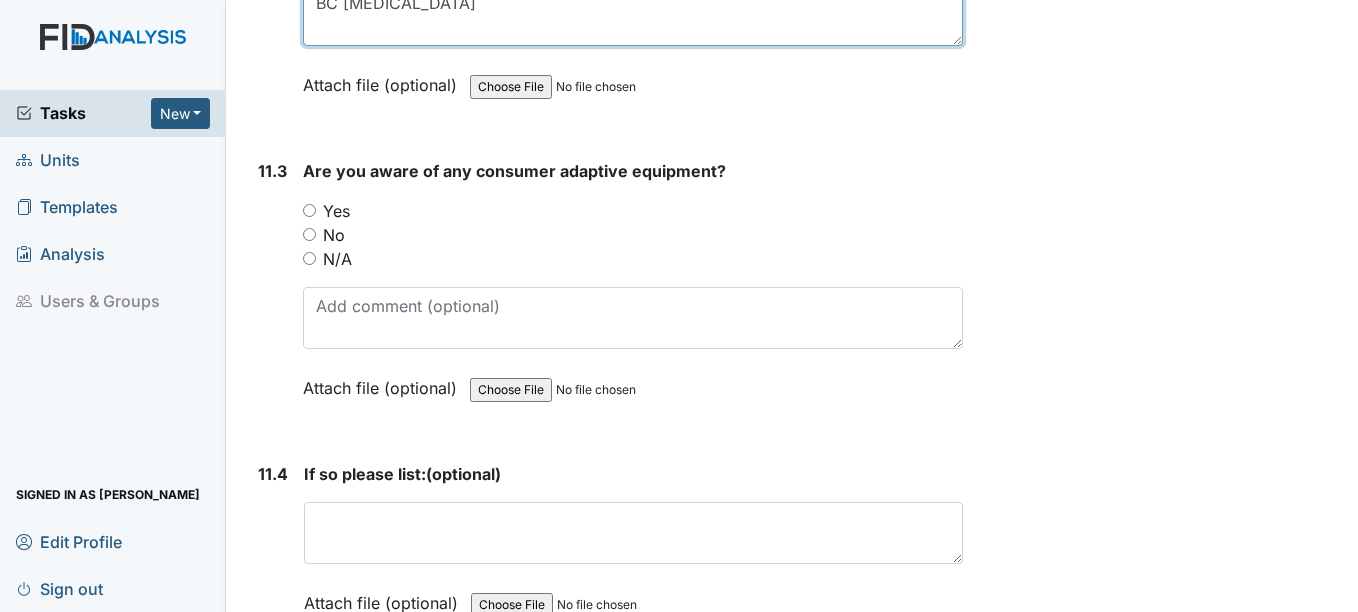 type on "BC [MEDICAL_DATA]" 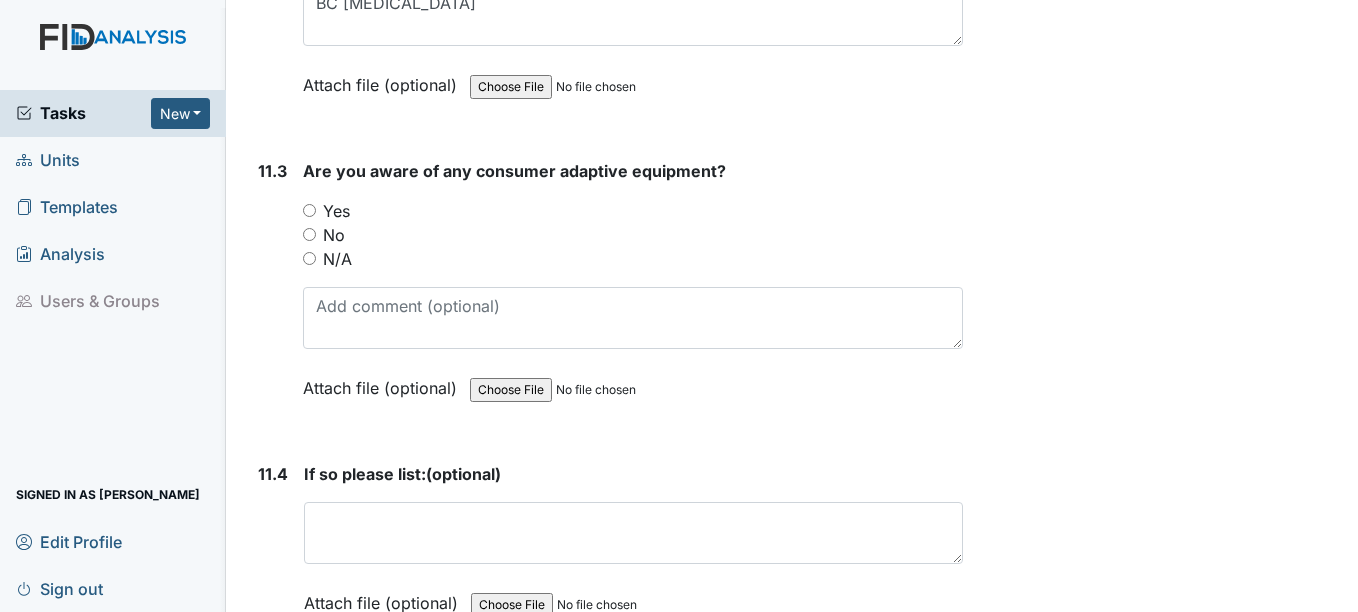 click on "Yes" at bounding box center (309, 210) 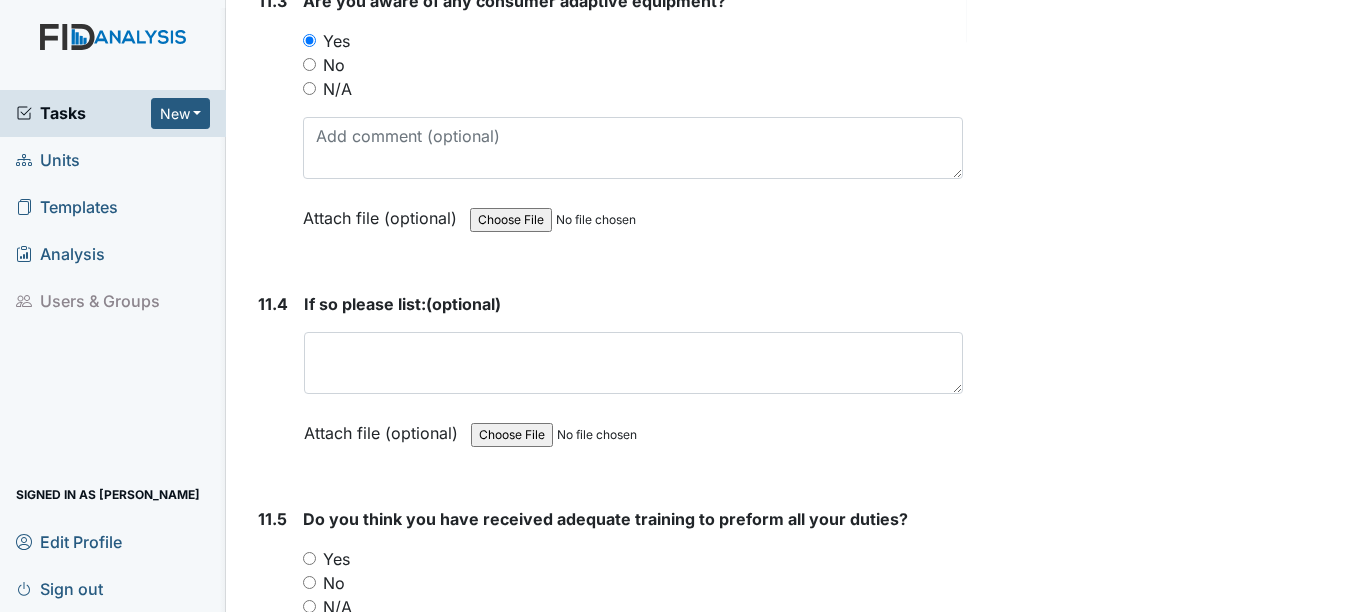 scroll, scrollTop: 33123, scrollLeft: 0, axis: vertical 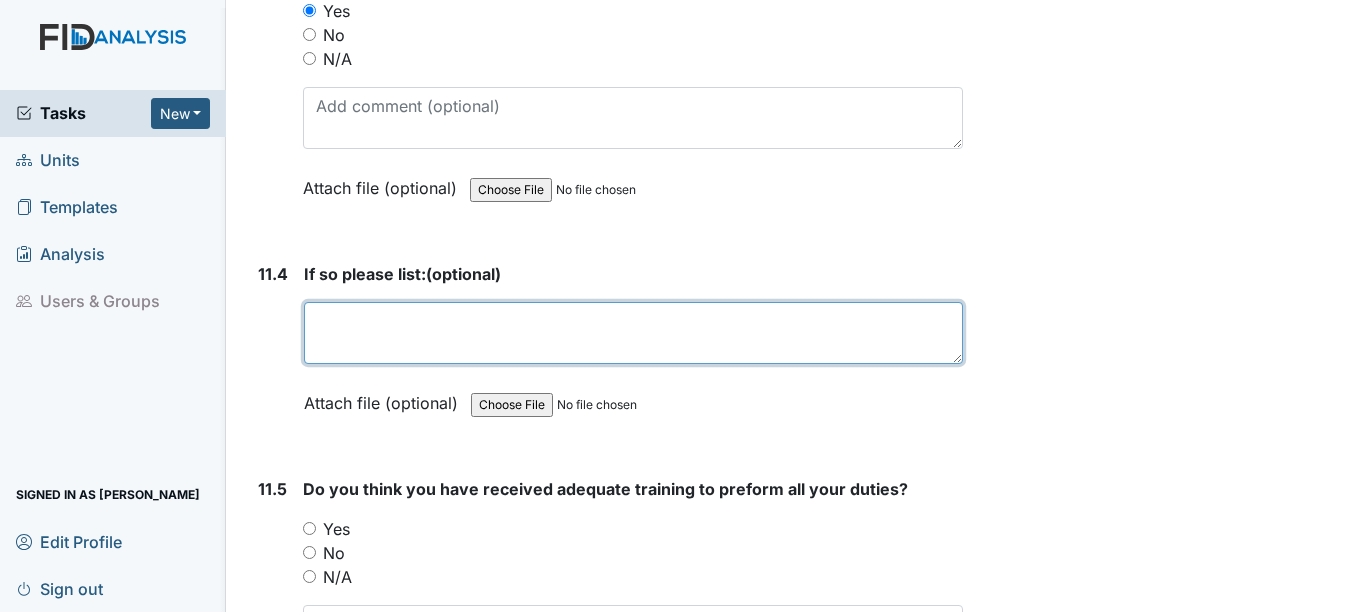 click at bounding box center [633, 333] 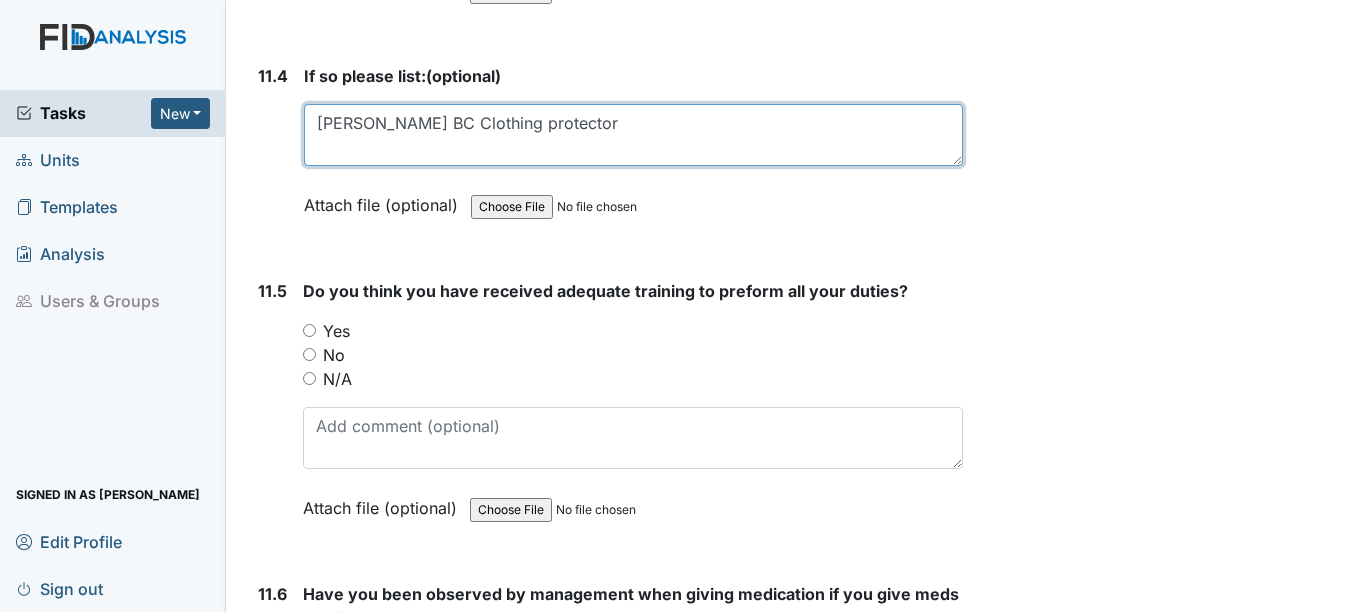 scroll, scrollTop: 33323, scrollLeft: 0, axis: vertical 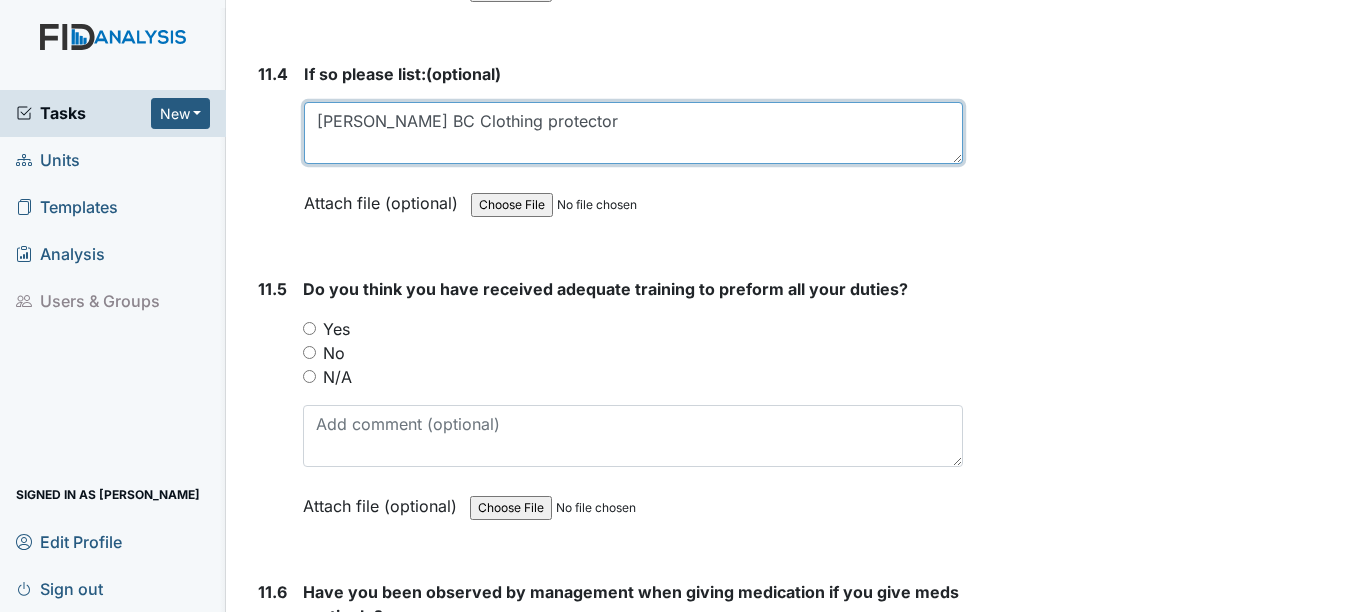 type on "[PERSON_NAME] BC Clothing protector" 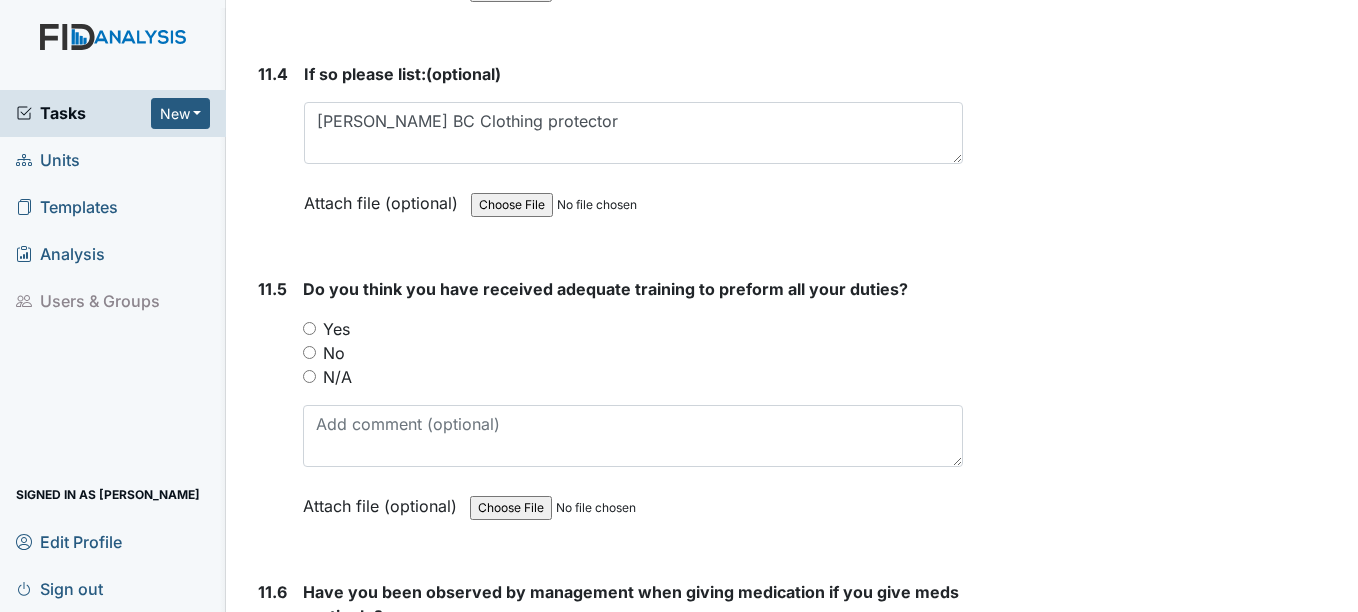click on "11.5
Do you think you have received adequate training to preform all your duties?
You must select one of the below options.
Yes
No
N/A
Attach file (optional)
You can upload .pdf, .txt, .jpg, .jpeg, .png, .csv, .xls, or .doc files under 100MB." at bounding box center [606, 412] 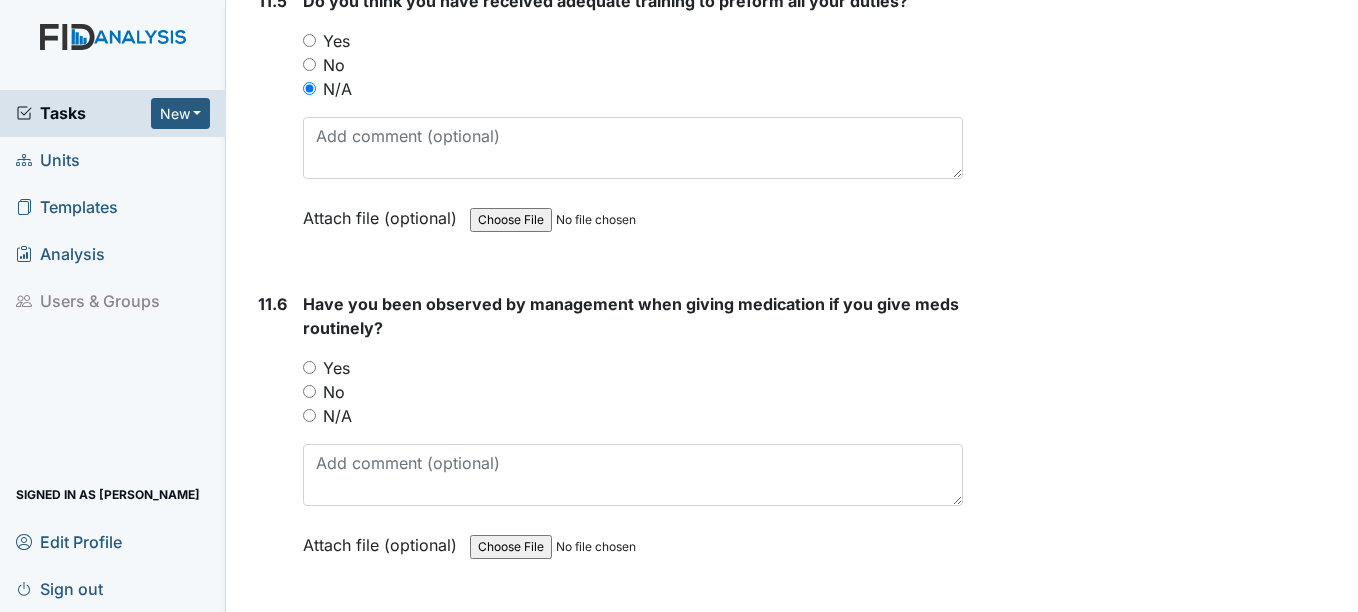 scroll, scrollTop: 33723, scrollLeft: 0, axis: vertical 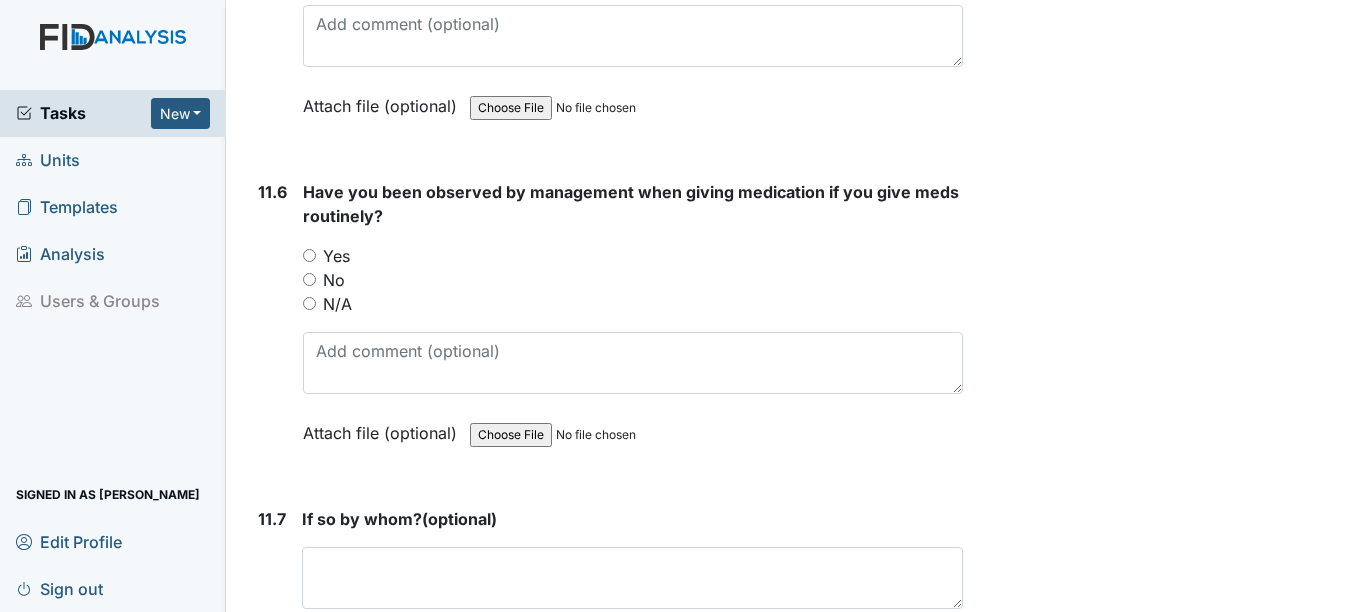 click on "Yes" at bounding box center (309, 255) 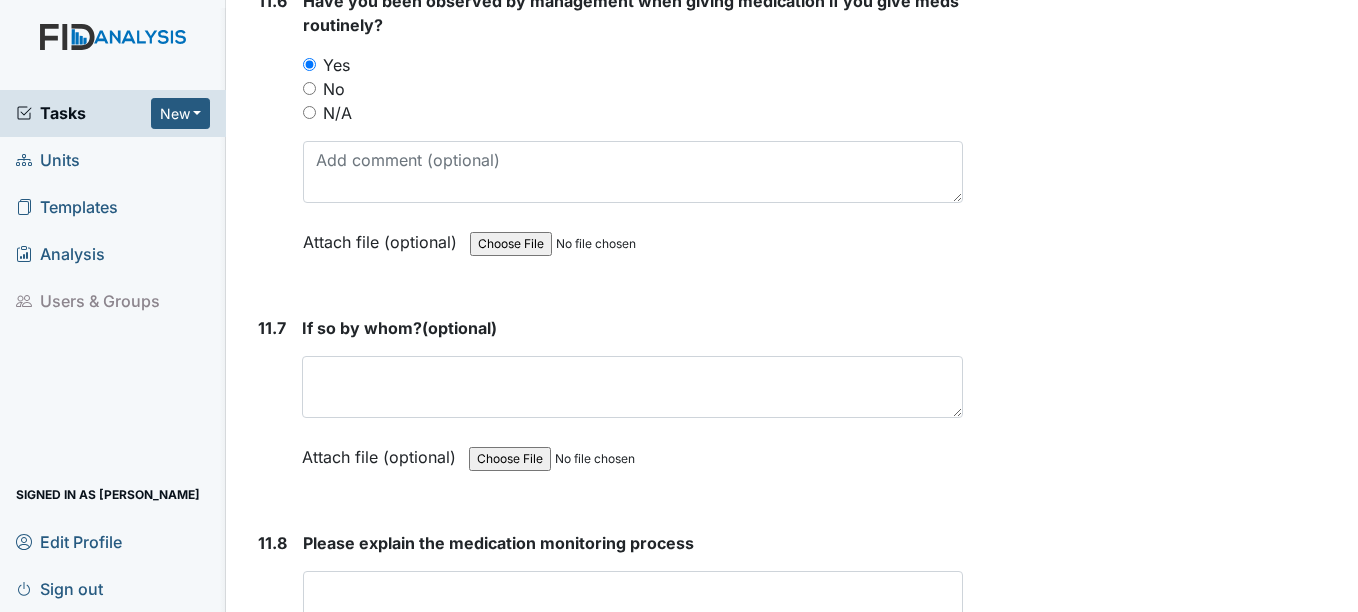scroll, scrollTop: 33923, scrollLeft: 0, axis: vertical 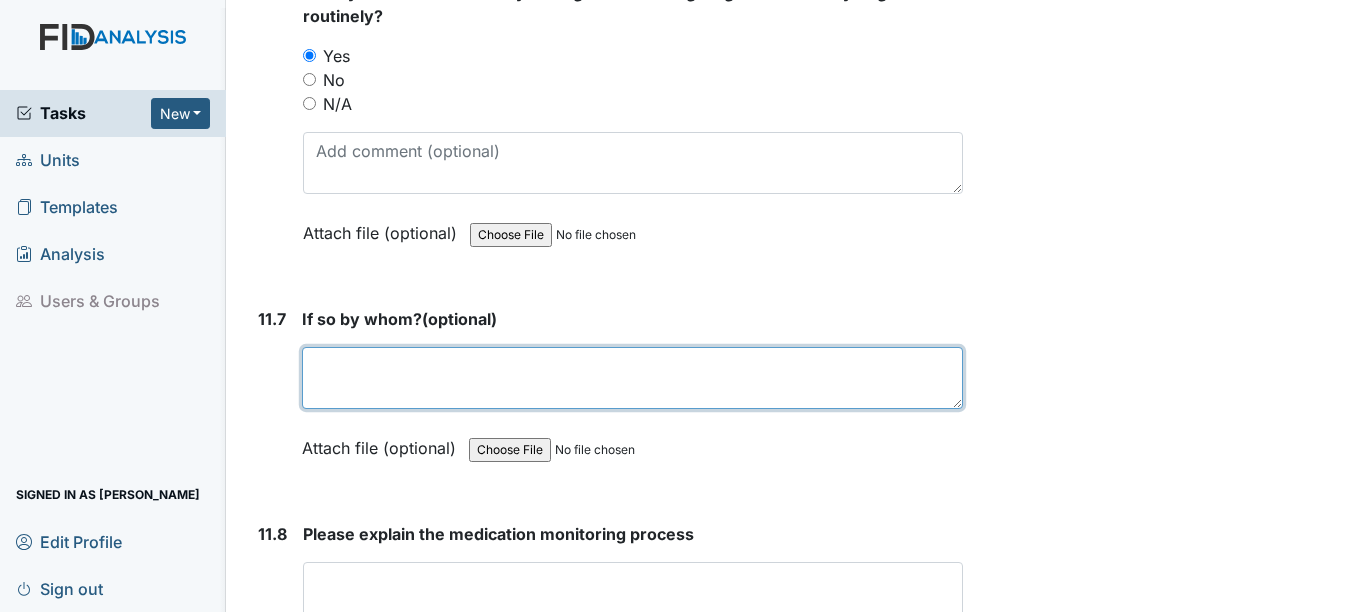 drag, startPoint x: 382, startPoint y: 410, endPoint x: 389, endPoint y: 423, distance: 14.764823 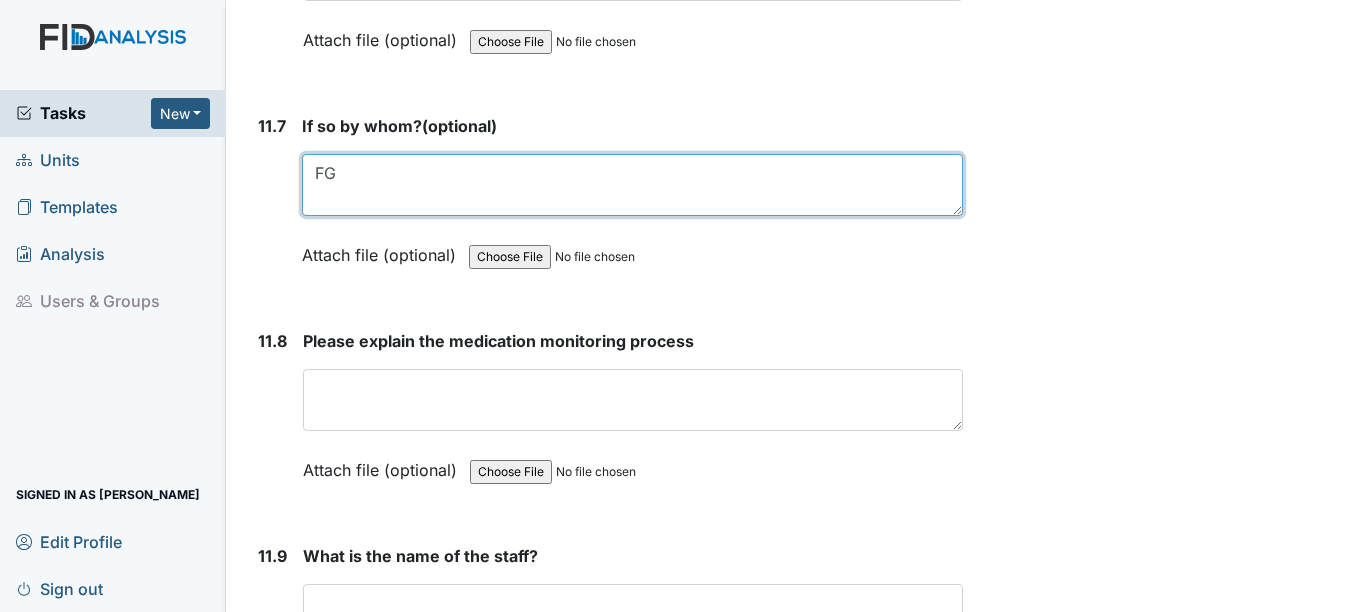scroll, scrollTop: 34123, scrollLeft: 0, axis: vertical 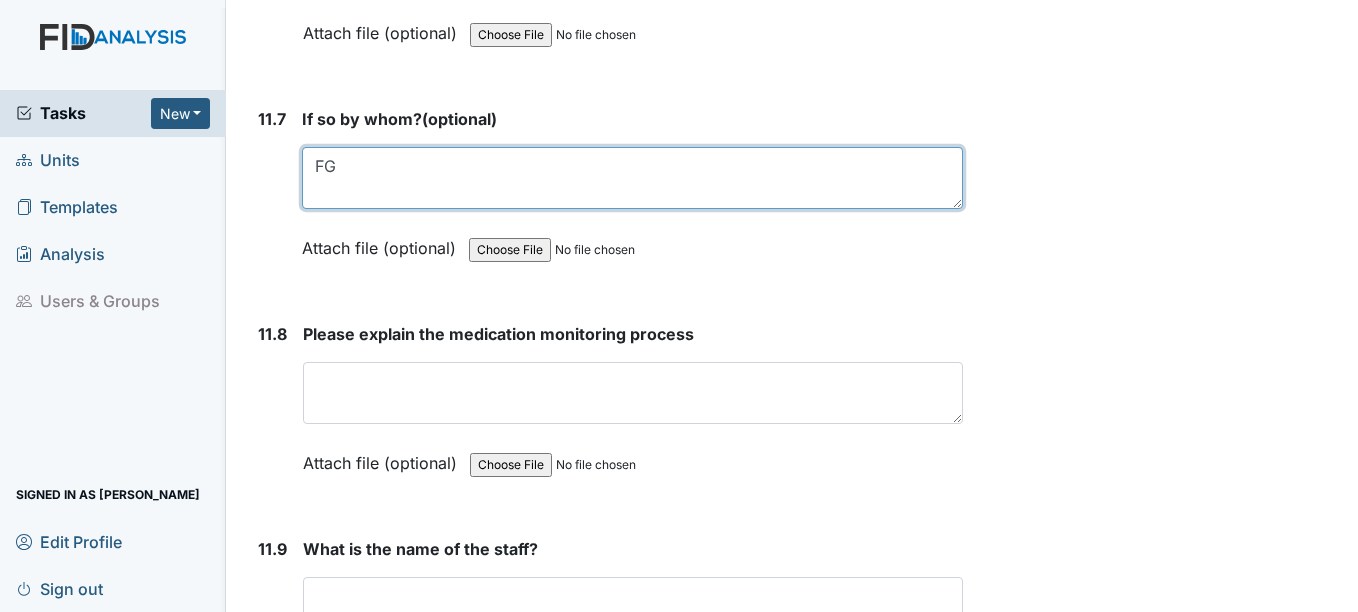 type on "FG" 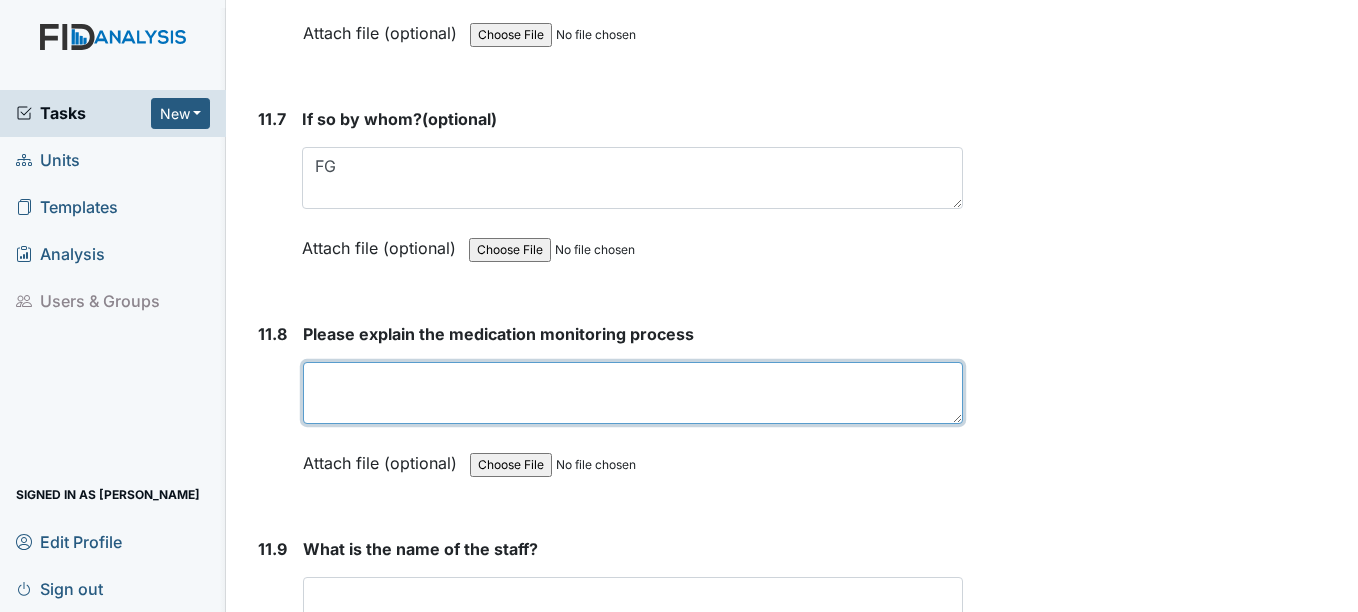 click at bounding box center [632, 393] 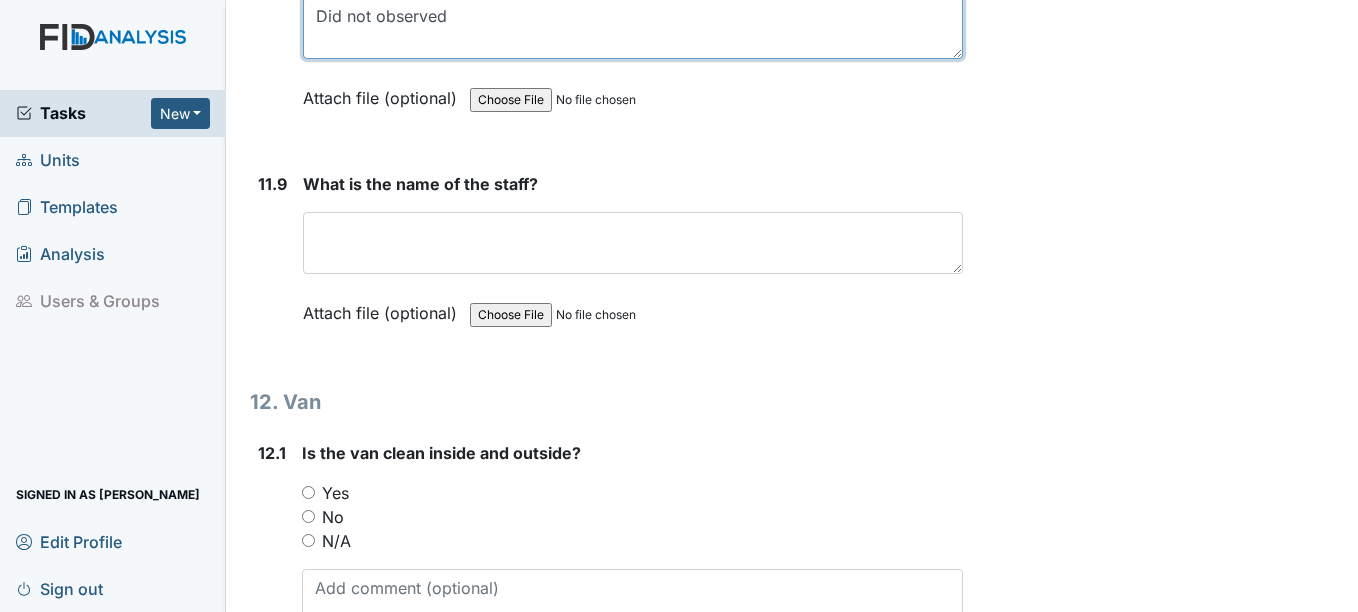 scroll, scrollTop: 34523, scrollLeft: 0, axis: vertical 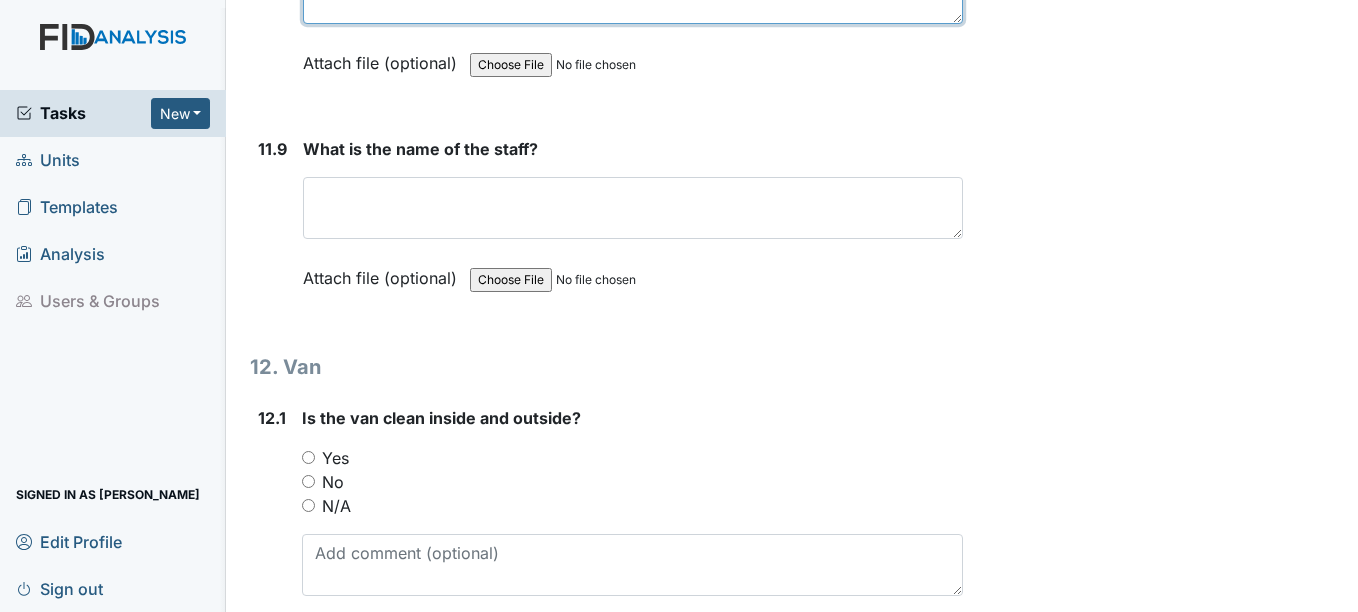 type on "Did not observed" 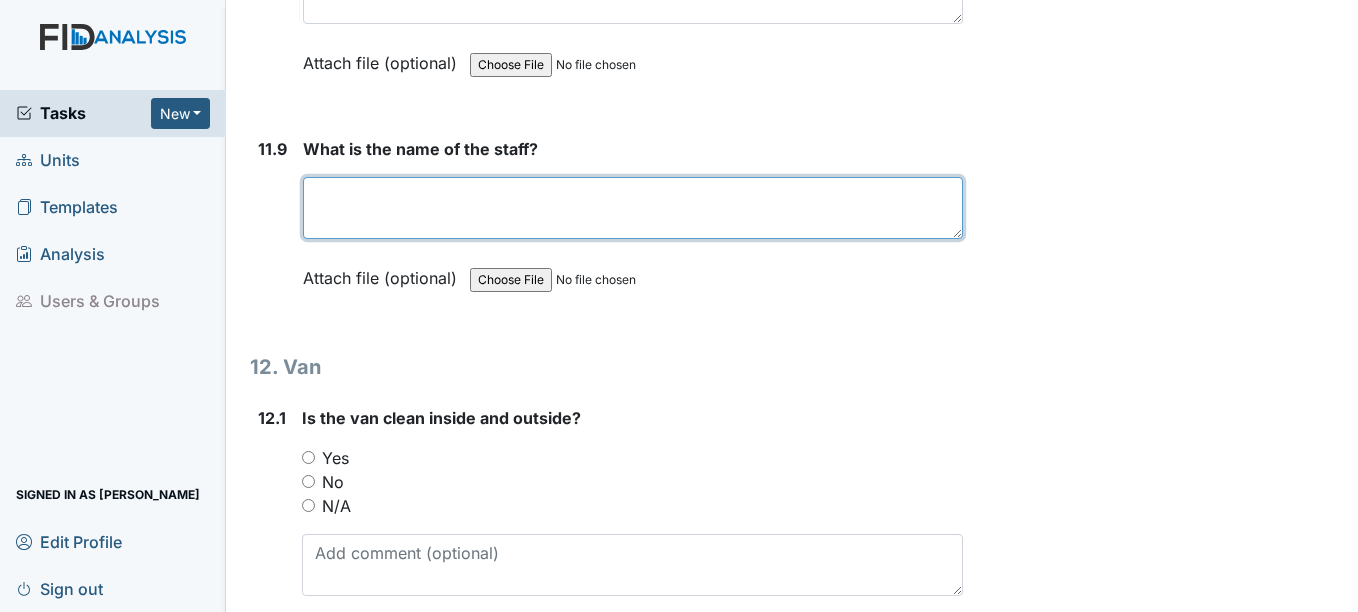 click at bounding box center (632, 208) 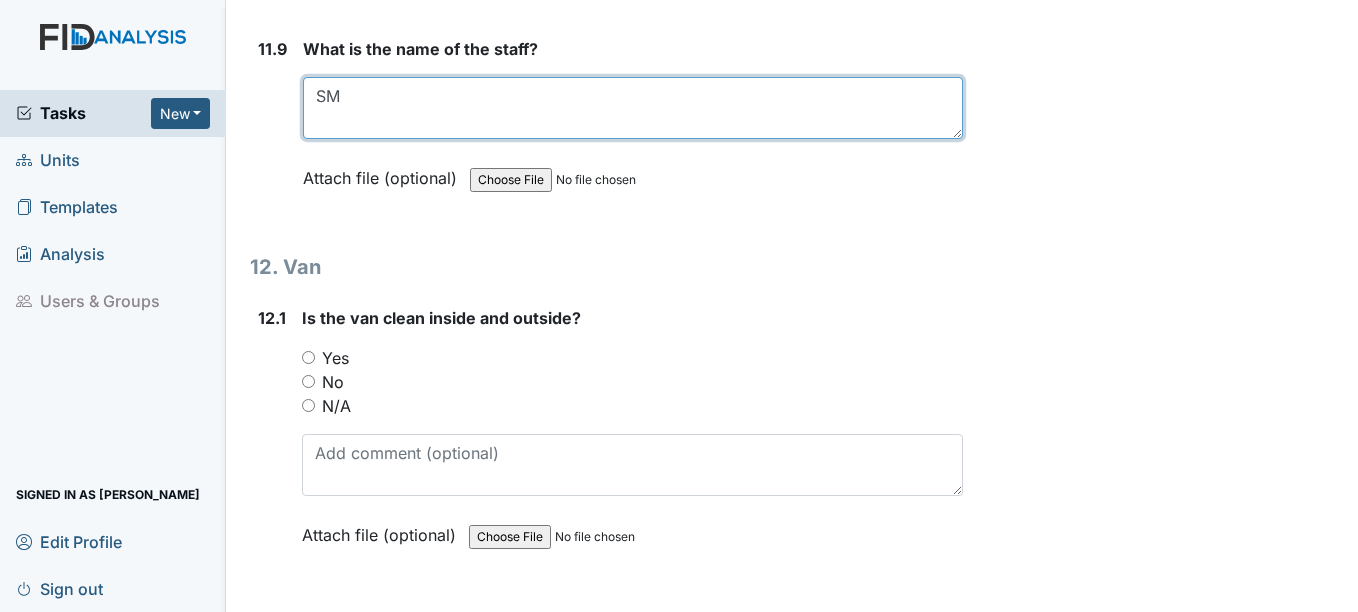 scroll, scrollTop: 34723, scrollLeft: 0, axis: vertical 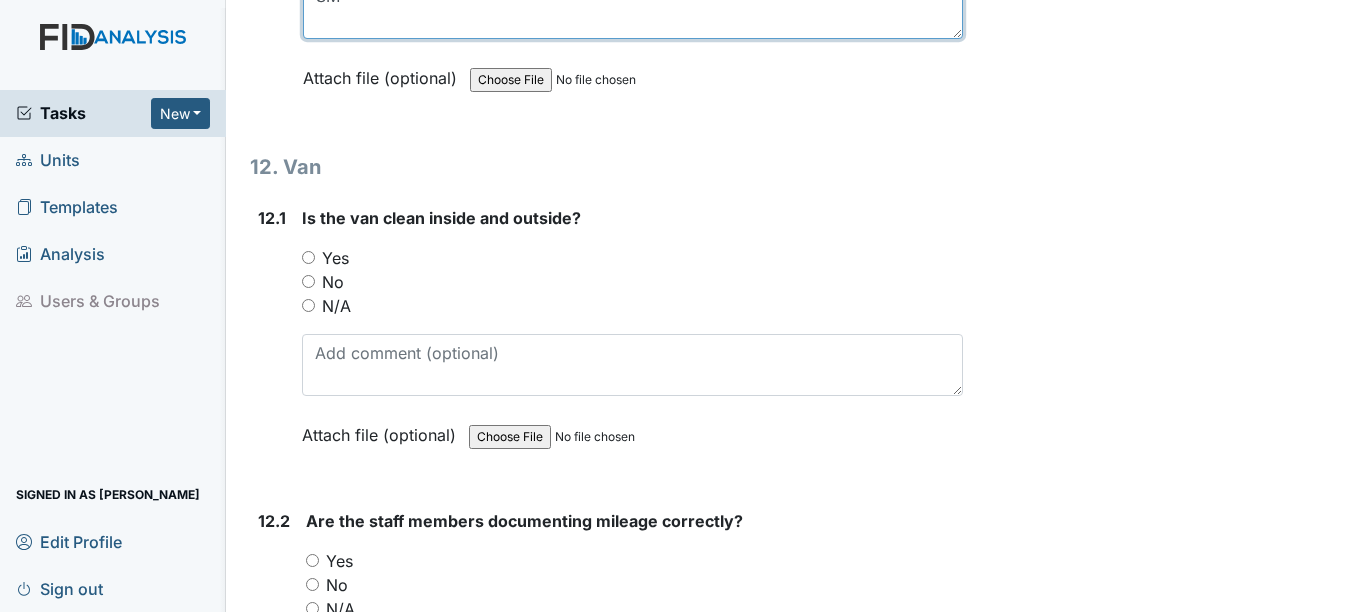 type on "SM" 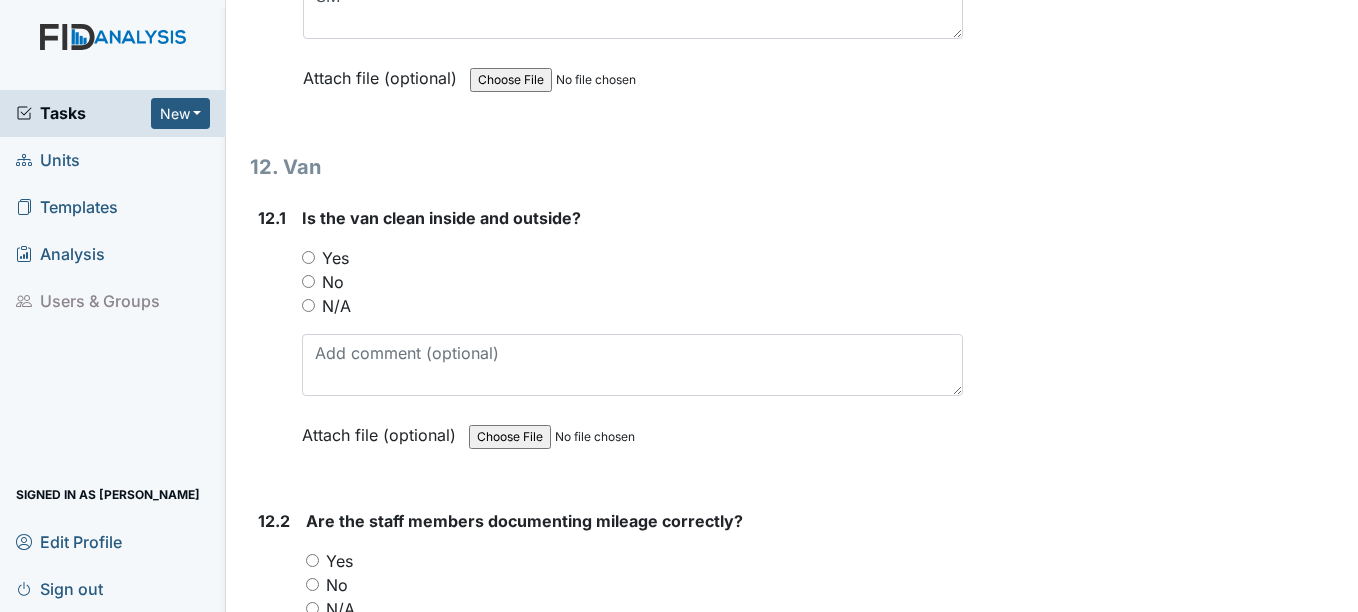 click on "N/A" at bounding box center (308, 305) 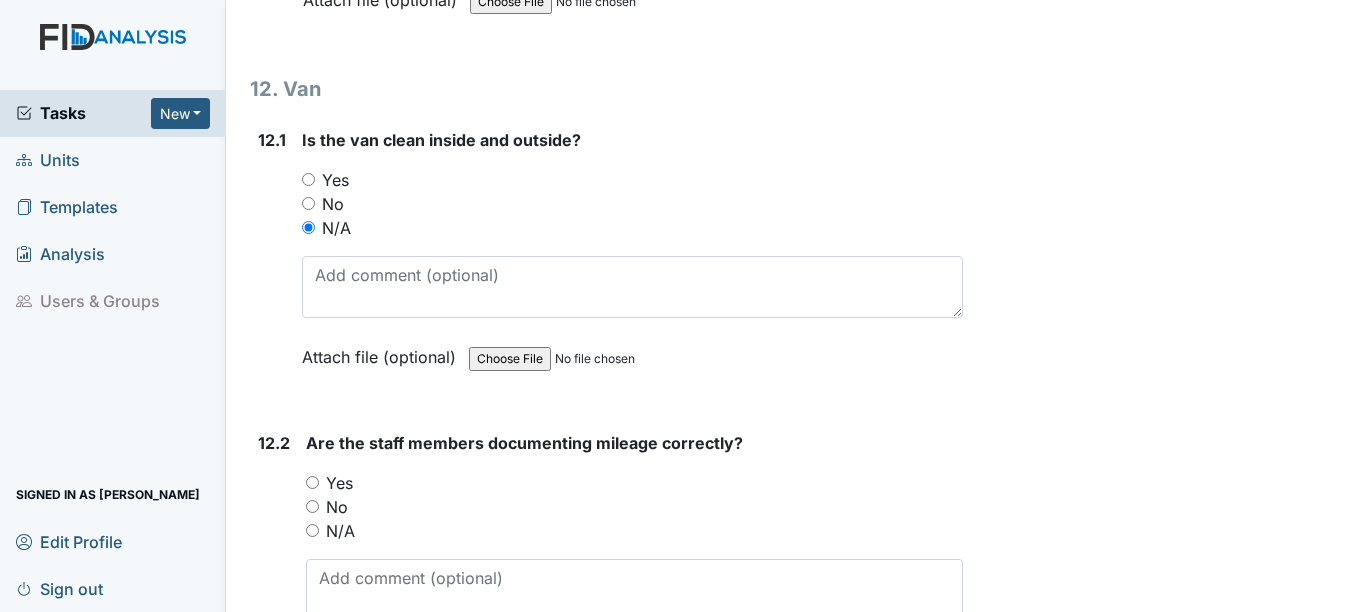 scroll, scrollTop: 35023, scrollLeft: 0, axis: vertical 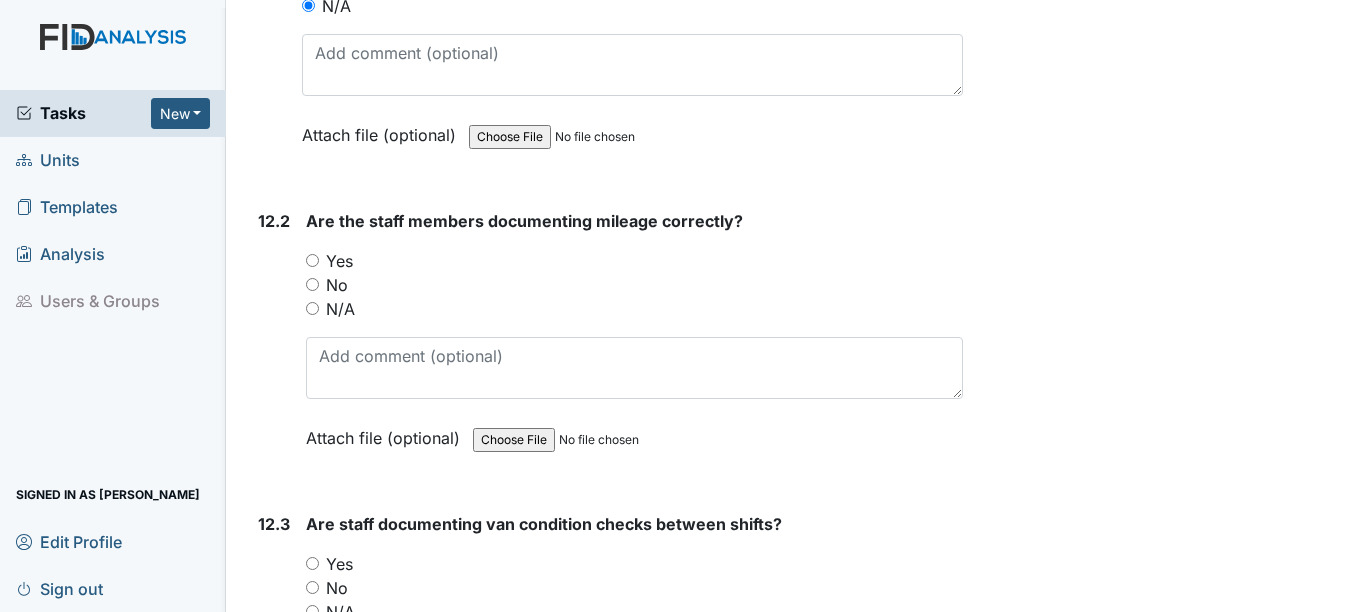 click on "Are the staff members documenting mileage correctly?
You must select one of the below options.
Yes
No
N/A
Attach file (optional)
You can upload .pdf, .txt, .jpg, .jpeg, .png, .csv, .xls, or .doc files under 100MB." at bounding box center (634, 336) 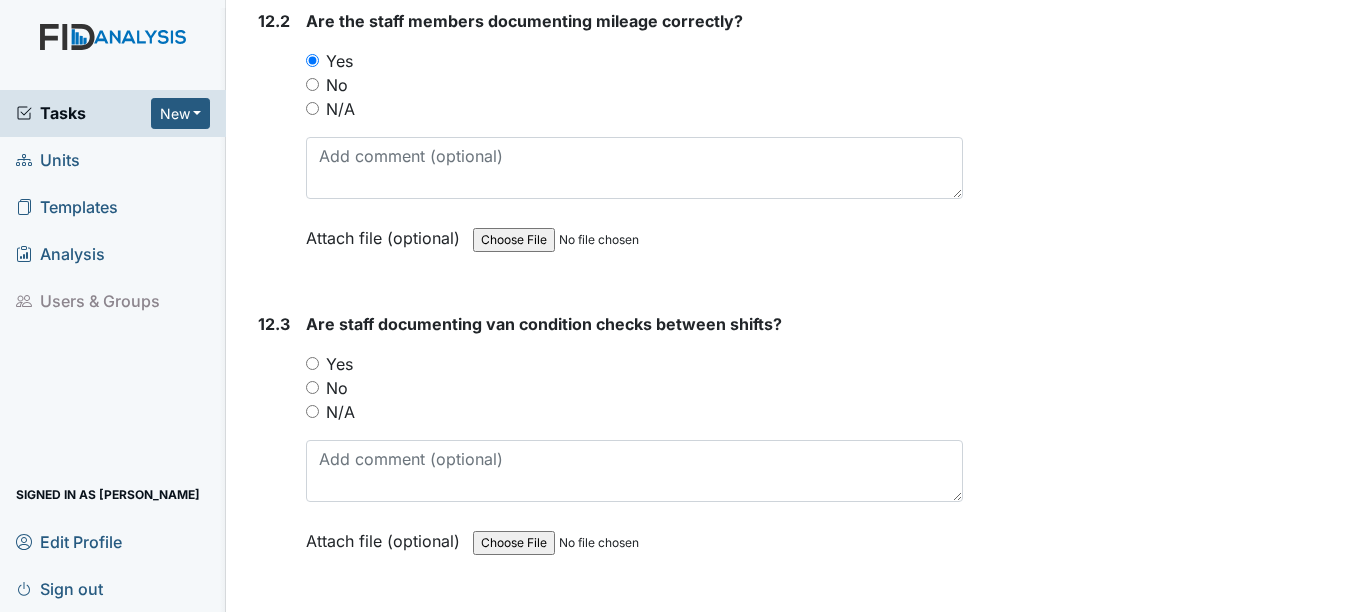 scroll, scrollTop: 35323, scrollLeft: 0, axis: vertical 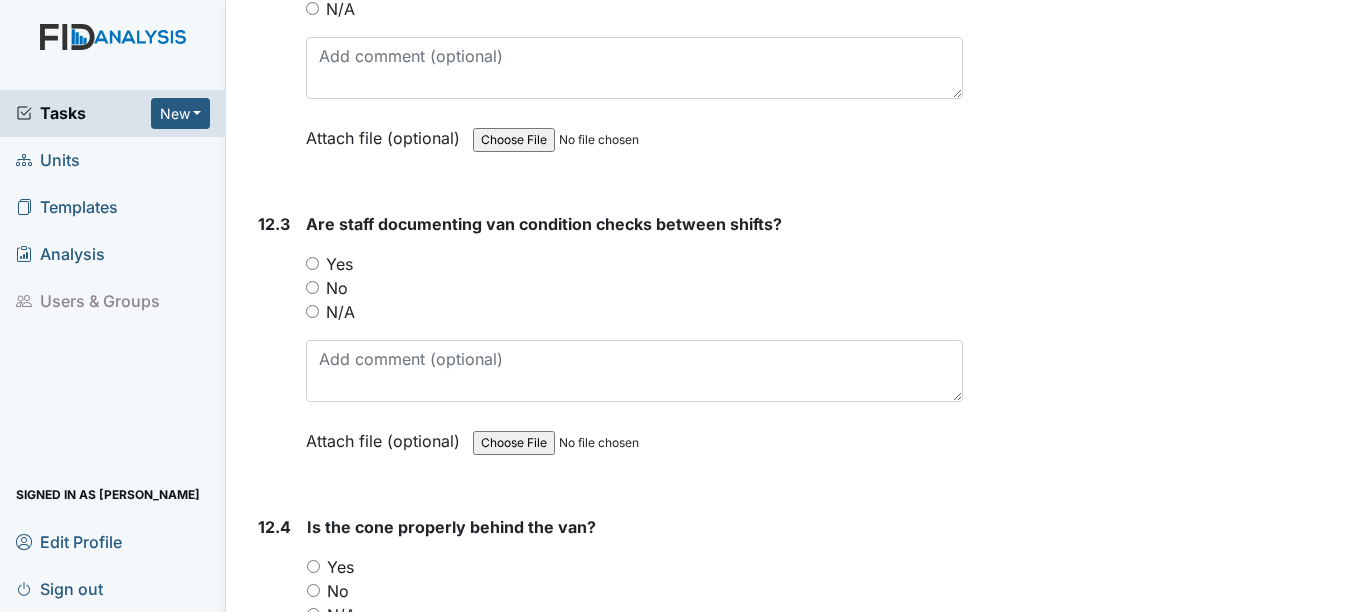 click on "Yes" at bounding box center [312, 263] 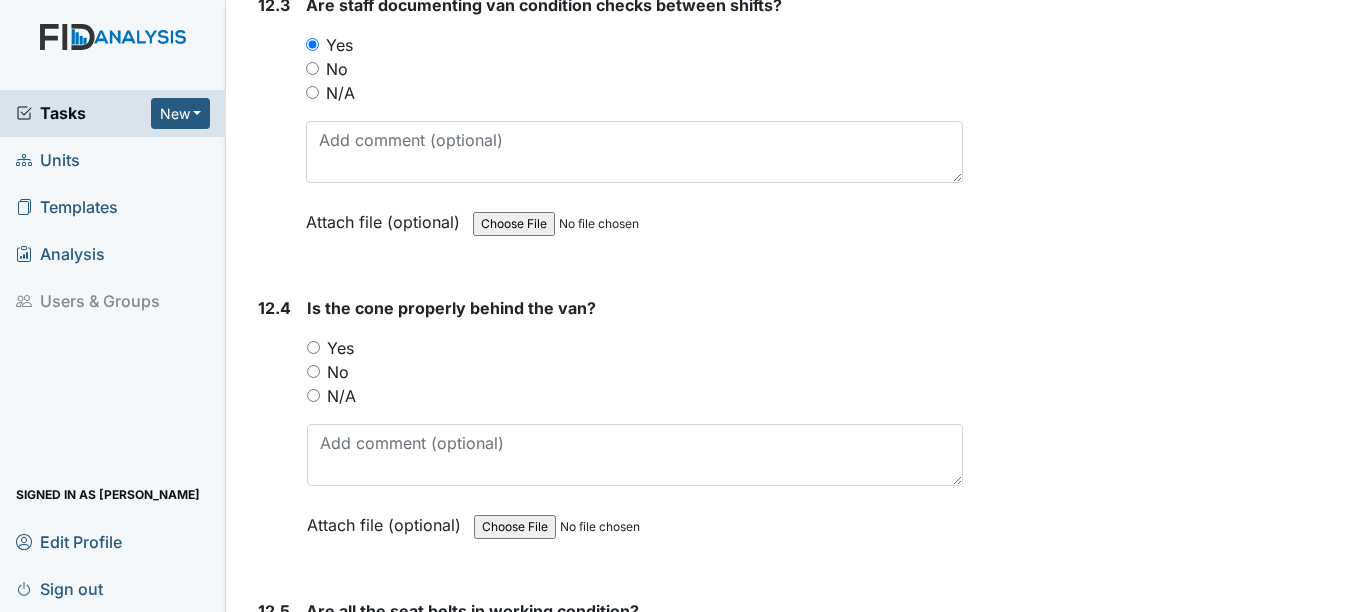 scroll, scrollTop: 35623, scrollLeft: 0, axis: vertical 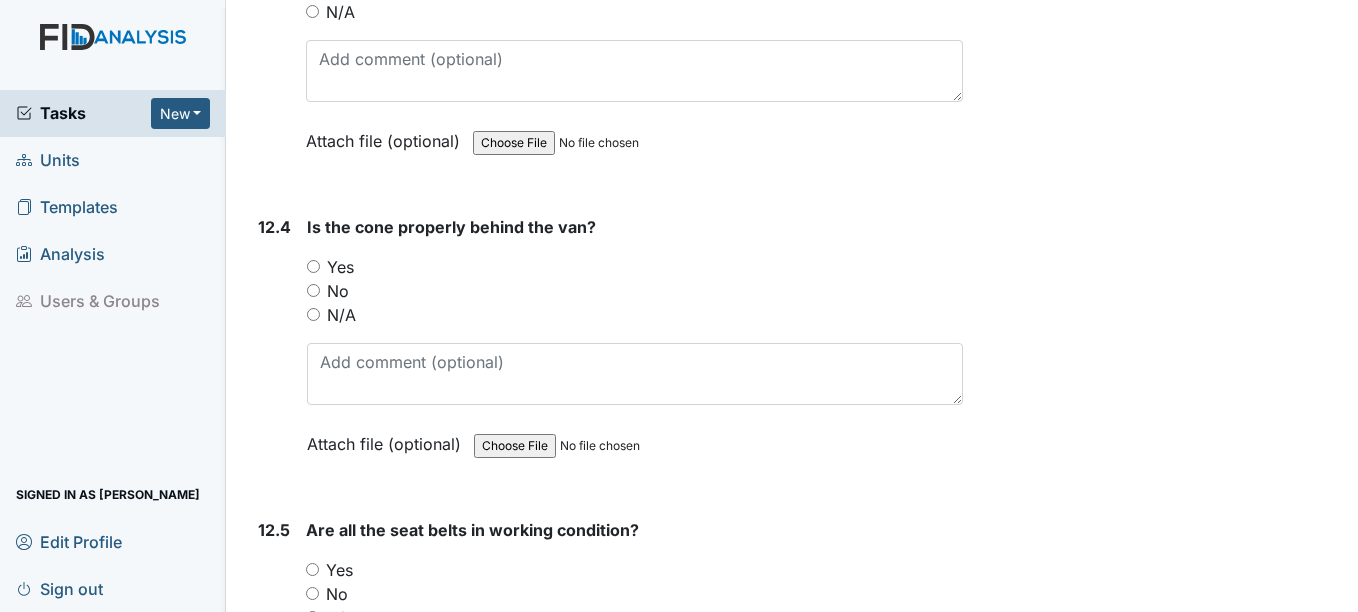 click on "Yes" at bounding box center [313, 266] 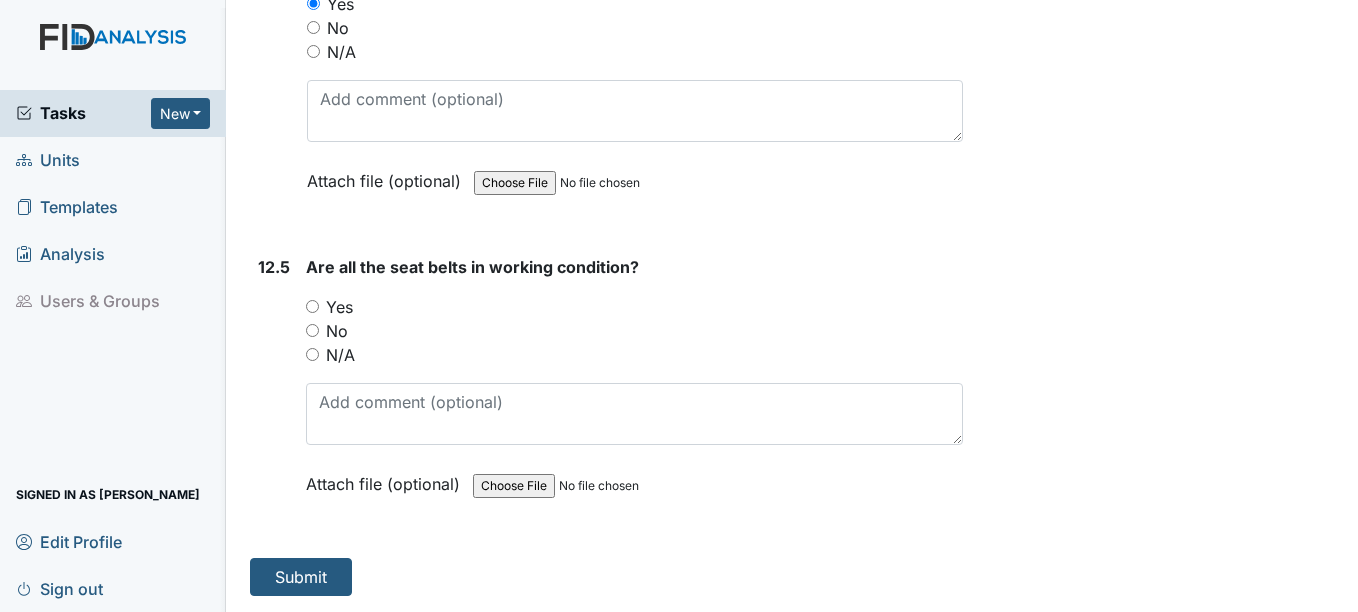 scroll, scrollTop: 35923, scrollLeft: 0, axis: vertical 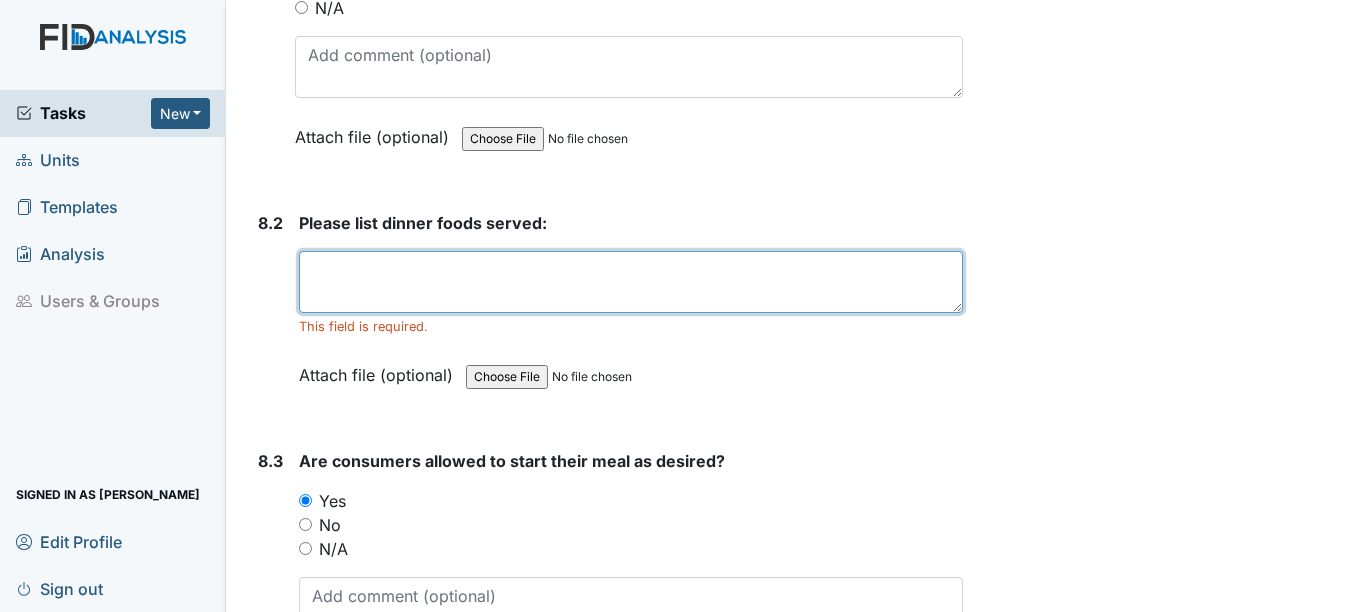 click at bounding box center [630, 282] 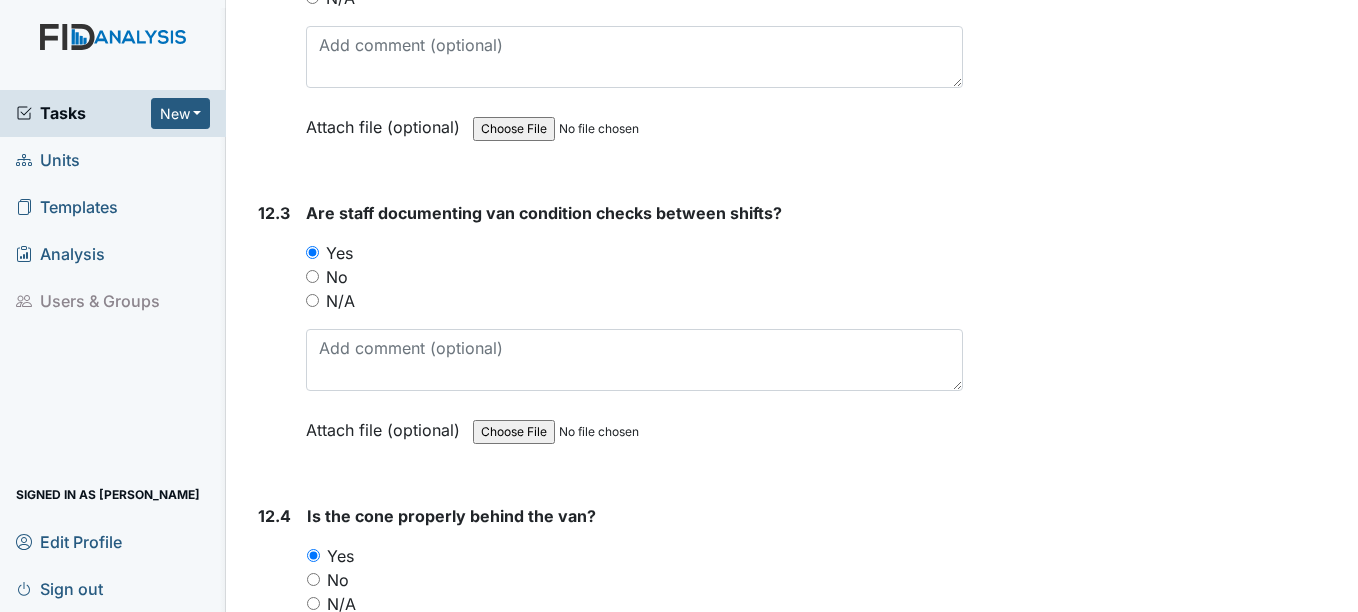 scroll, scrollTop: 35934, scrollLeft: 0, axis: vertical 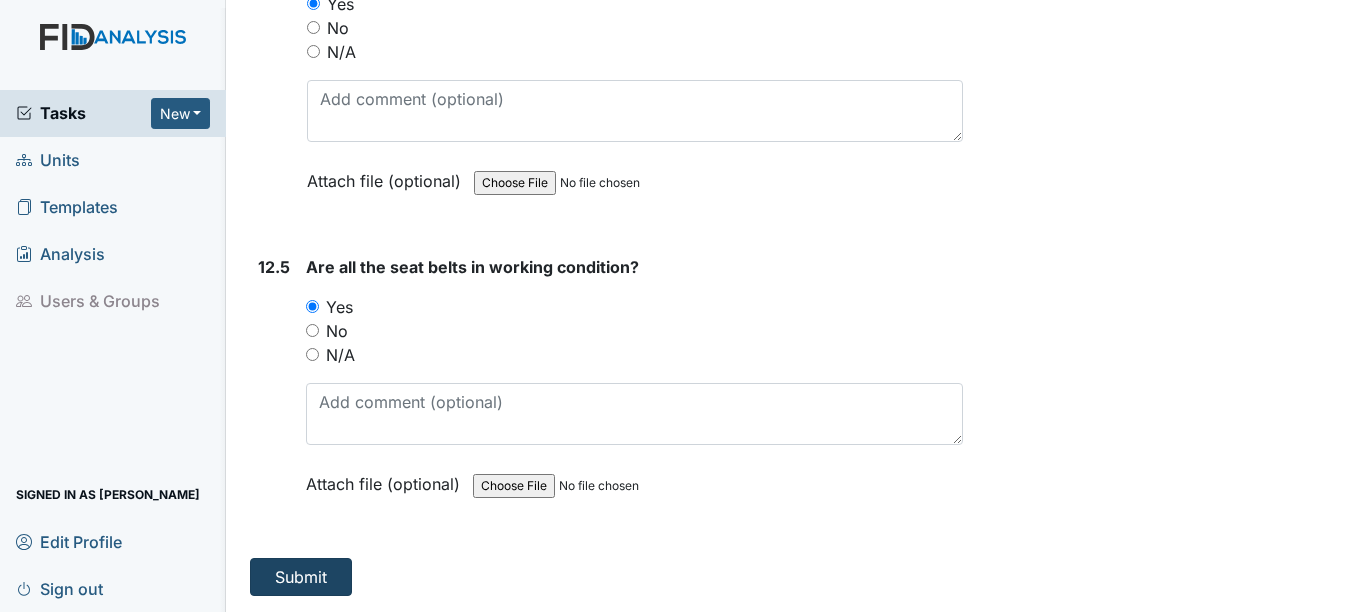 type on "Spaghetti salad rolls water Kool-Aid" 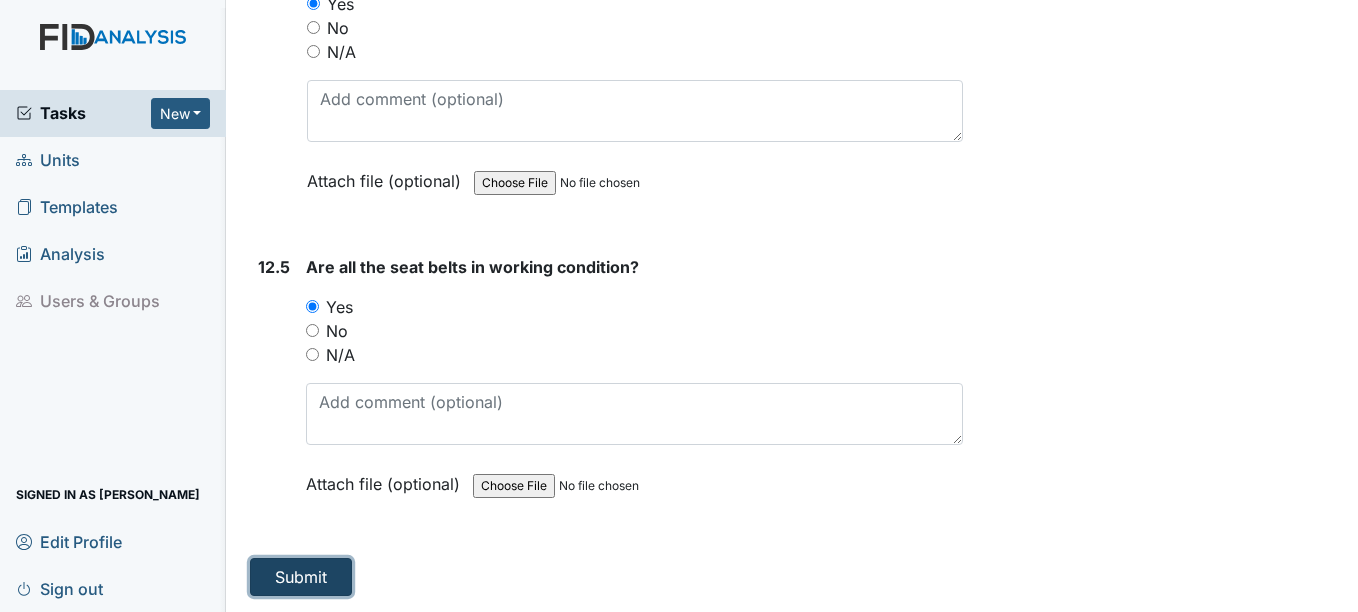 click on "Submit" at bounding box center [301, 577] 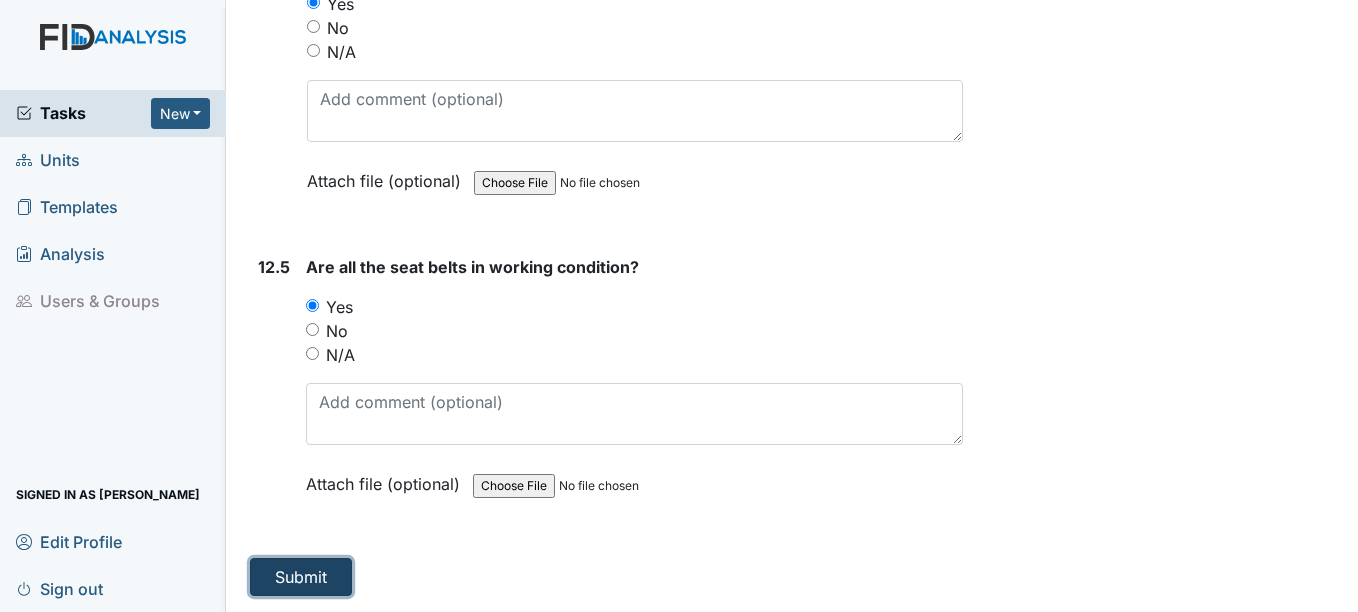 scroll, scrollTop: 35958, scrollLeft: 0, axis: vertical 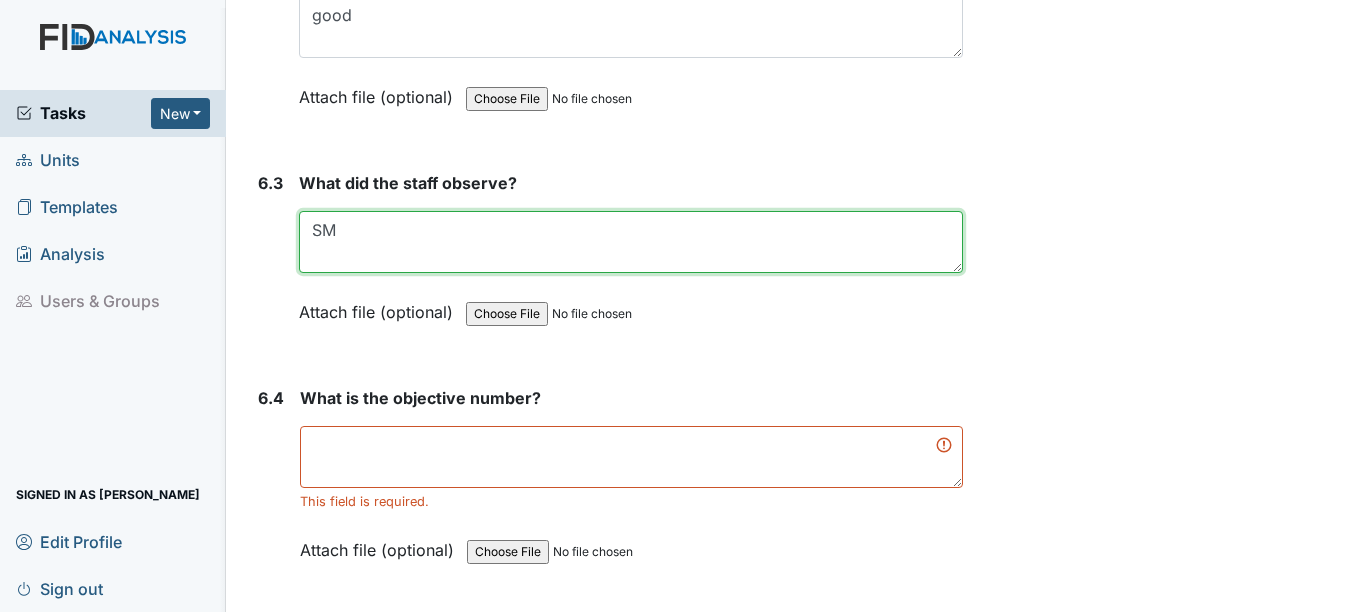 click on "SM" at bounding box center [630, 242] 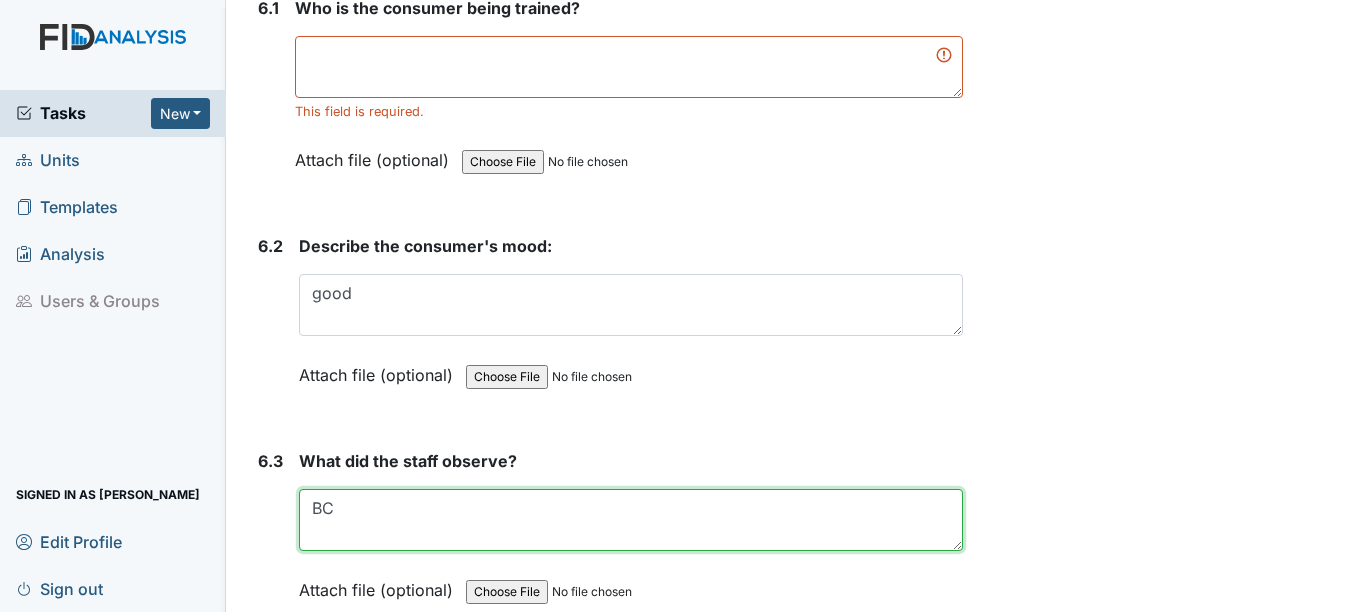 scroll, scrollTop: 11858, scrollLeft: 0, axis: vertical 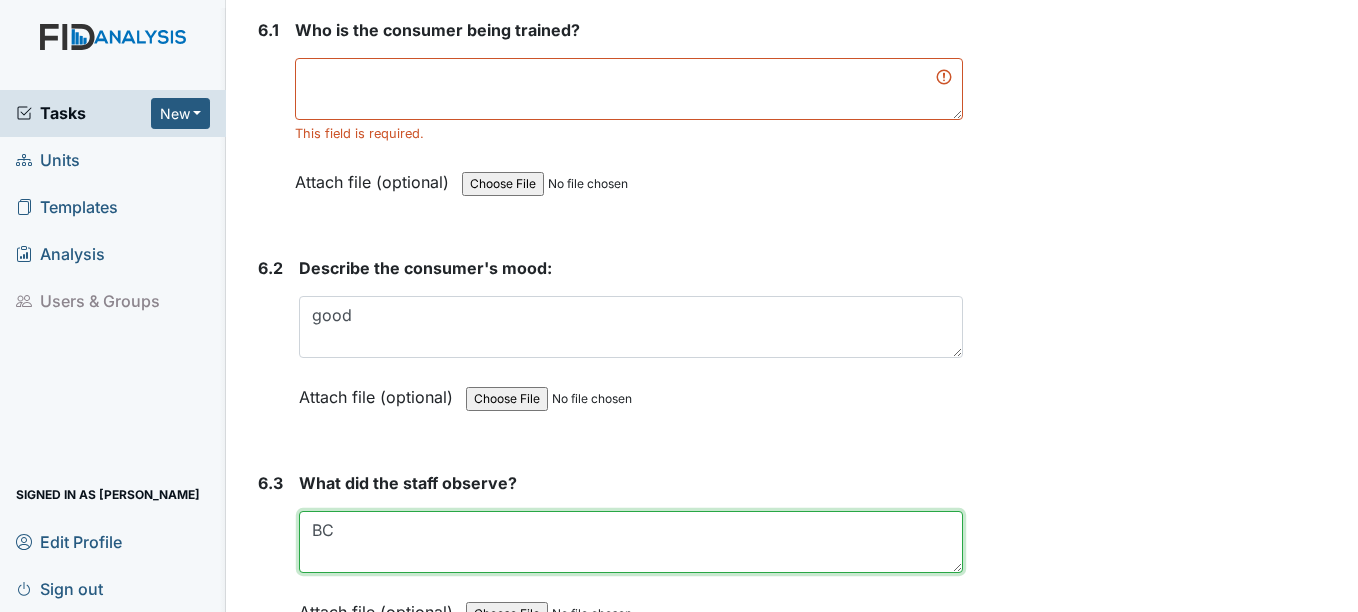 type on "BC" 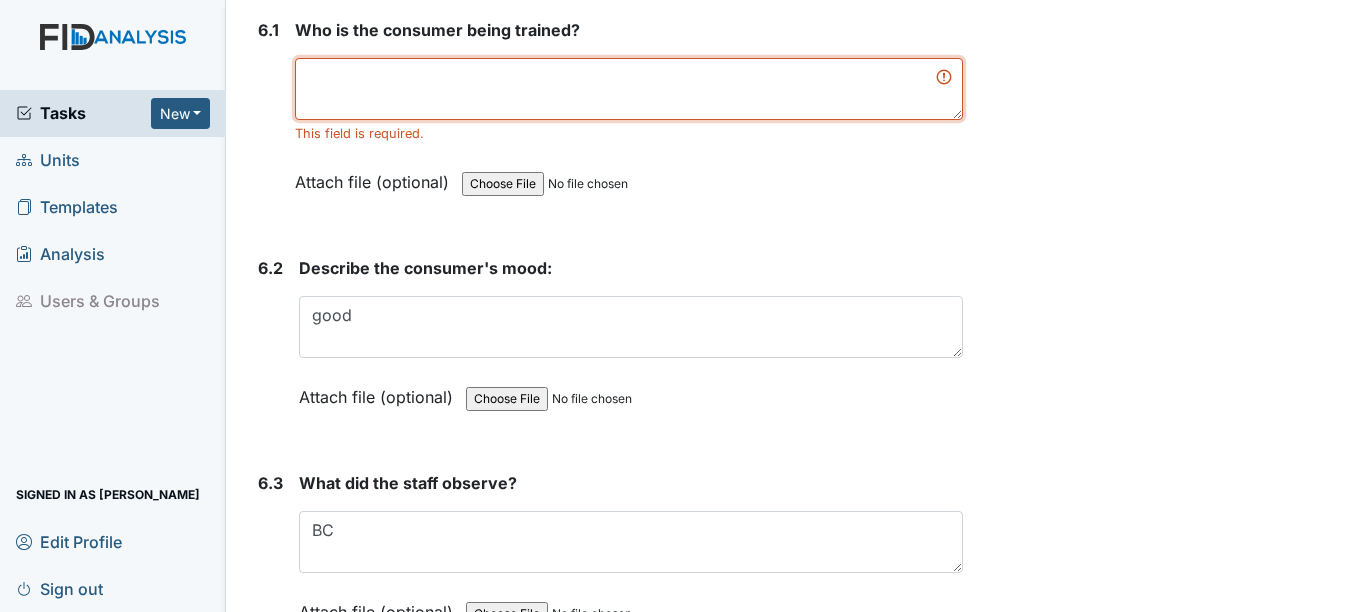 click at bounding box center [628, 89] 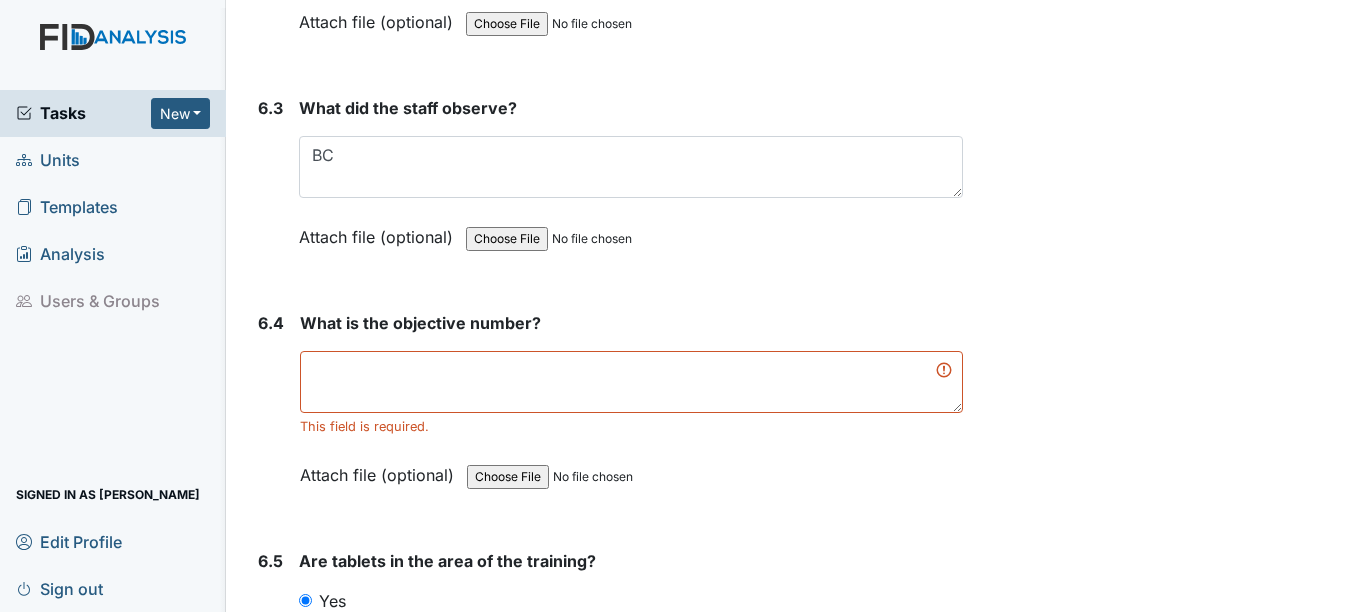 scroll, scrollTop: 12358, scrollLeft: 0, axis: vertical 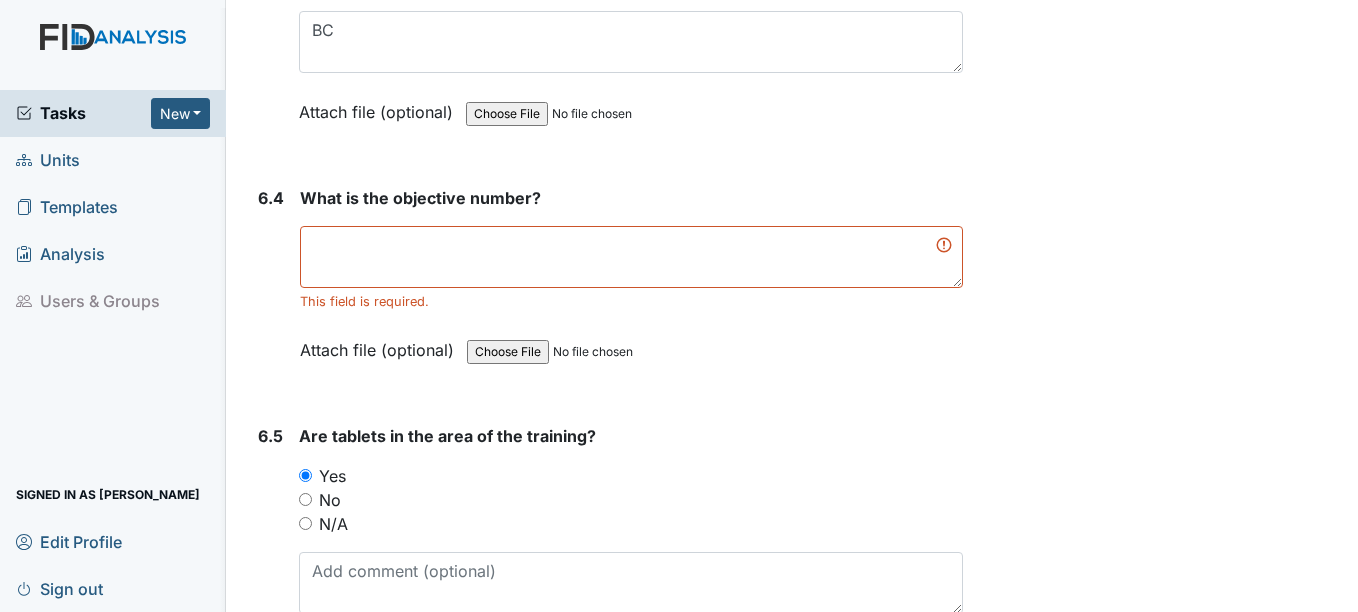 type on "SM" 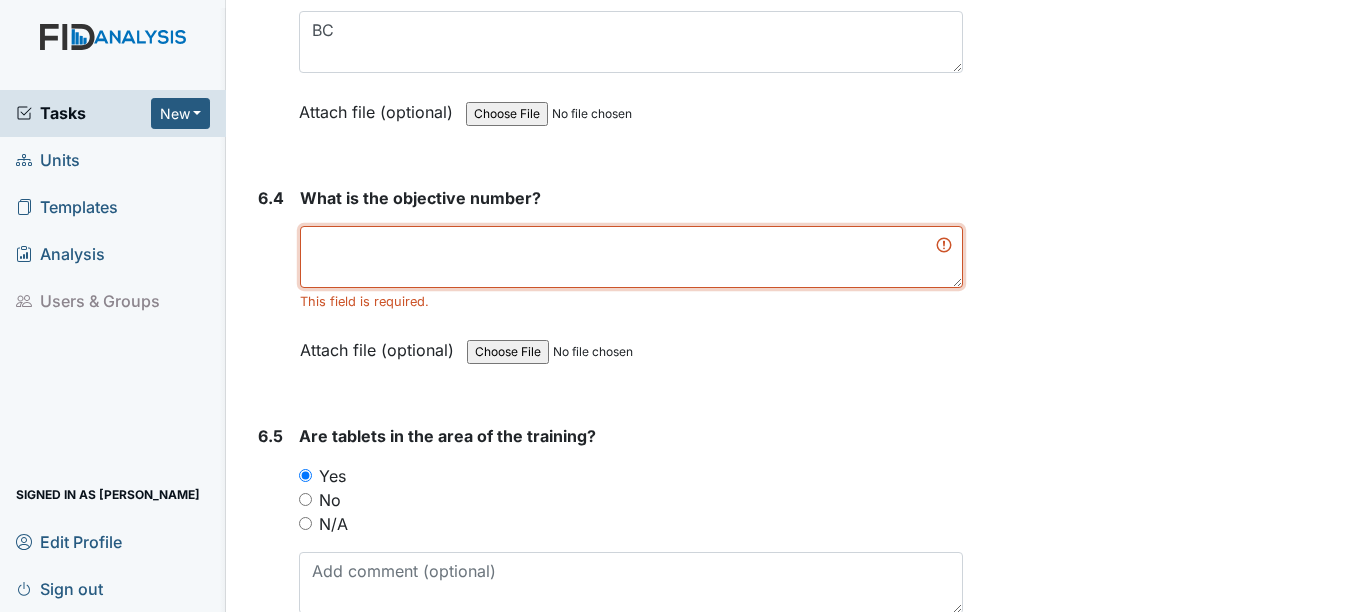 click at bounding box center [631, 257] 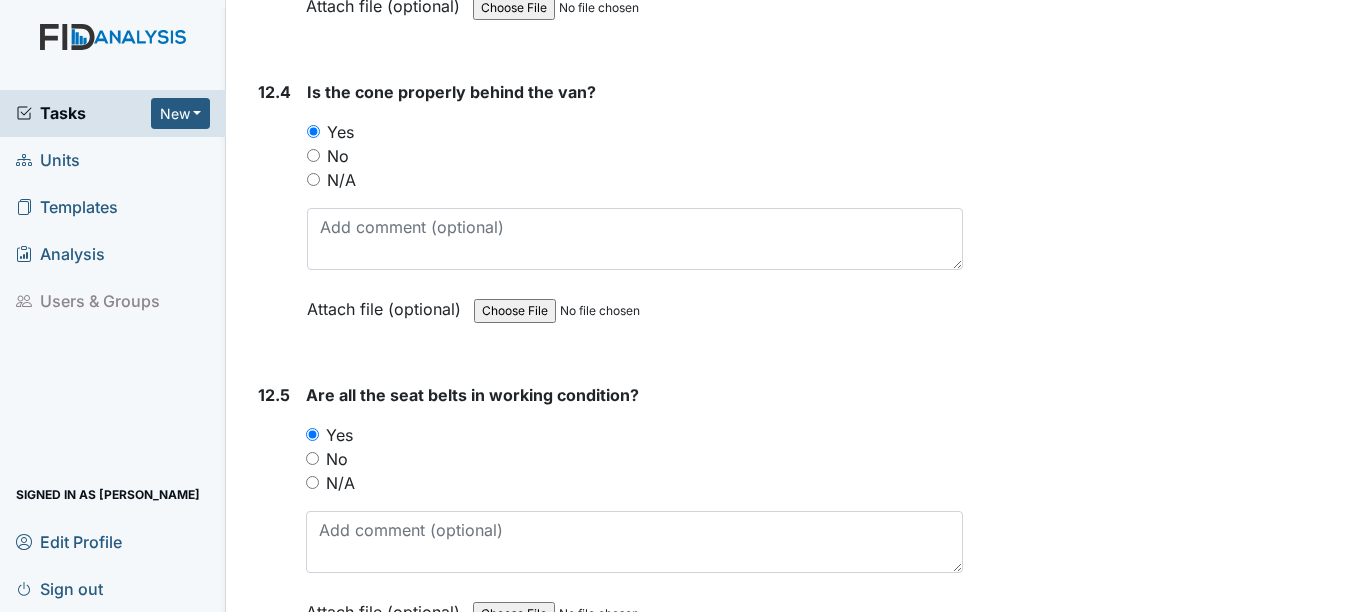 scroll, scrollTop: 35934, scrollLeft: 0, axis: vertical 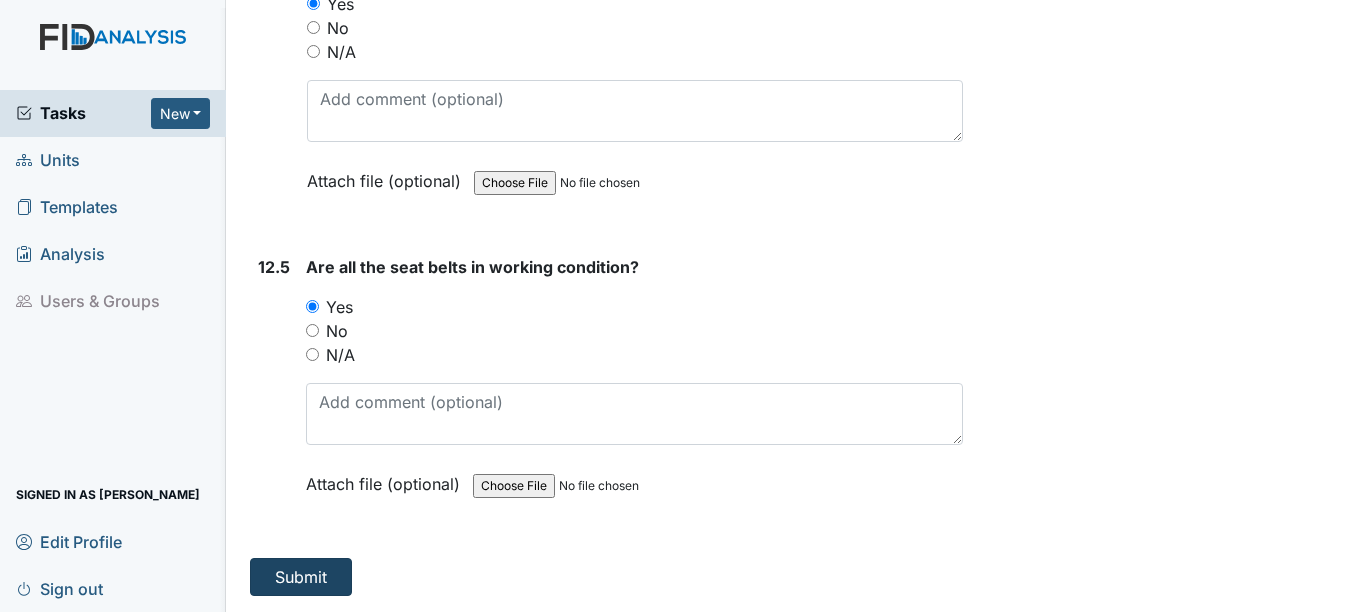 type on "HS004" 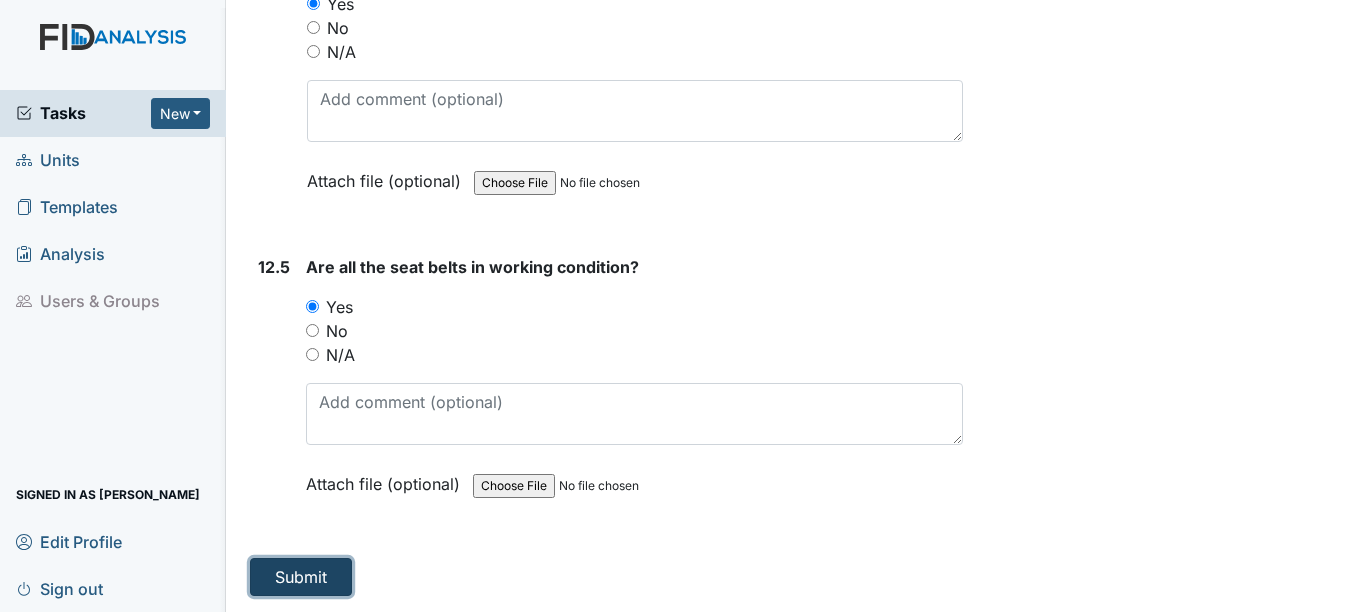 click on "Submit" at bounding box center (301, 577) 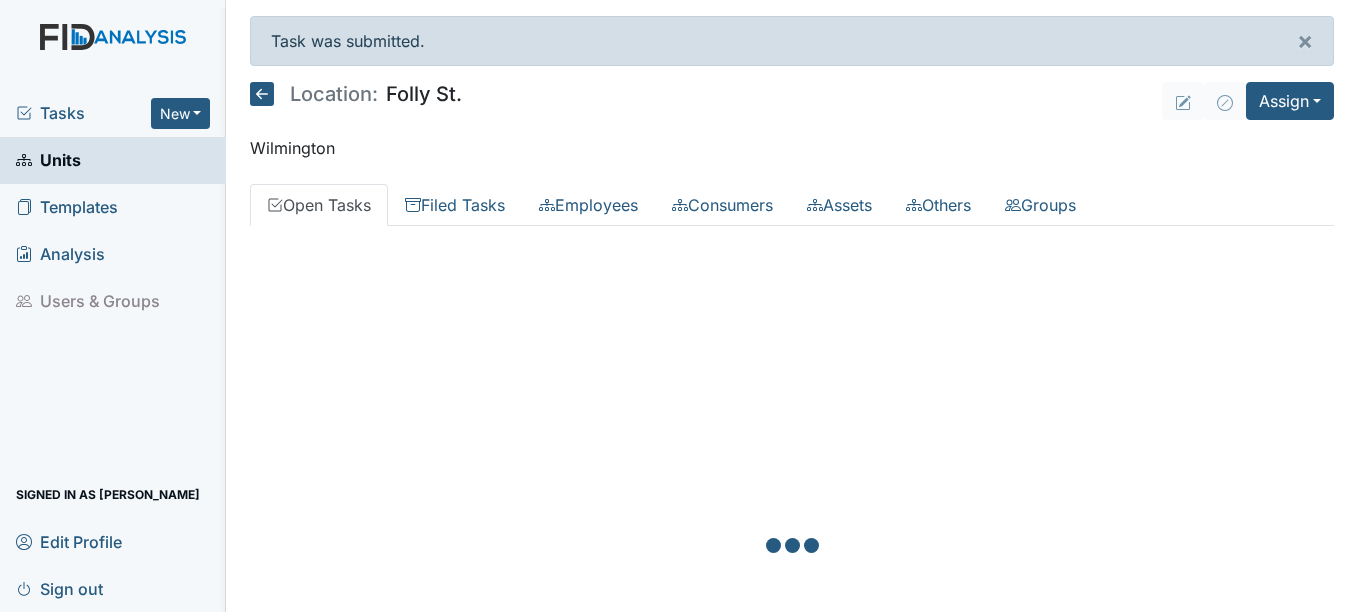 scroll, scrollTop: 0, scrollLeft: 0, axis: both 